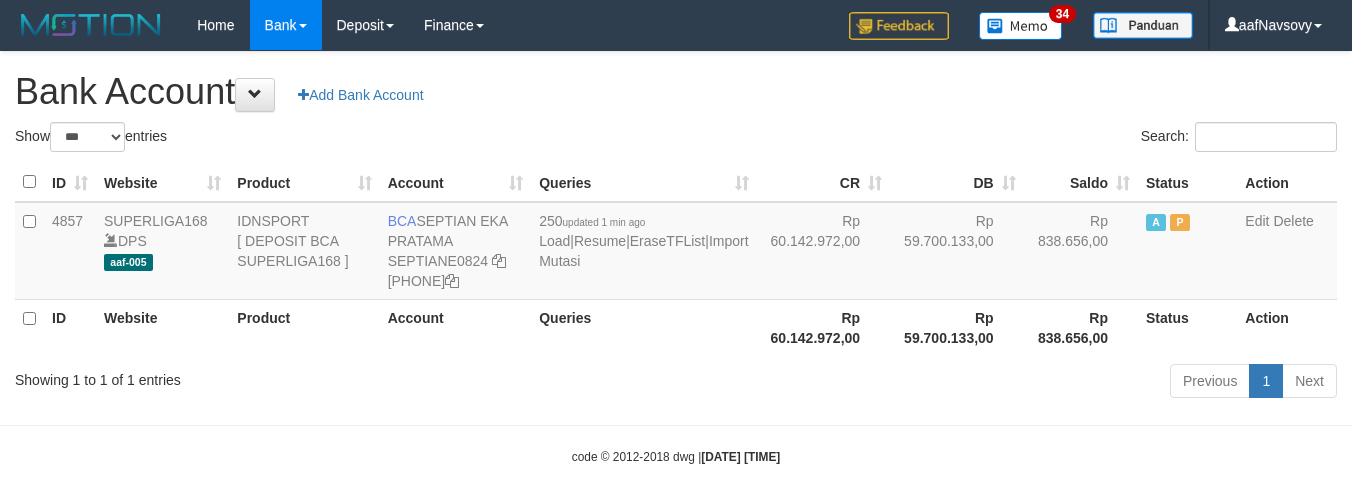select on "***" 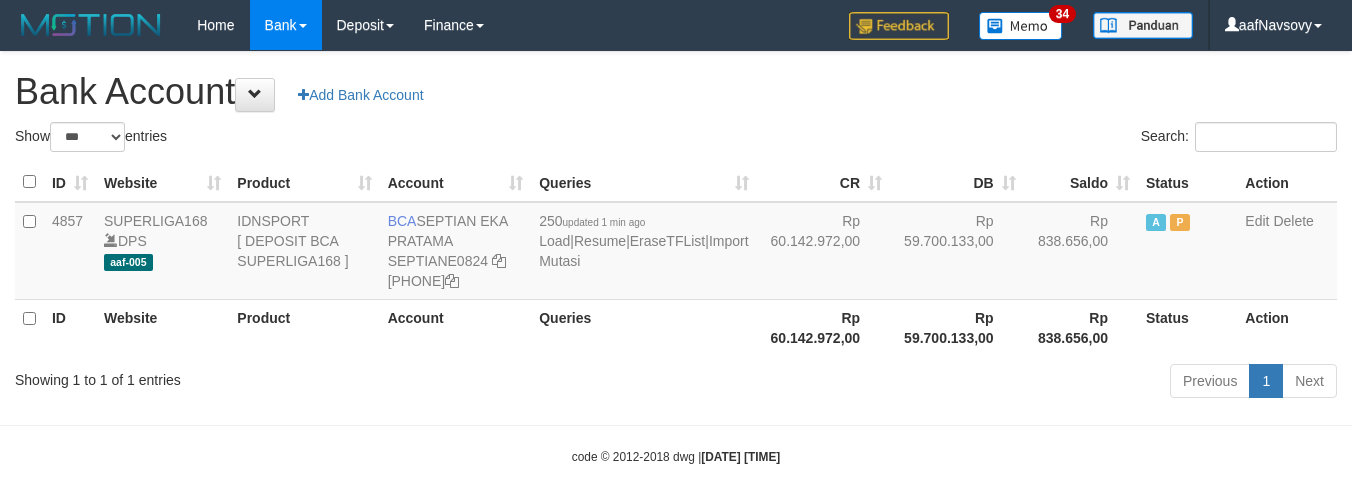 scroll, scrollTop: 0, scrollLeft: 0, axis: both 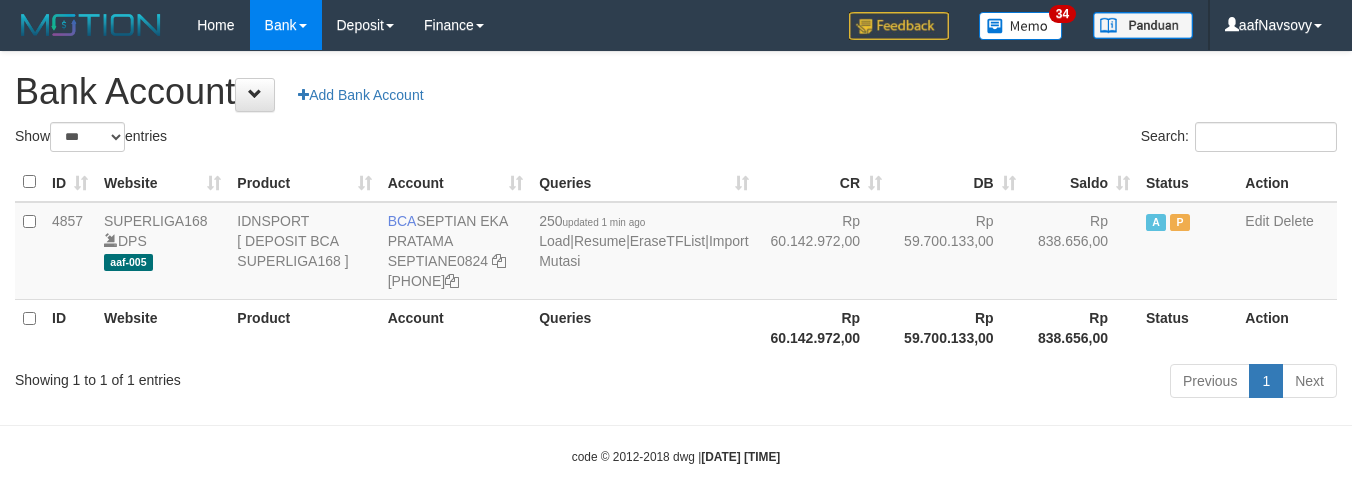 select on "***" 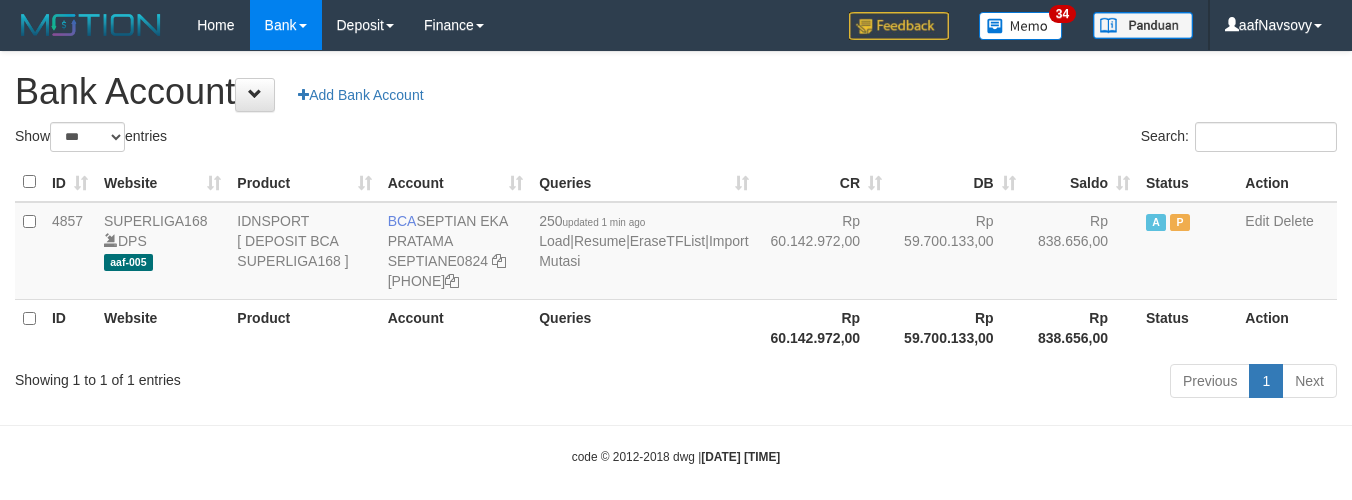 scroll, scrollTop: 0, scrollLeft: 0, axis: both 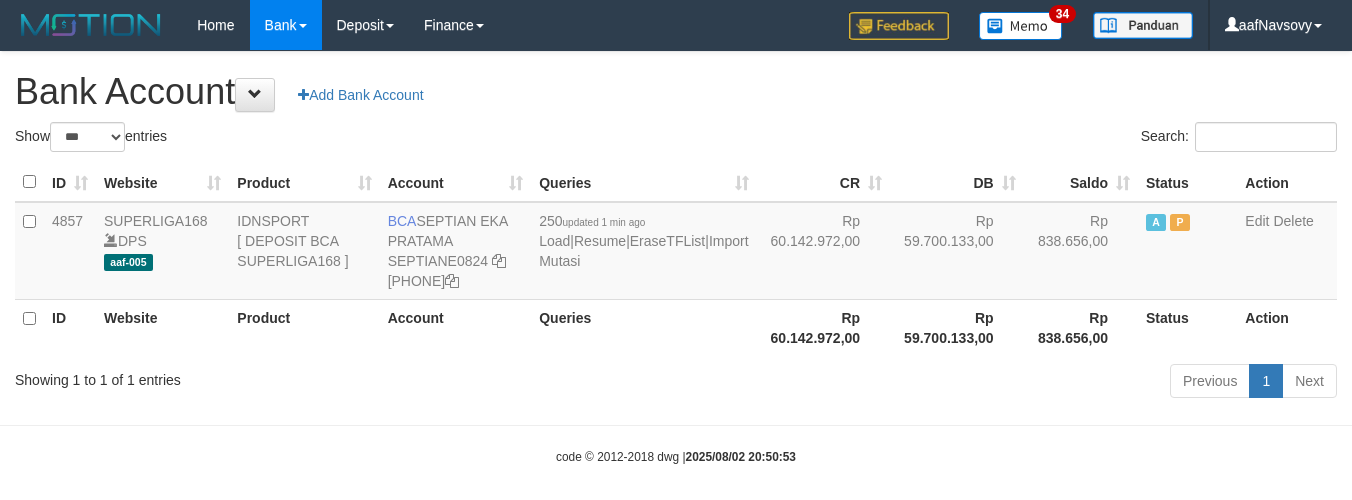 select on "***" 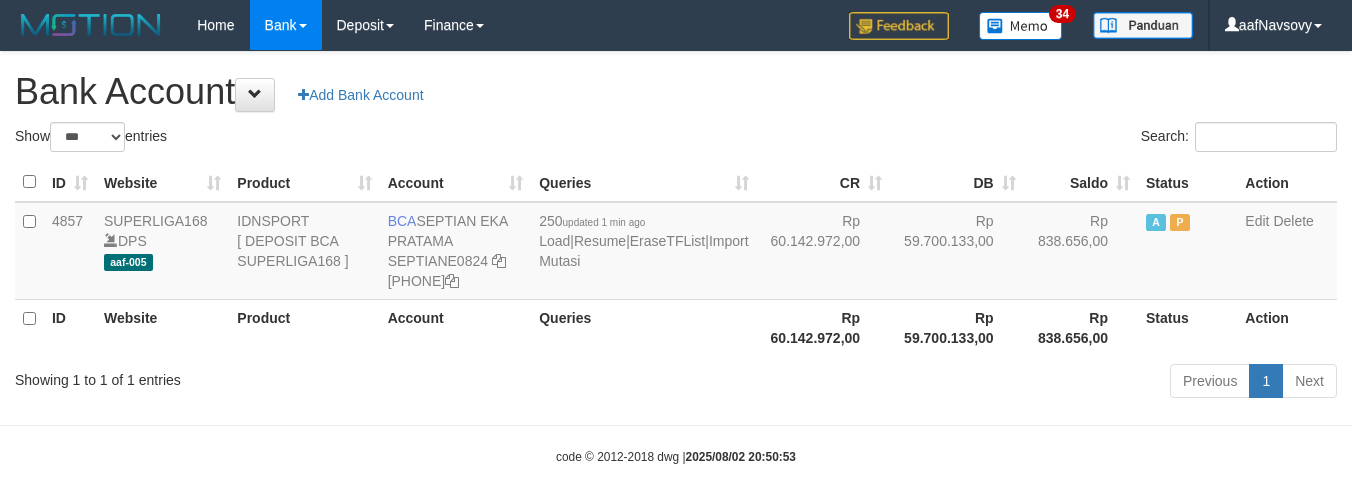 scroll, scrollTop: 0, scrollLeft: 0, axis: both 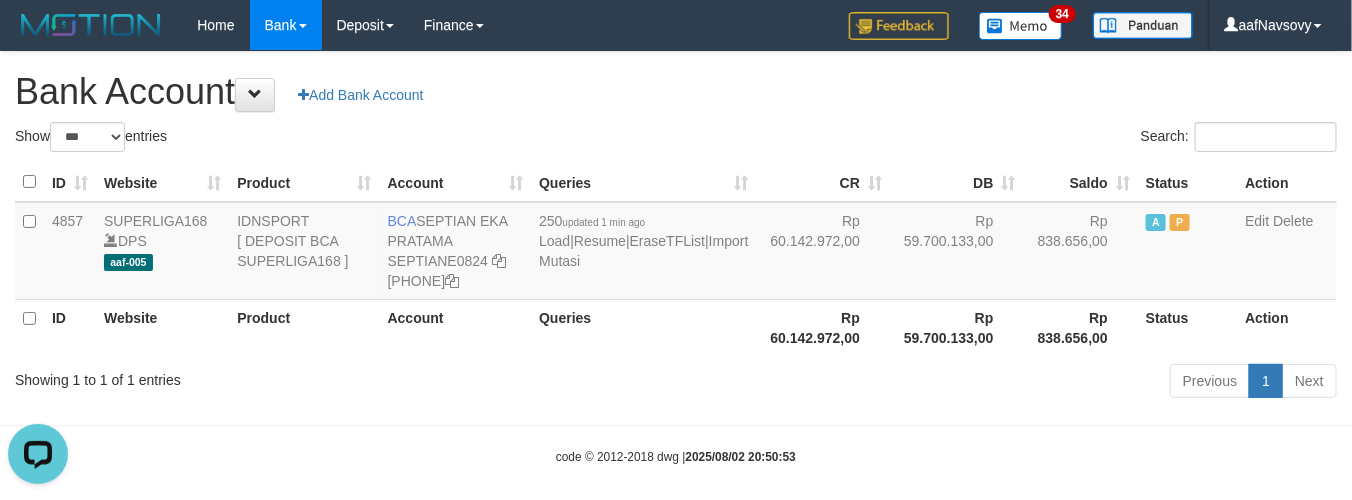click on "Previous 1 Next" at bounding box center (957, 383) 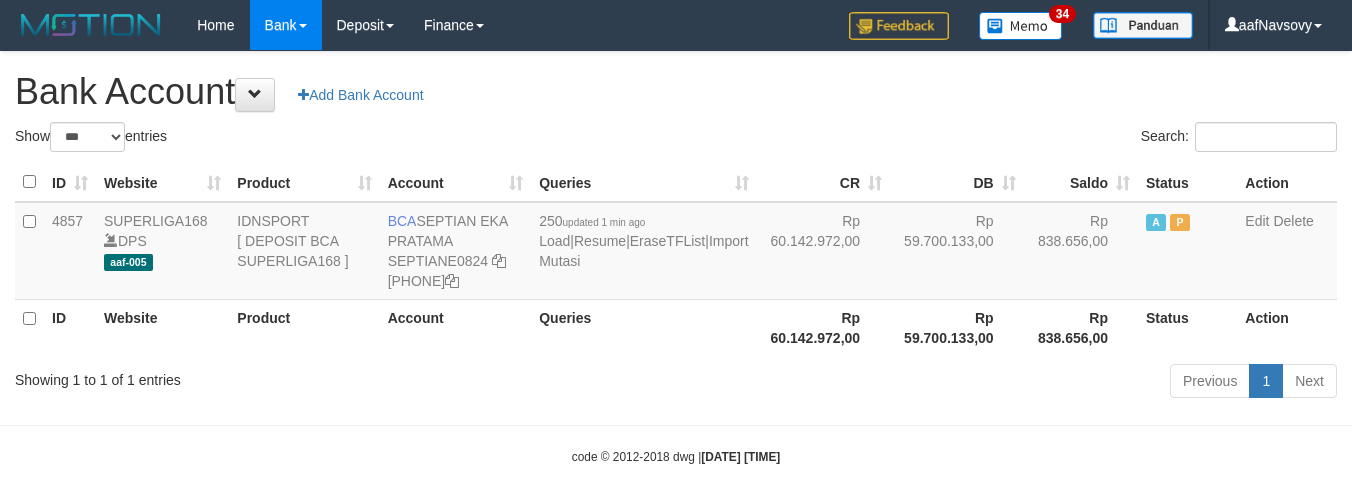 select on "***" 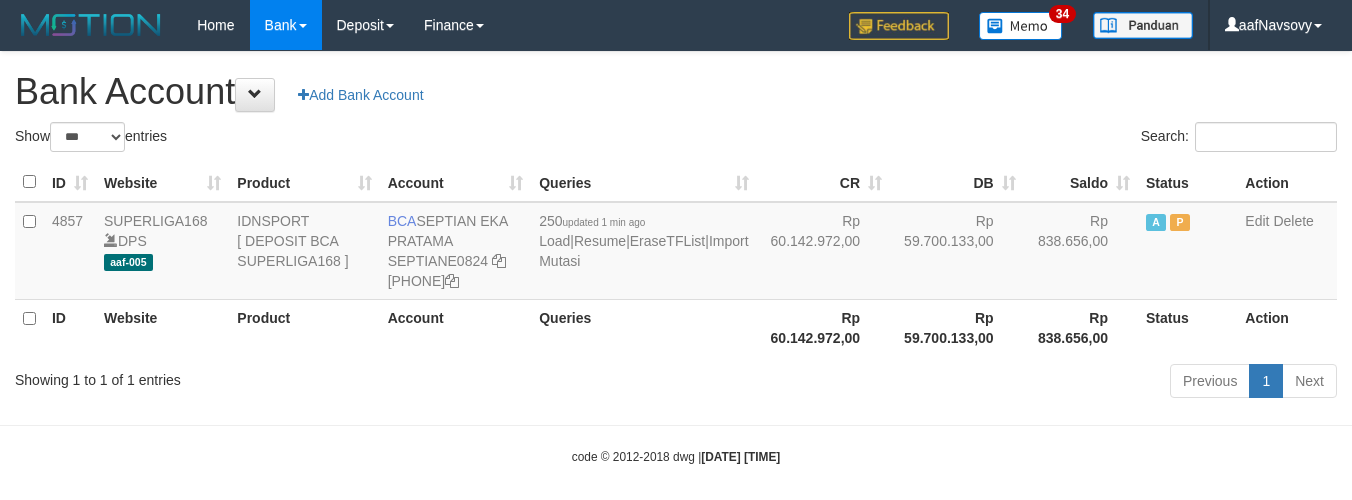 scroll, scrollTop: 0, scrollLeft: 0, axis: both 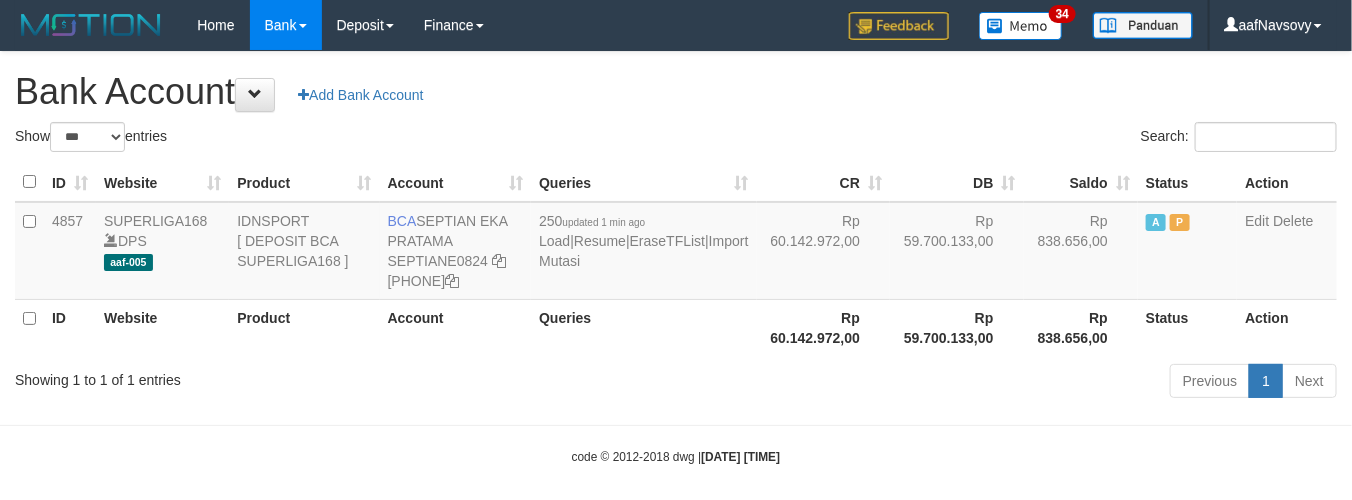 click on "Previous 1 Next" at bounding box center (957, 383) 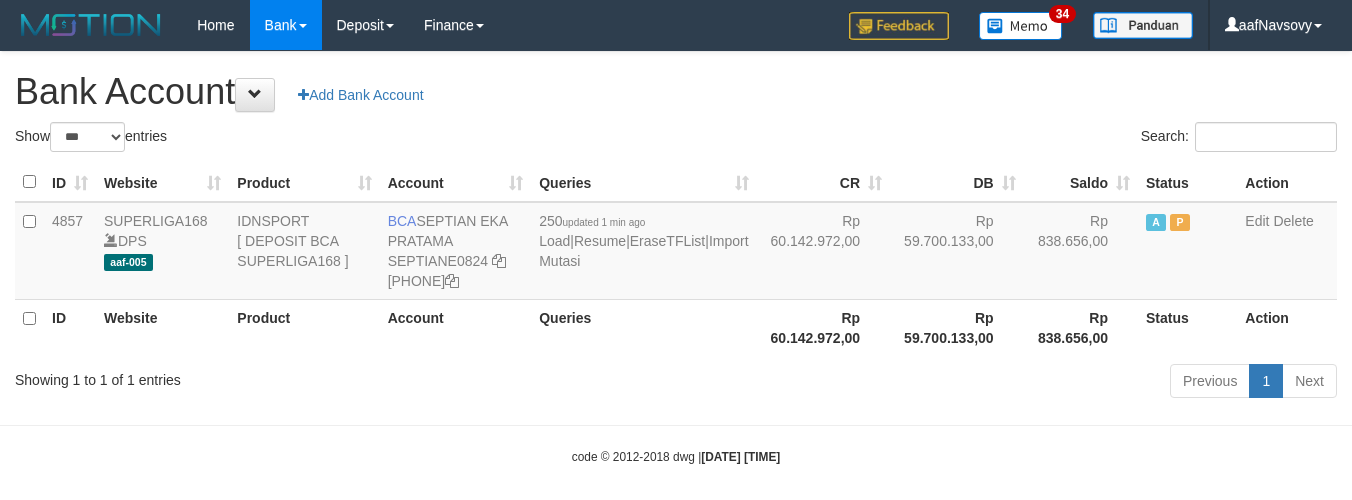 select on "***" 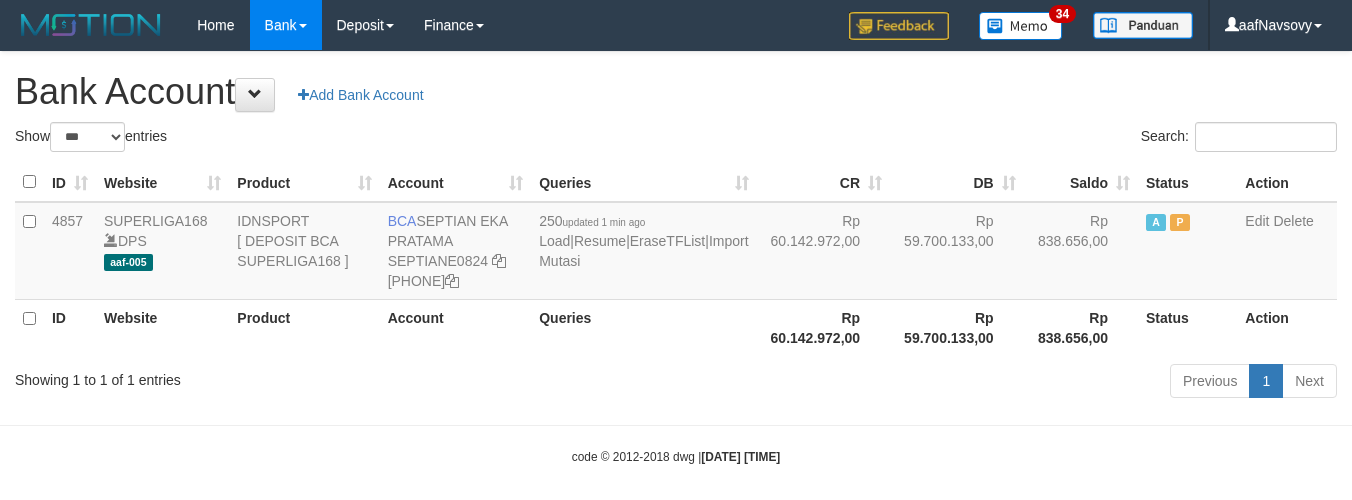 scroll, scrollTop: 0, scrollLeft: 0, axis: both 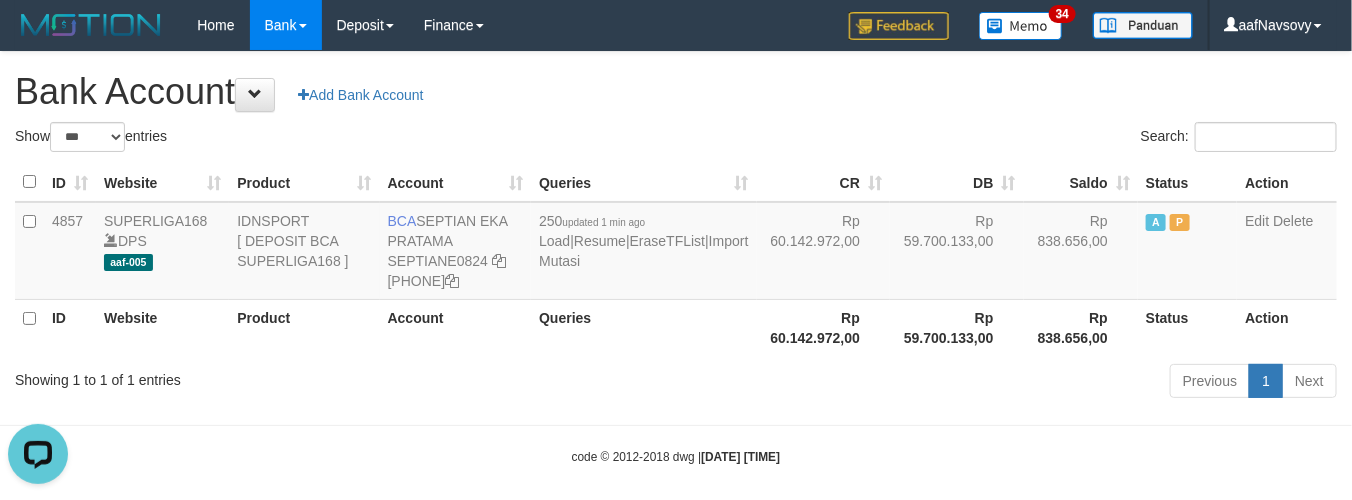click on "Queries" at bounding box center (643, 327) 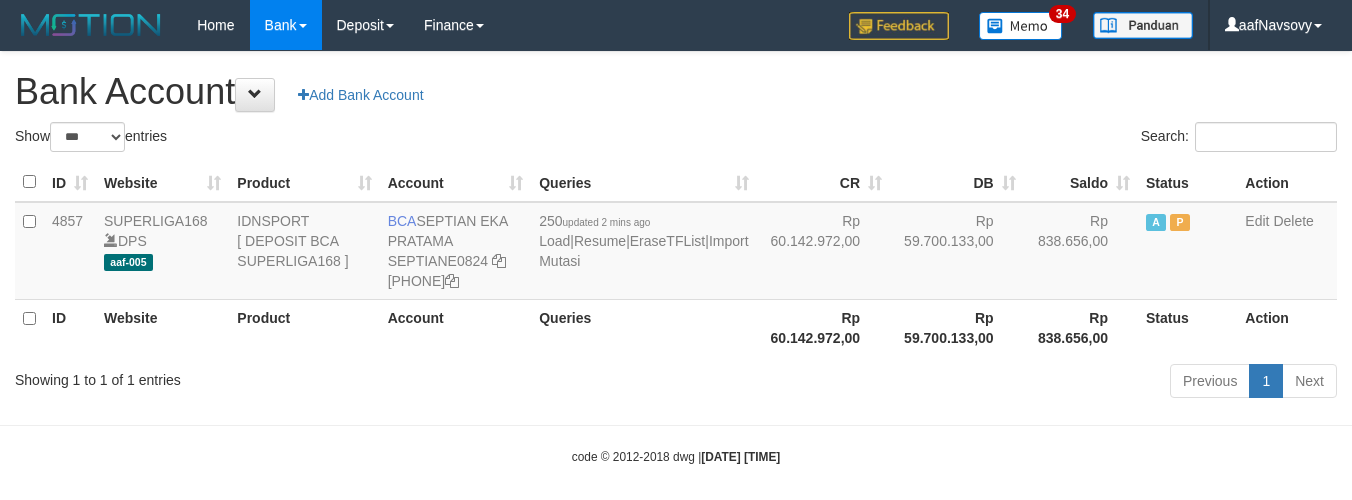 select on "***" 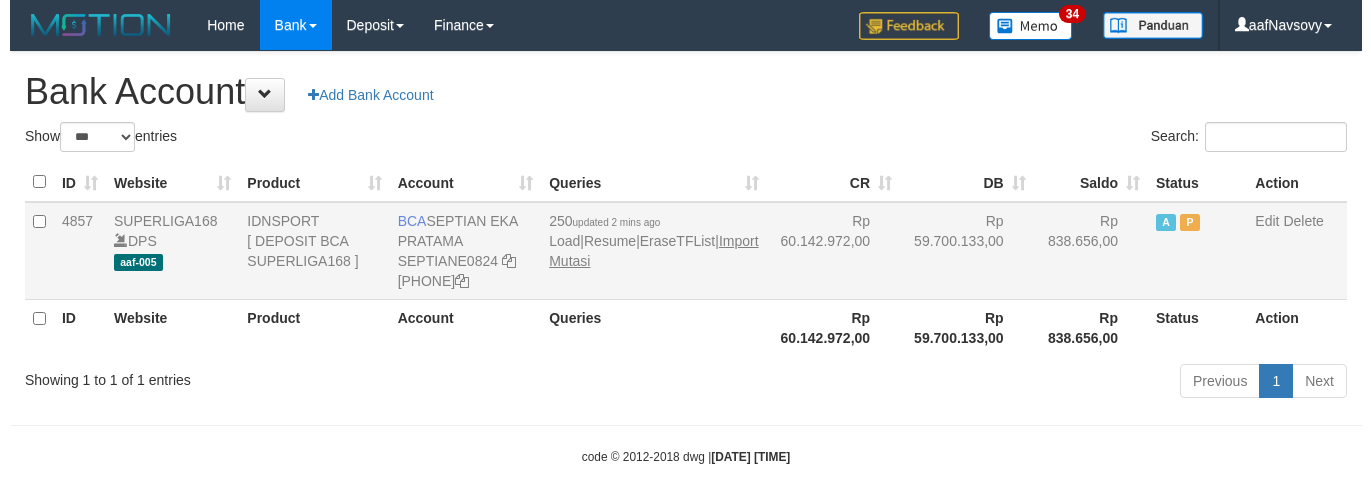 scroll, scrollTop: 0, scrollLeft: 0, axis: both 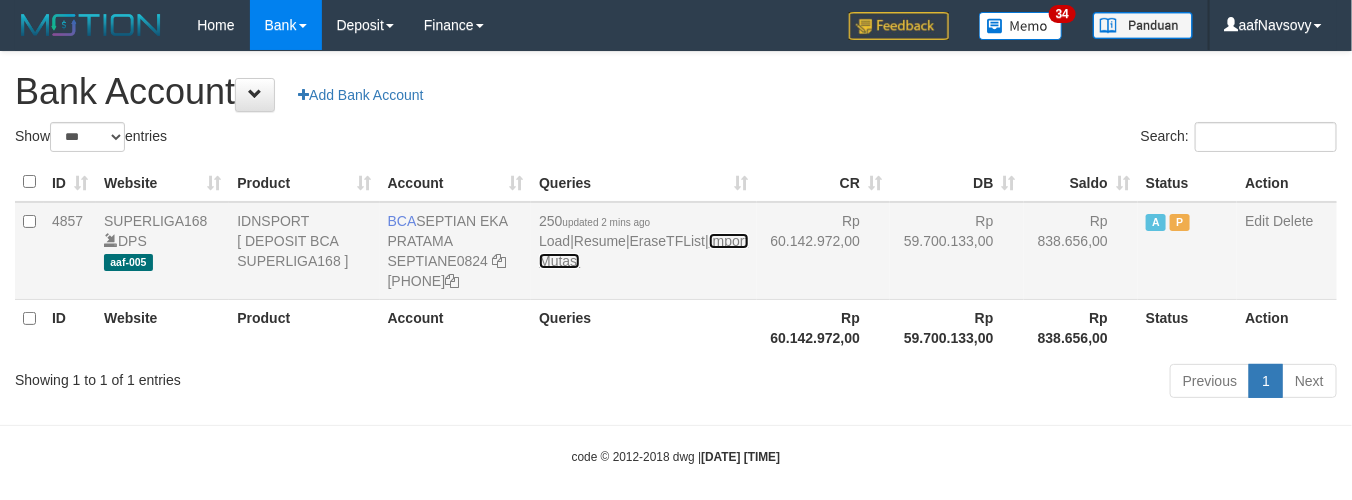 click on "Import Mutasi" at bounding box center [643, 251] 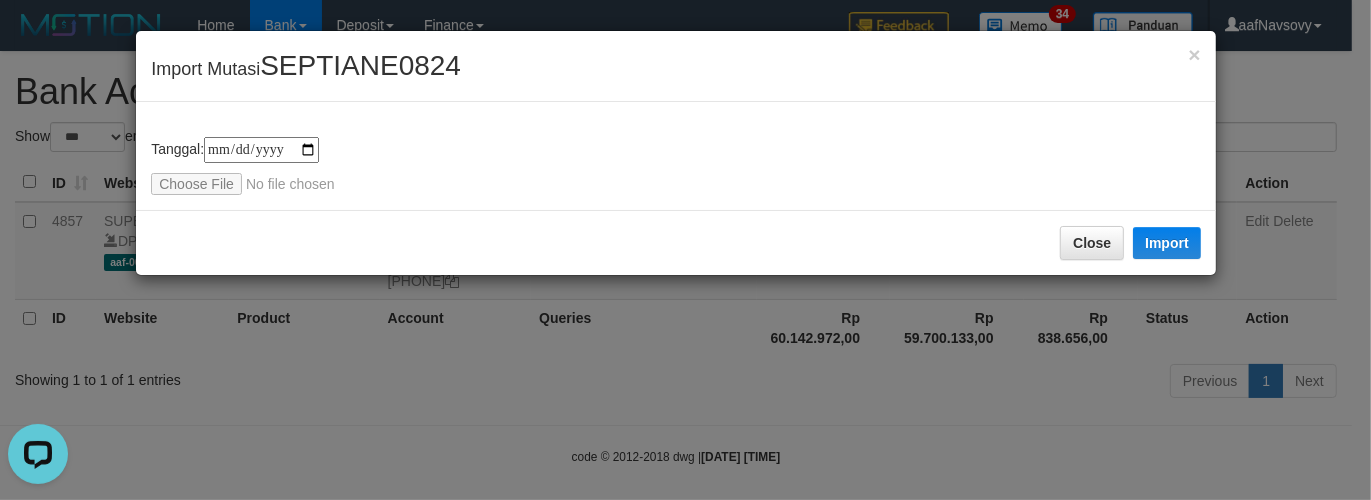 scroll, scrollTop: 0, scrollLeft: 0, axis: both 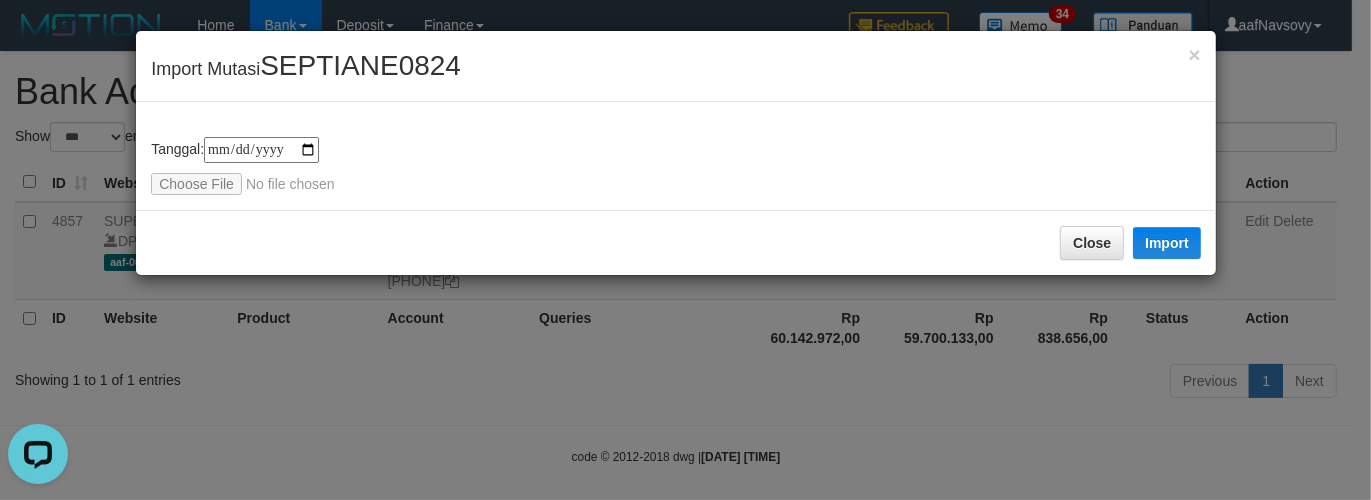 type on "**********" 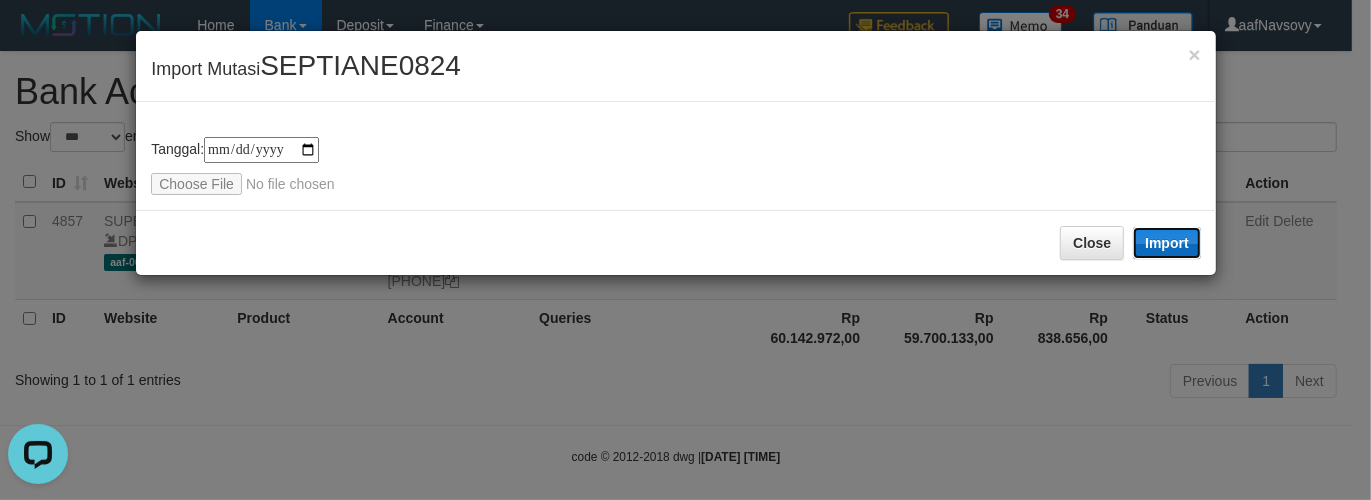 click on "Import" at bounding box center (1167, 243) 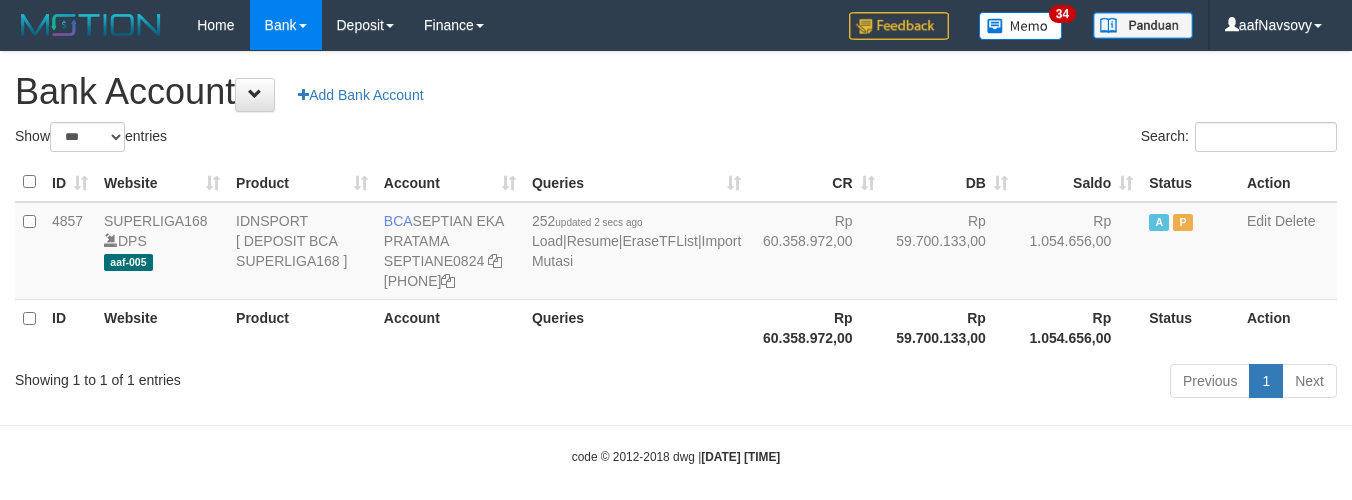 select on "***" 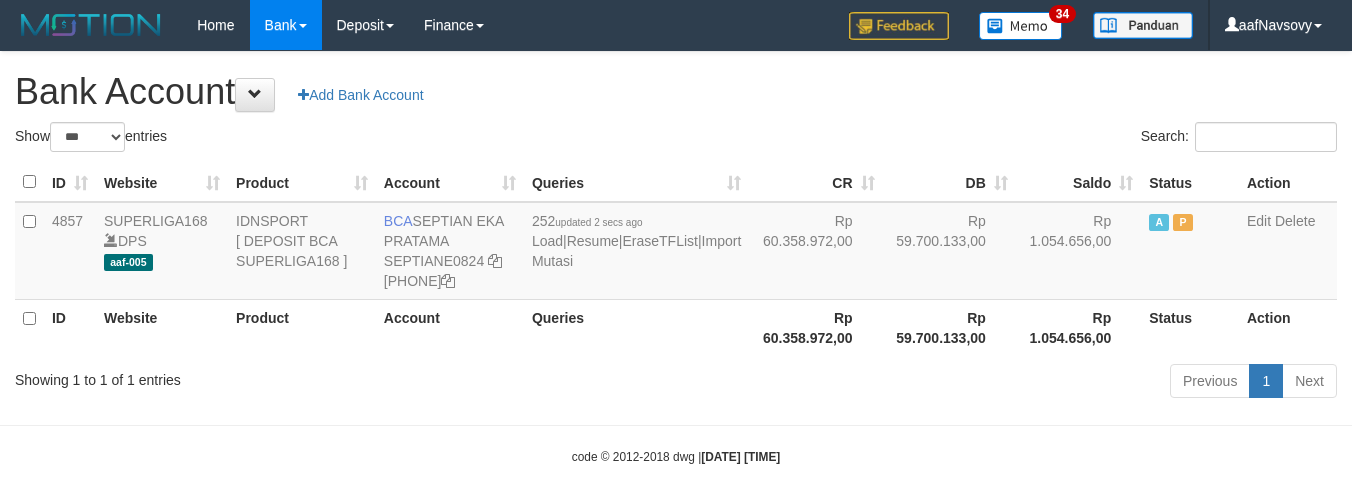 scroll, scrollTop: 0, scrollLeft: 0, axis: both 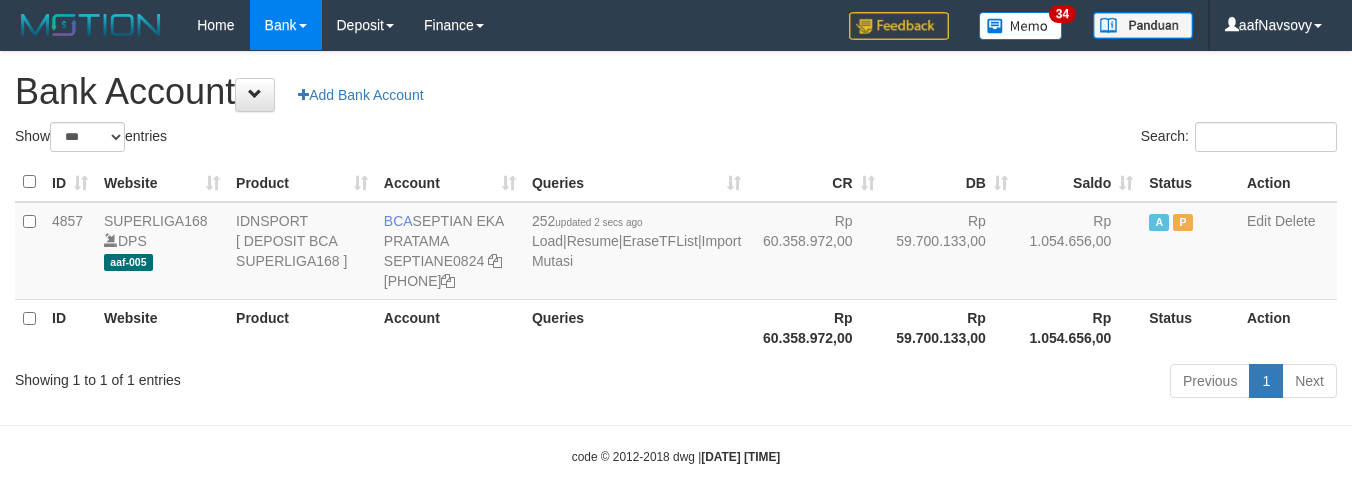 select on "***" 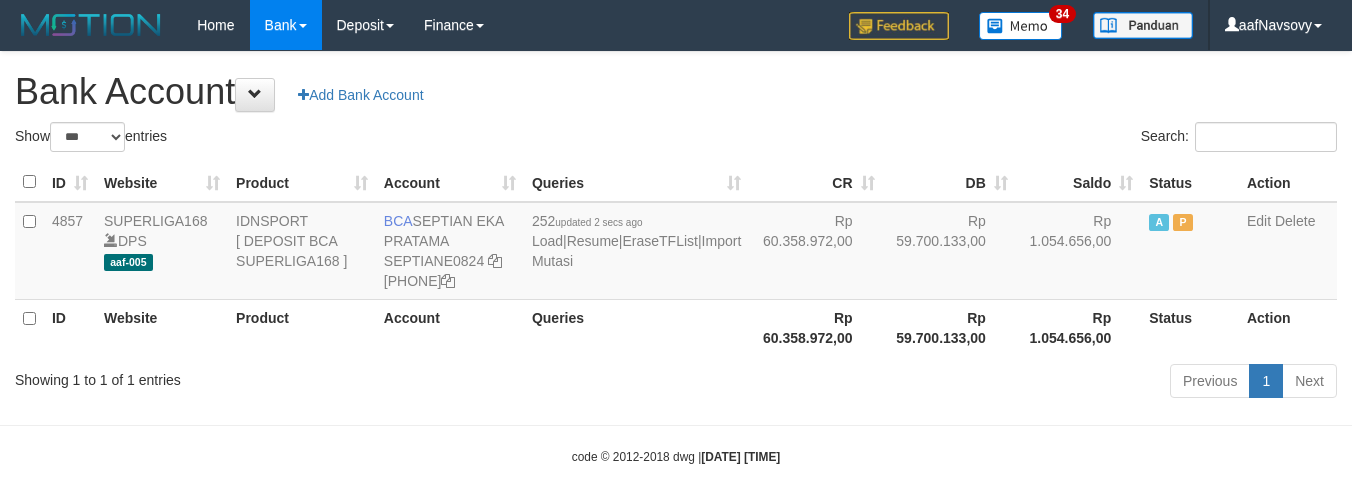 scroll, scrollTop: 0, scrollLeft: 0, axis: both 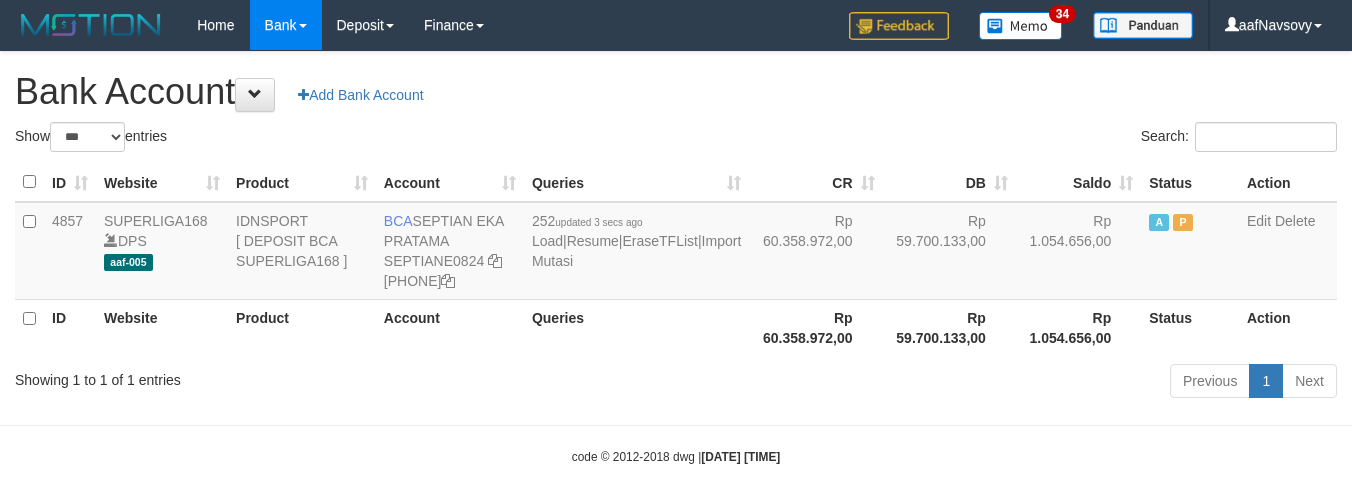 select on "***" 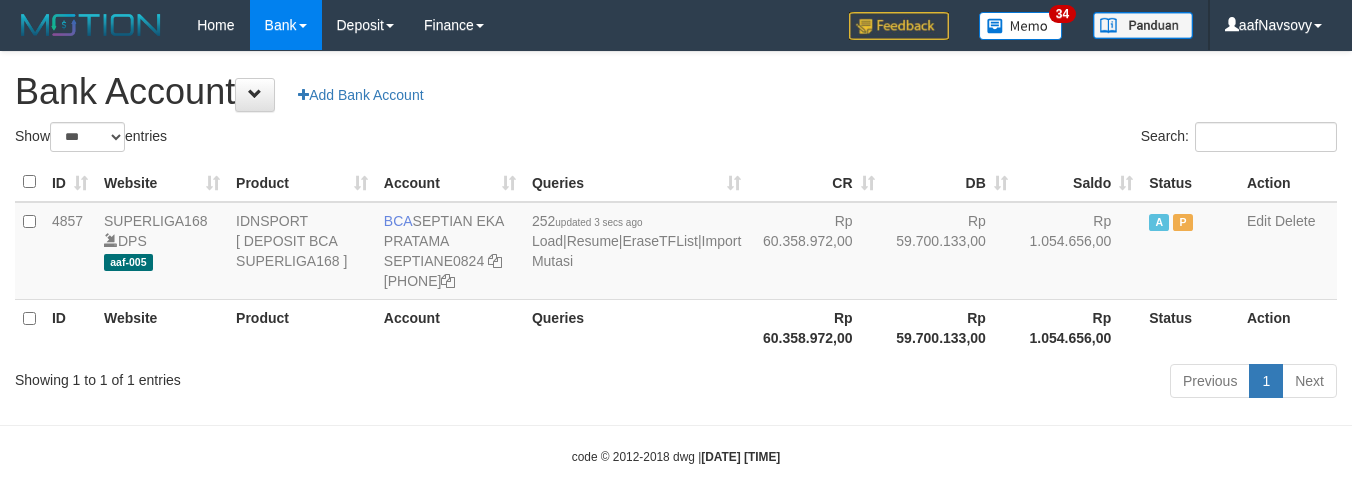 scroll, scrollTop: 0, scrollLeft: 0, axis: both 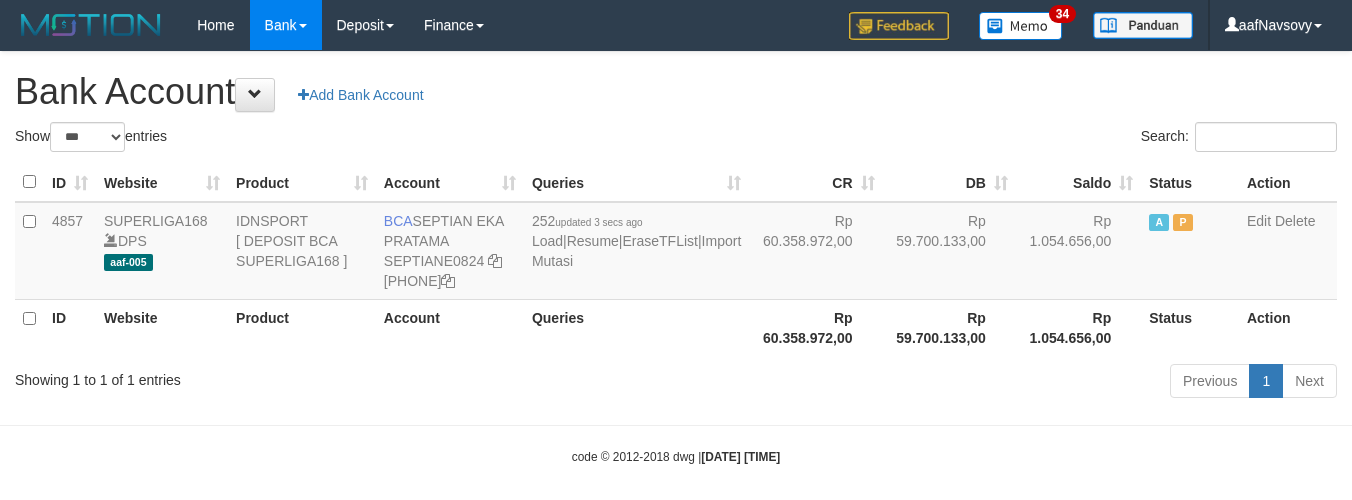 select on "***" 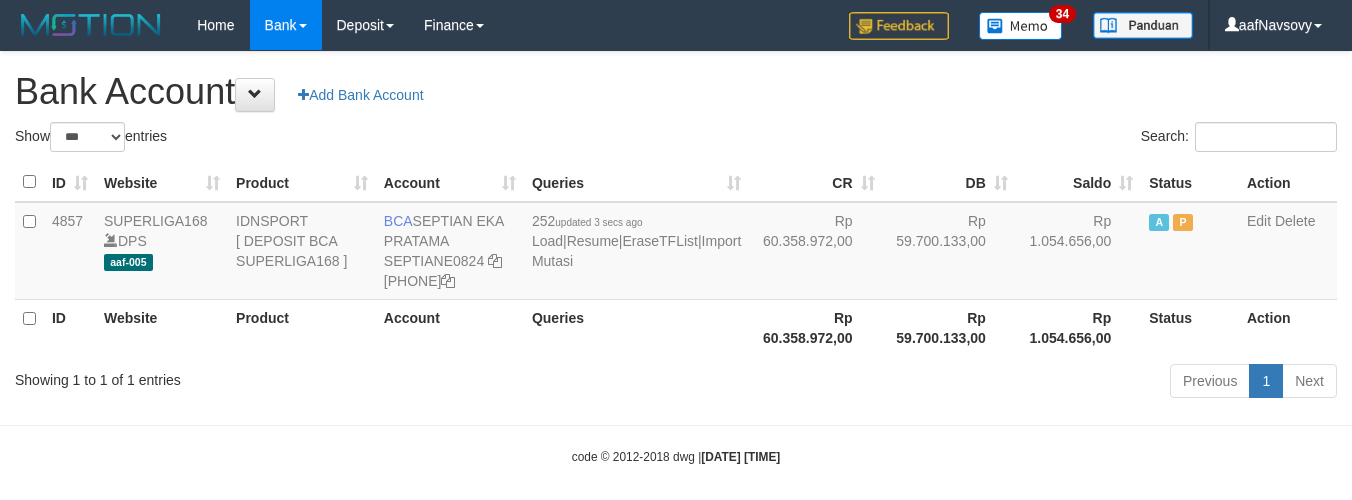scroll, scrollTop: 0, scrollLeft: 0, axis: both 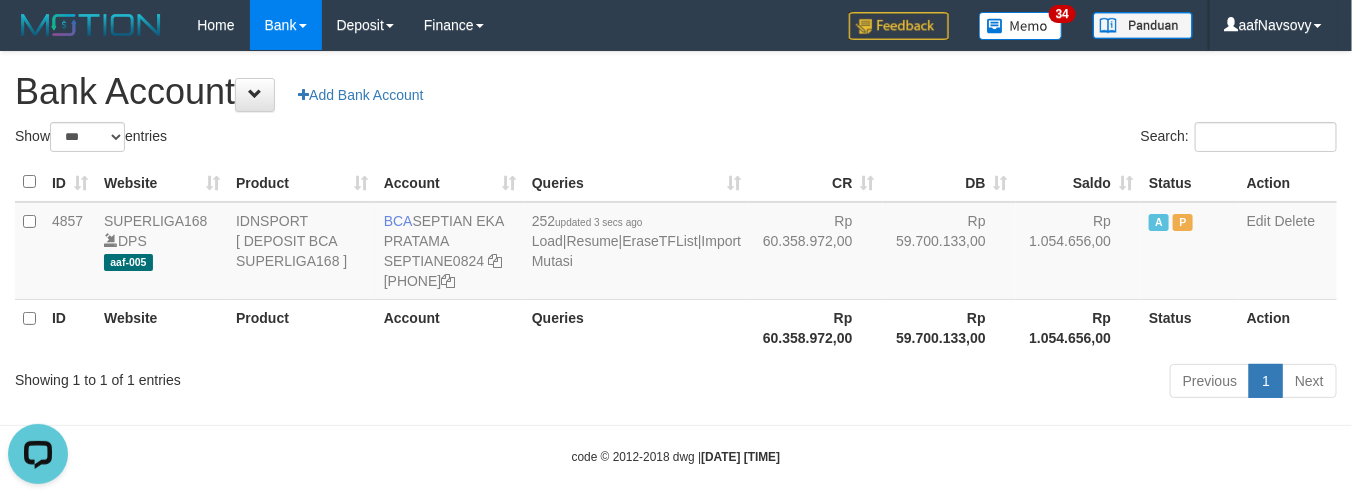 click on "Queries" at bounding box center (636, 327) 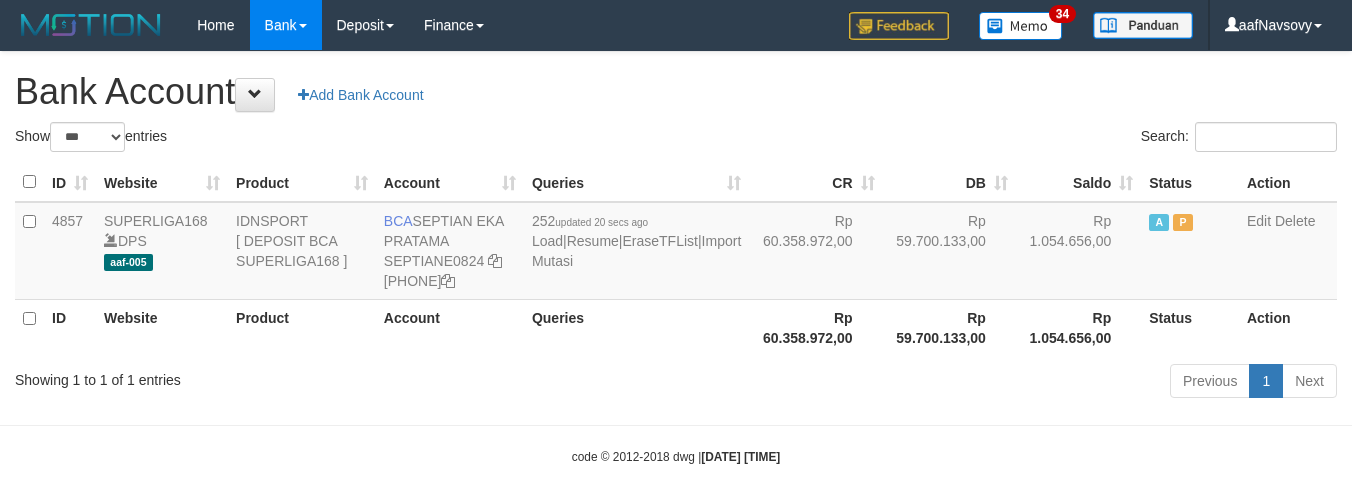 select on "***" 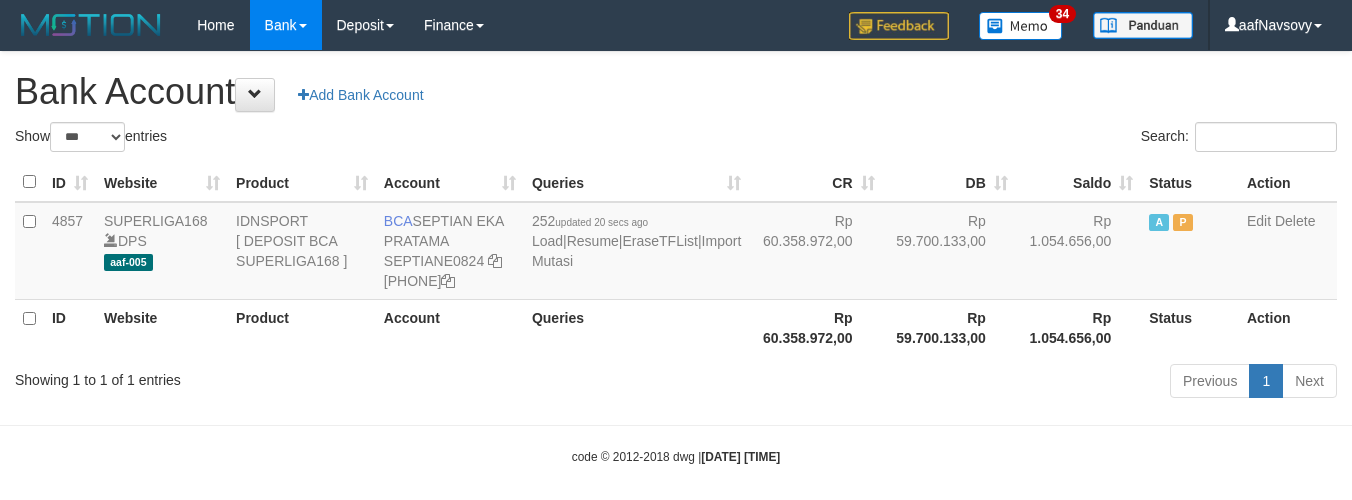 scroll, scrollTop: 0, scrollLeft: 0, axis: both 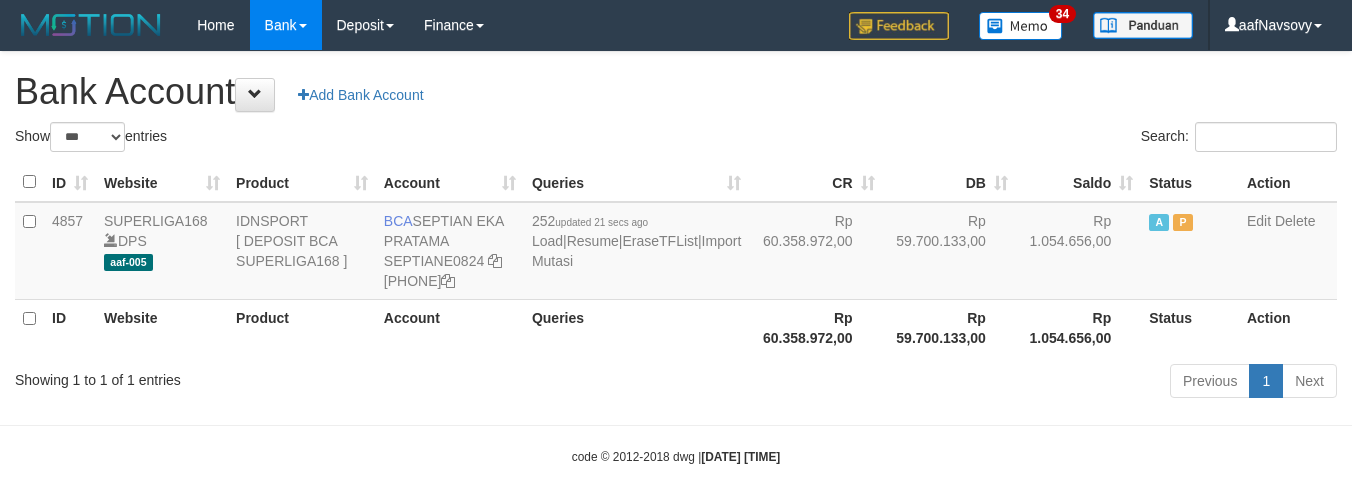 select on "***" 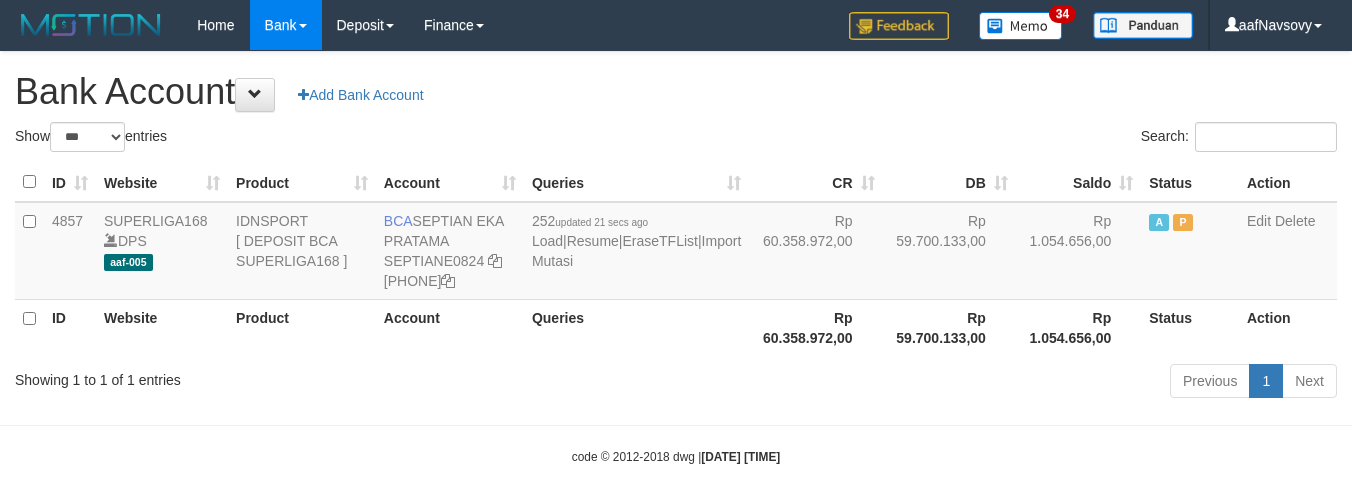 scroll, scrollTop: 0, scrollLeft: 0, axis: both 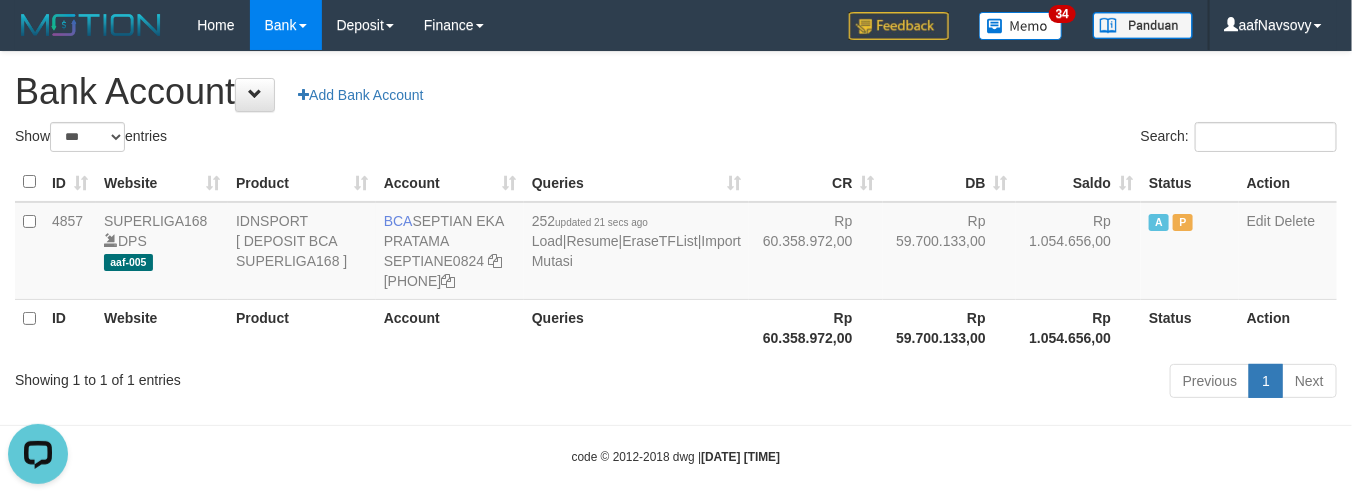 click on "Showing 1 to 1 of 1 entries Previous 1 Next" at bounding box center [676, 383] 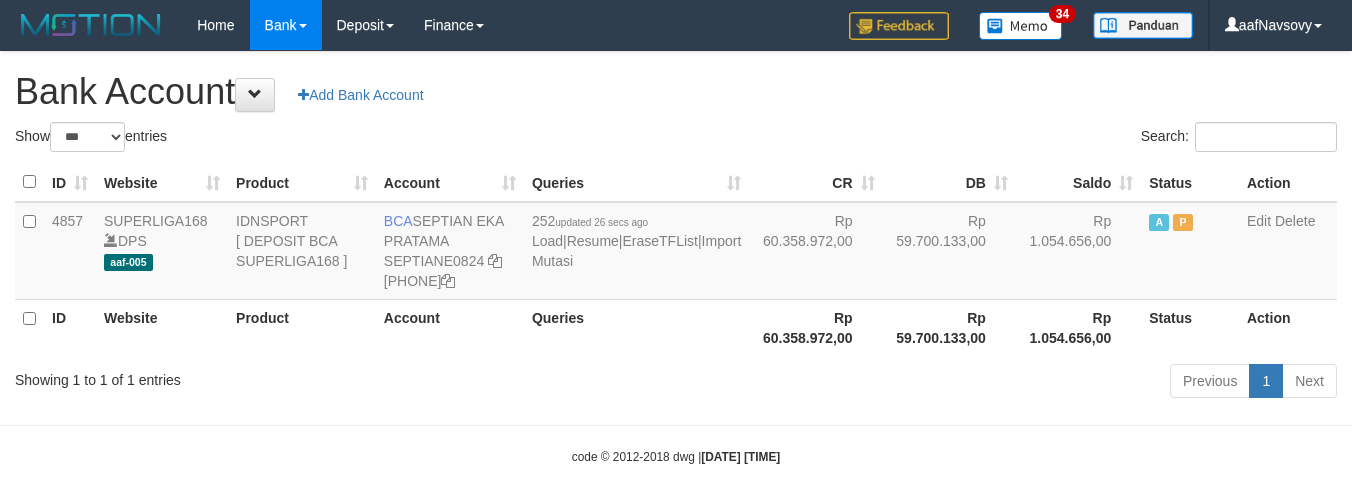 select on "***" 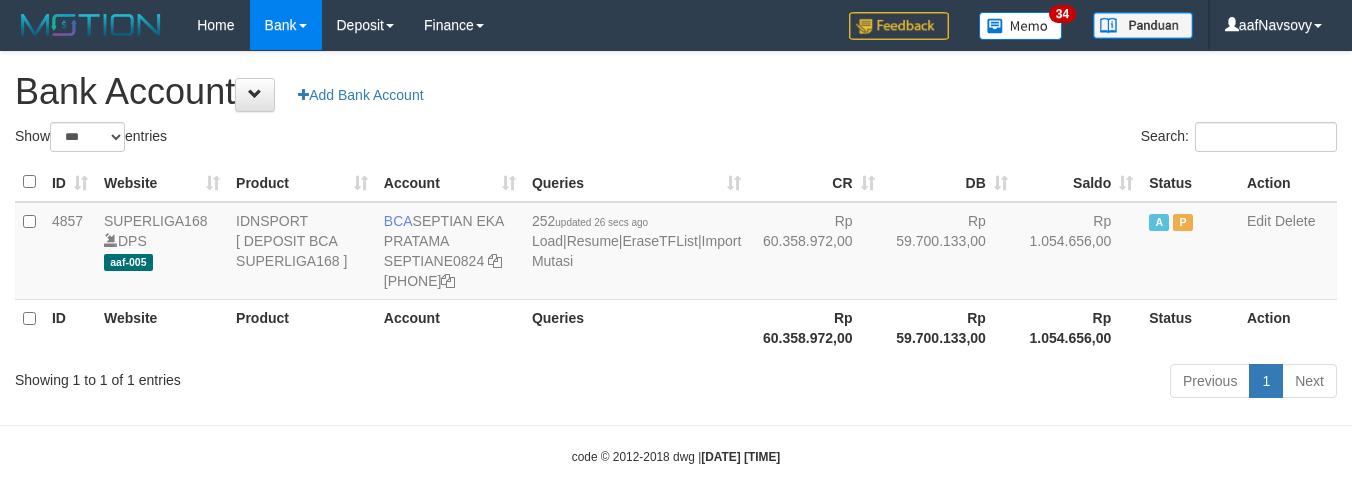 scroll, scrollTop: 0, scrollLeft: 0, axis: both 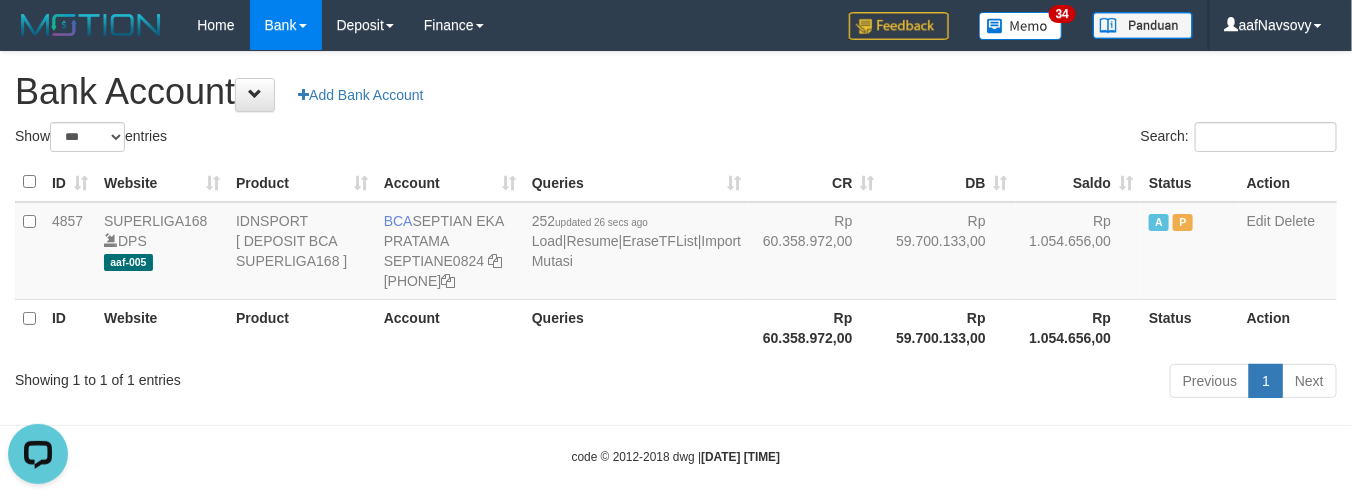 click on "Showing 1 to 1 of 1 entries" at bounding box center [281, 376] 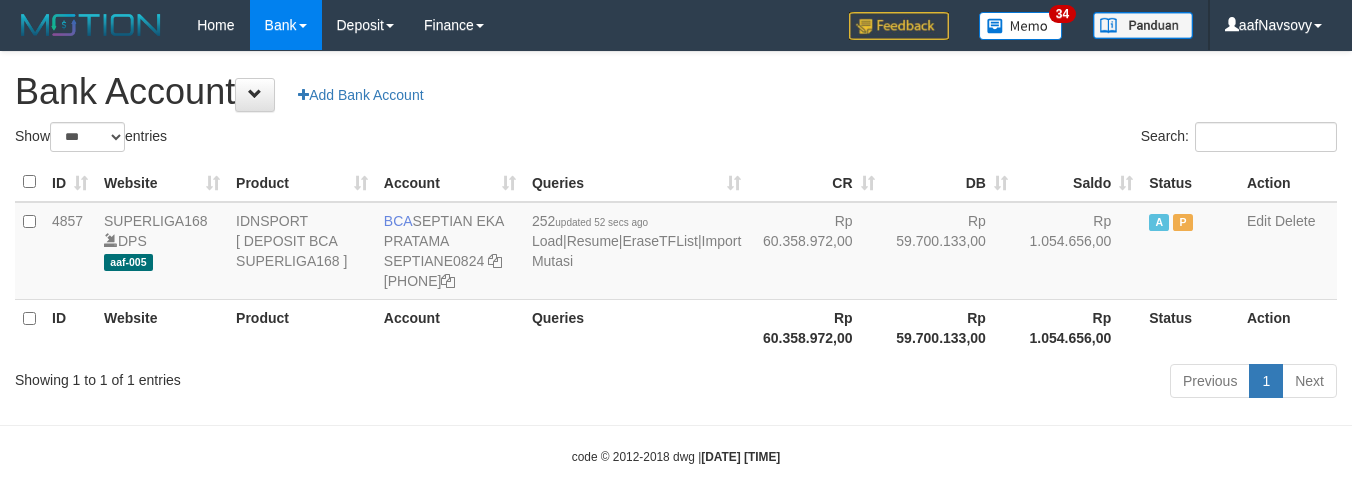 select on "***" 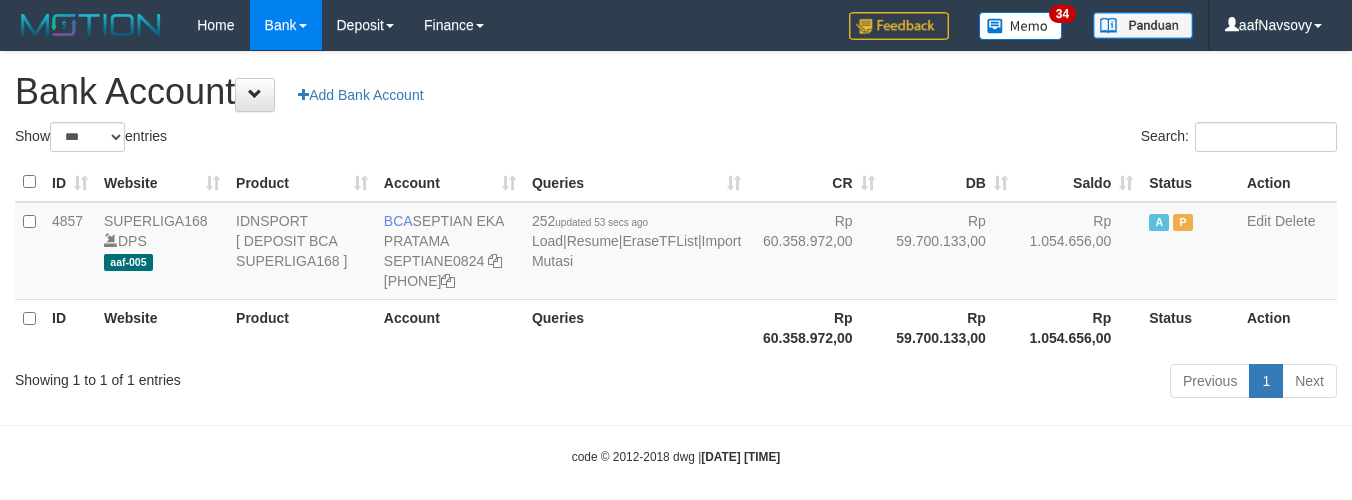 select on "***" 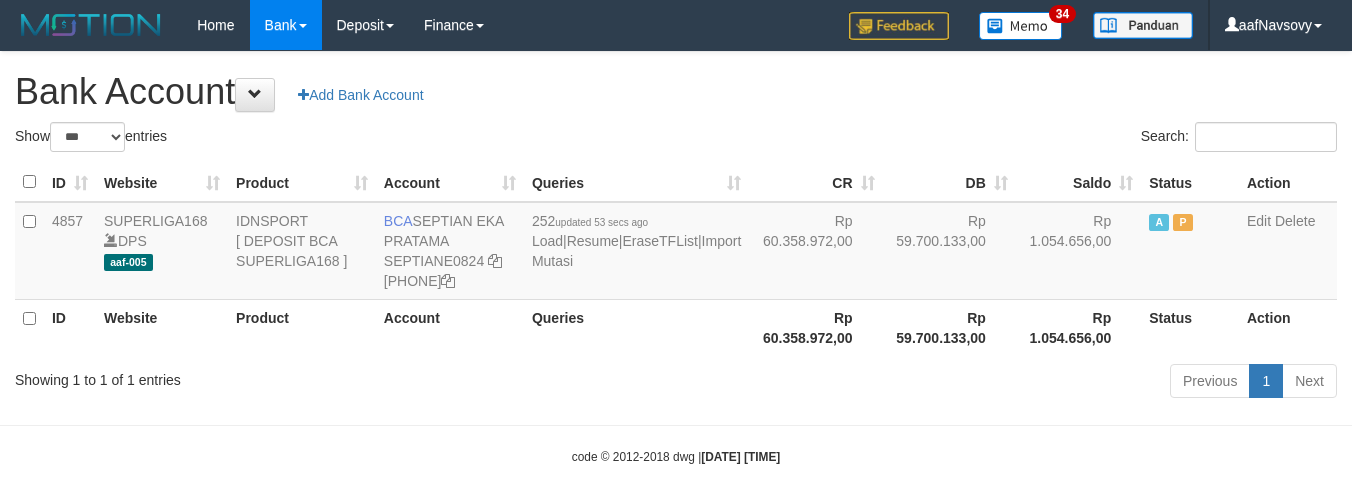 scroll, scrollTop: 0, scrollLeft: 0, axis: both 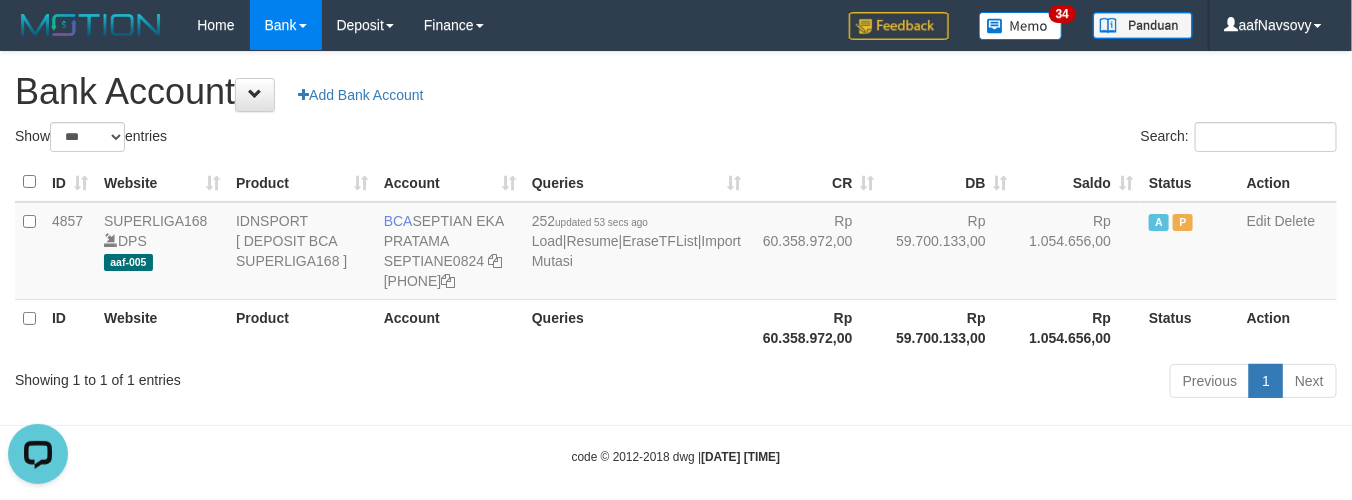 click on "Showing 1 to 1 of 1 entries Previous 1 Next" at bounding box center (676, 383) 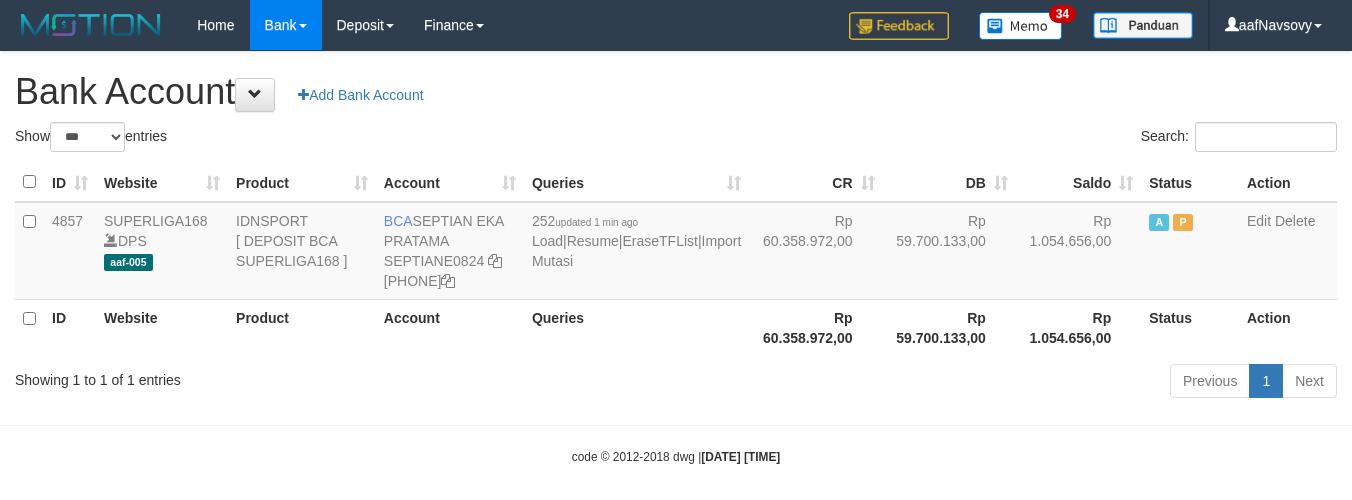 select on "***" 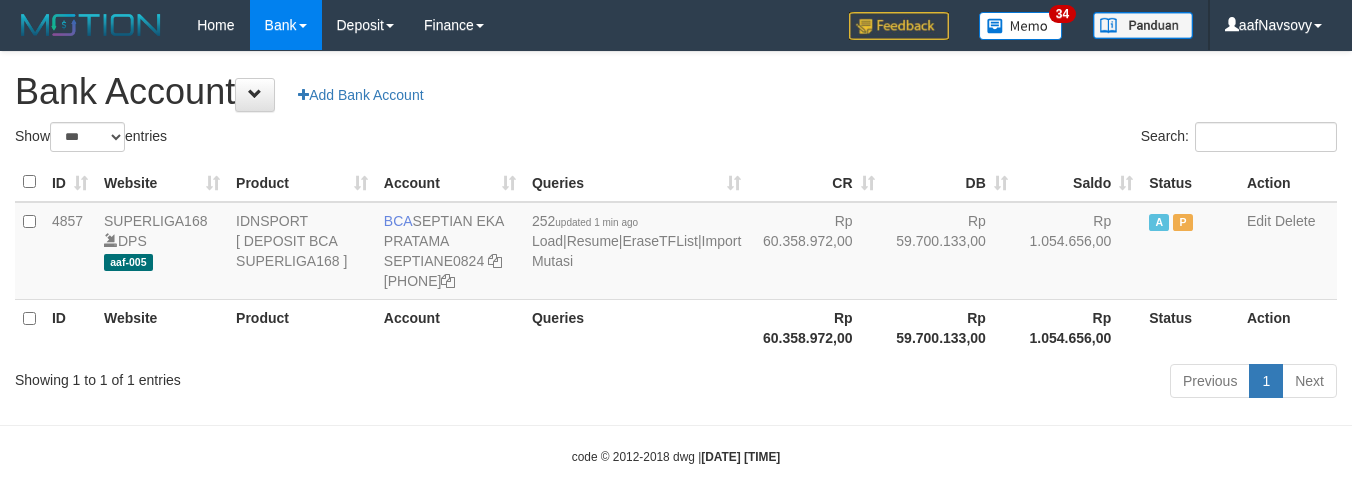 scroll, scrollTop: 0, scrollLeft: 0, axis: both 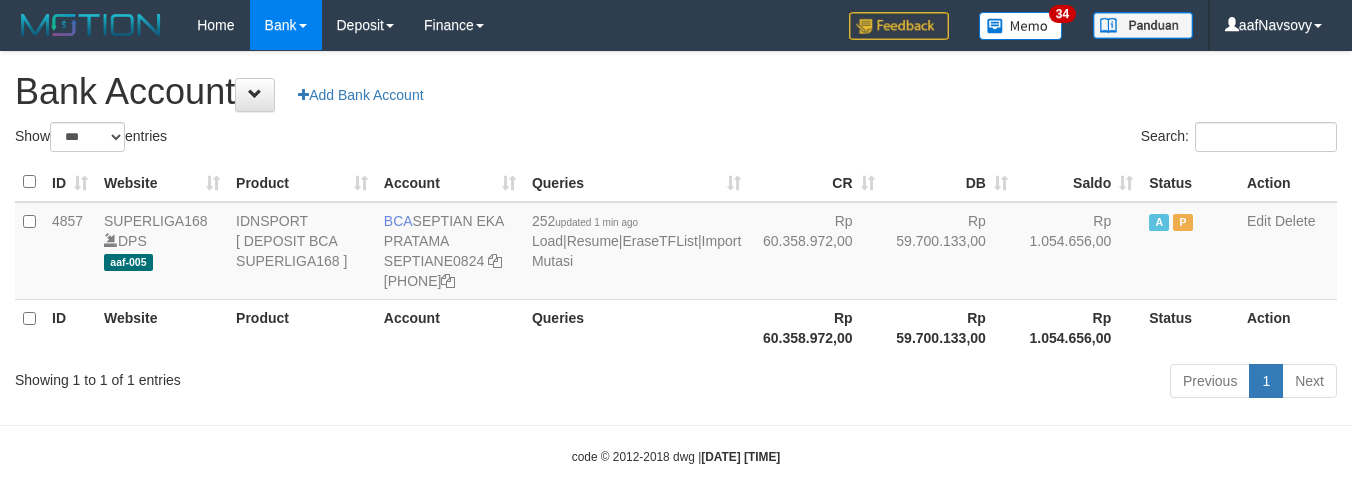 select on "***" 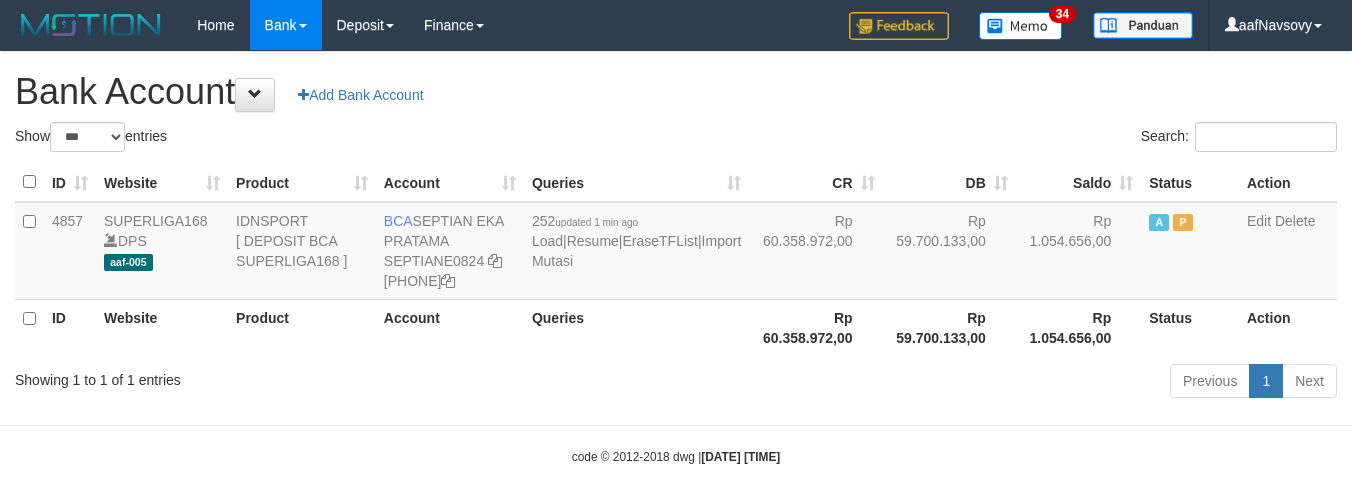scroll, scrollTop: 0, scrollLeft: 0, axis: both 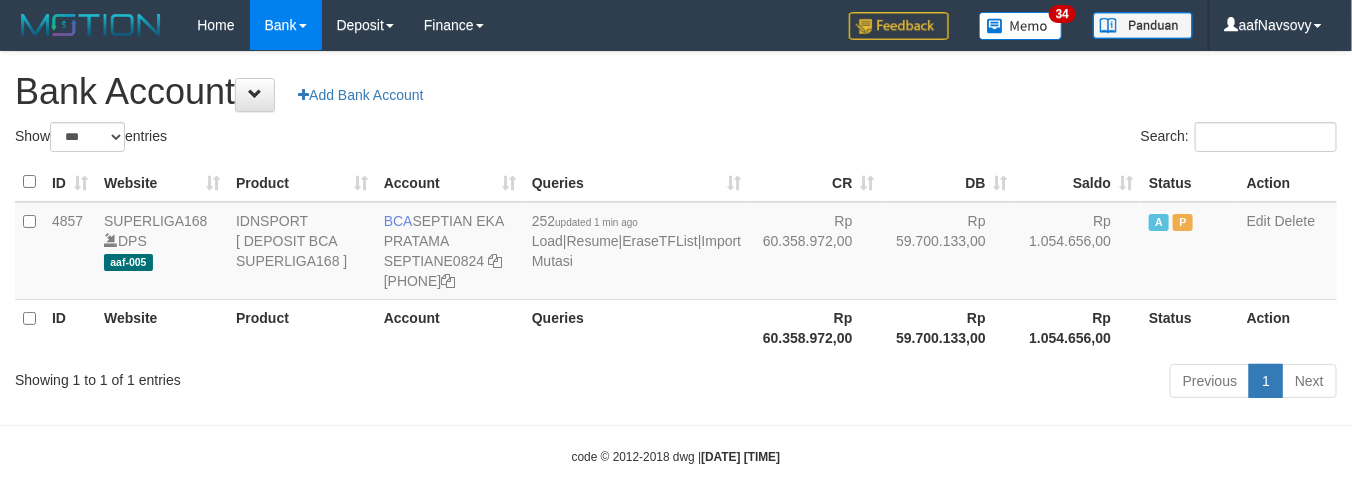 click on "Showing 1 to 1 of 1 entries Previous 1 Next" at bounding box center (676, 383) 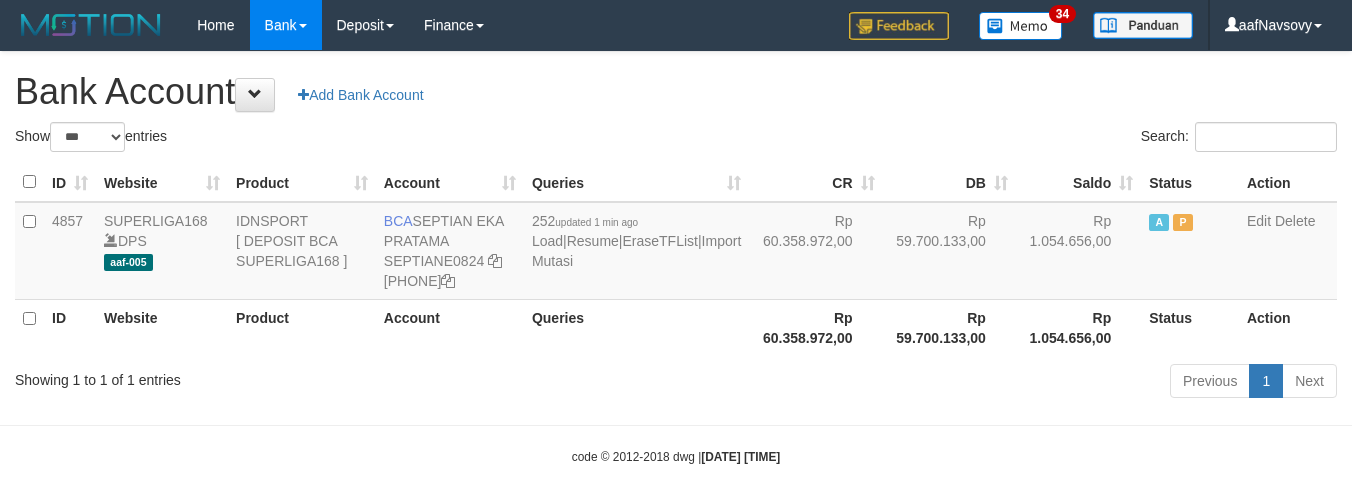 select on "***" 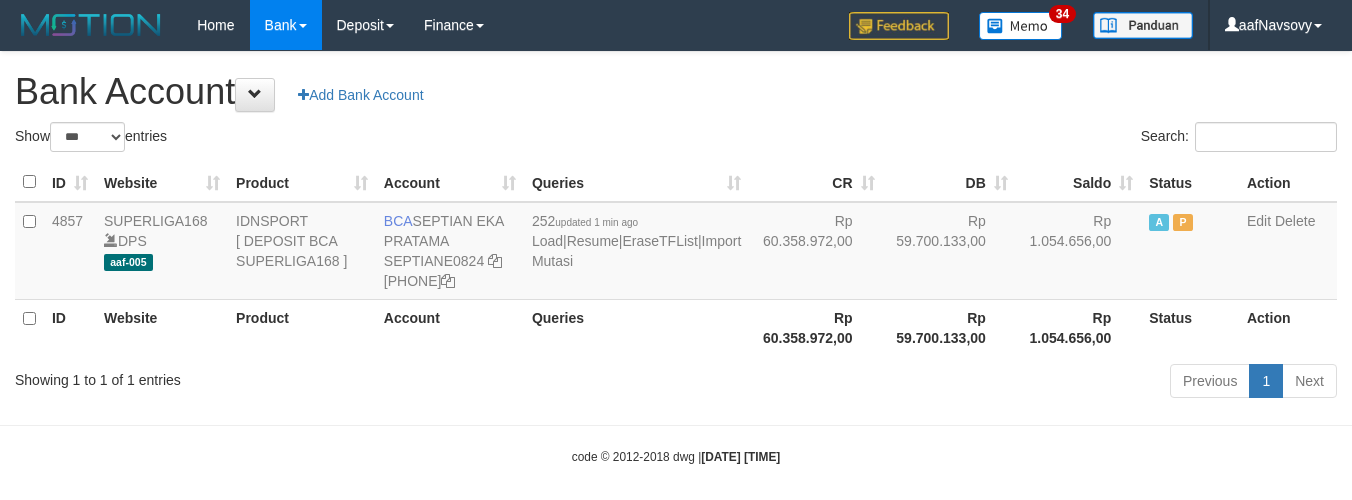 scroll, scrollTop: 0, scrollLeft: 0, axis: both 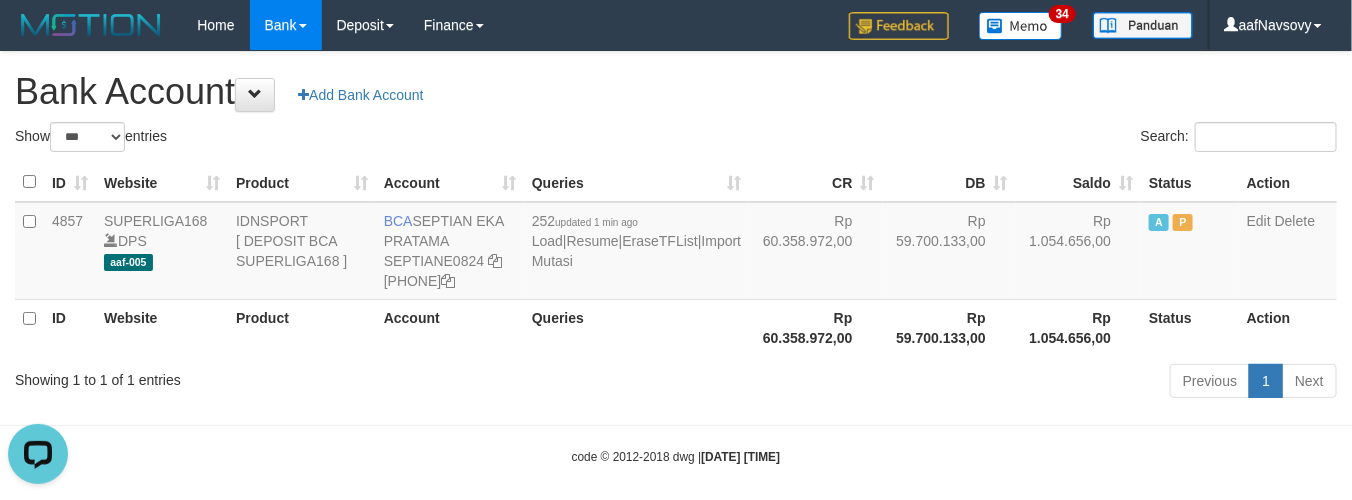 click on "Previous 1 Next" at bounding box center [957, 383] 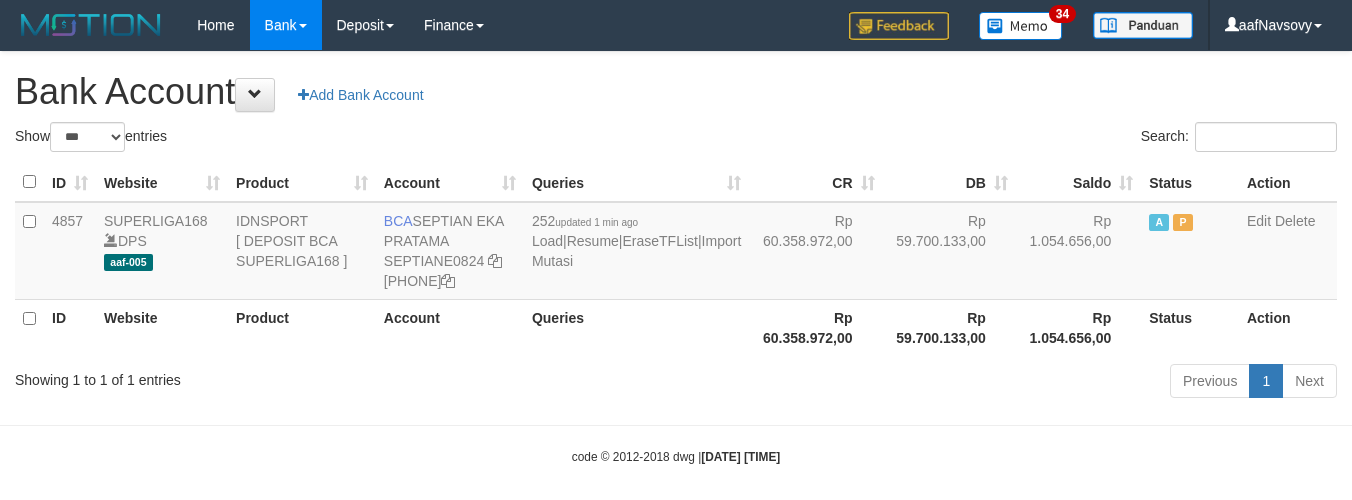 select on "***" 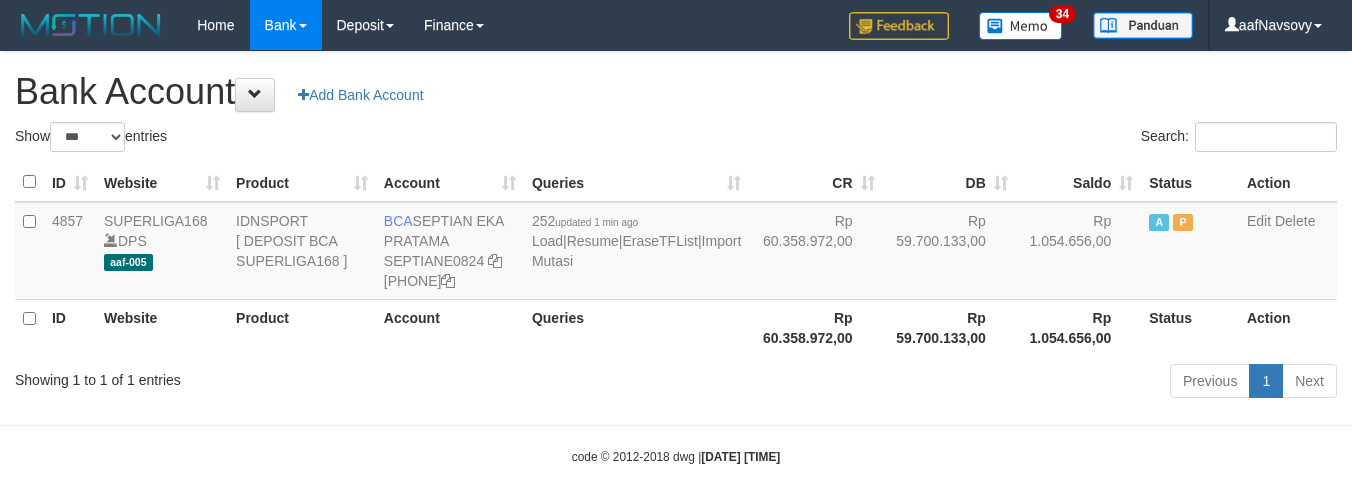 scroll, scrollTop: 0, scrollLeft: 0, axis: both 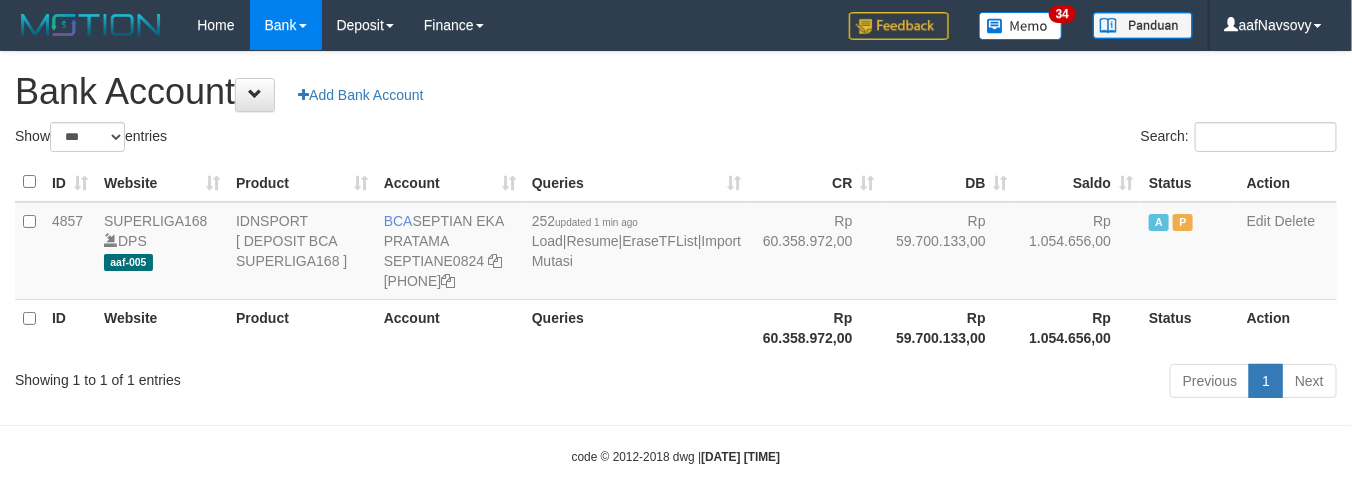 click on "Previous 1 Next" at bounding box center [957, 383] 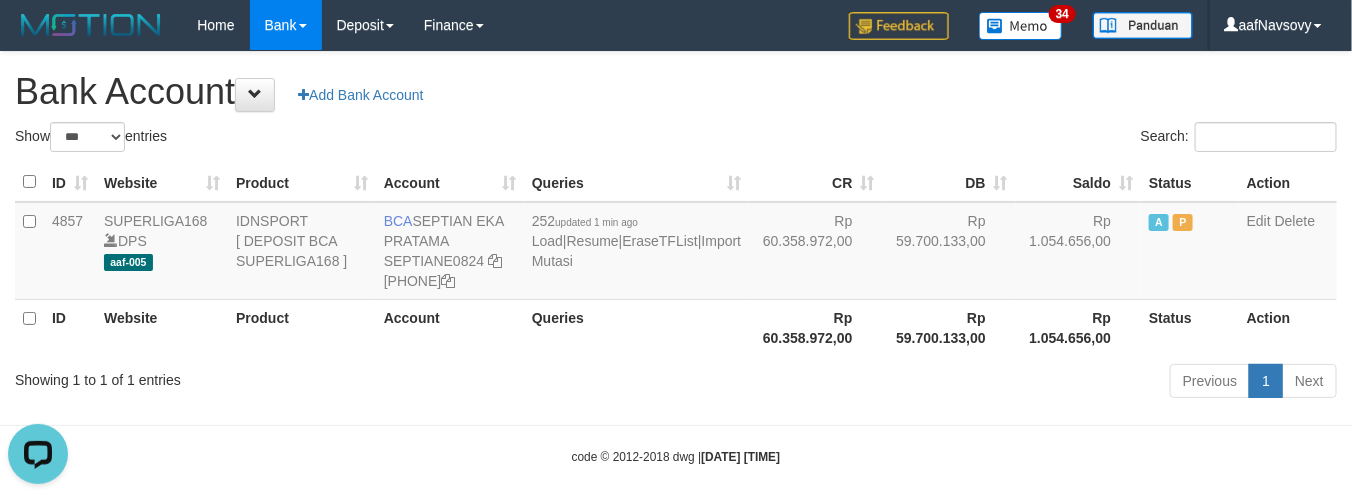 scroll, scrollTop: 0, scrollLeft: 0, axis: both 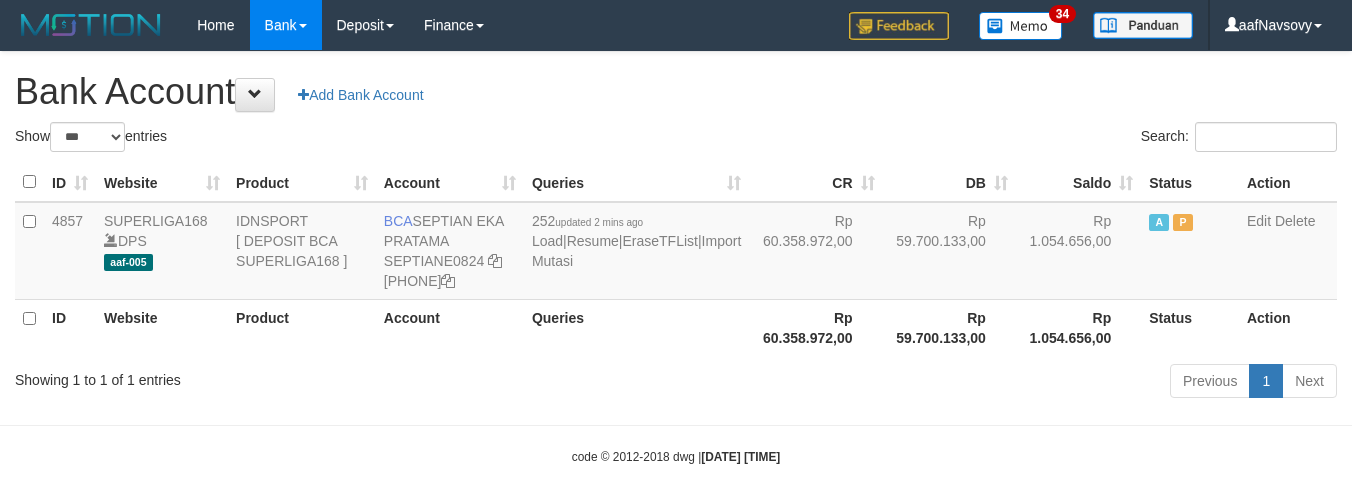 select on "***" 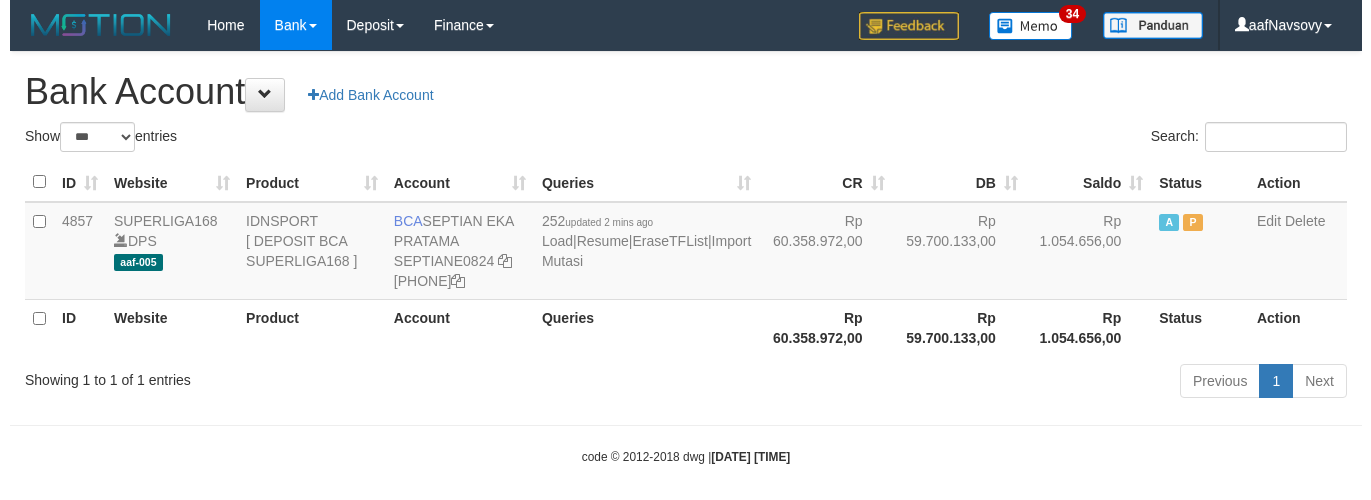 scroll, scrollTop: 0, scrollLeft: 0, axis: both 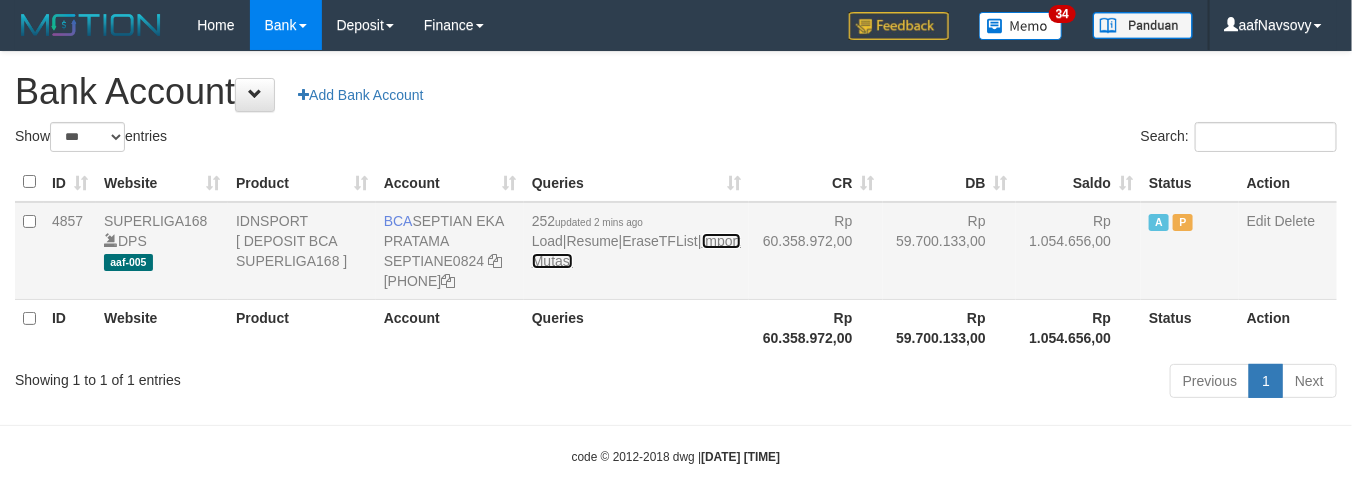 click on "Import Mutasi" at bounding box center (636, 251) 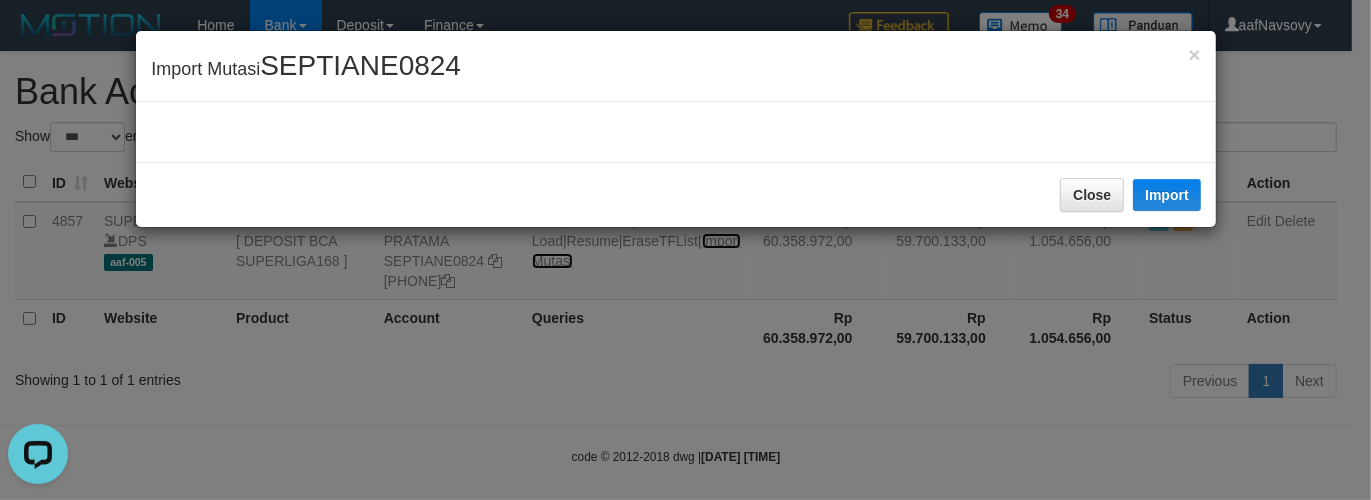 scroll, scrollTop: 0, scrollLeft: 0, axis: both 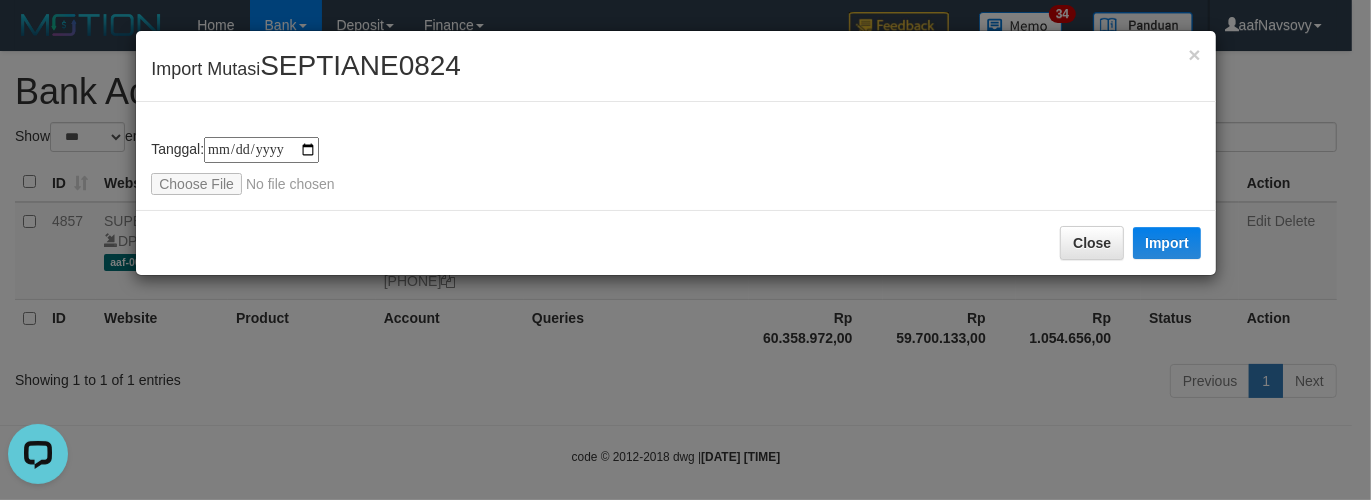 type on "**********" 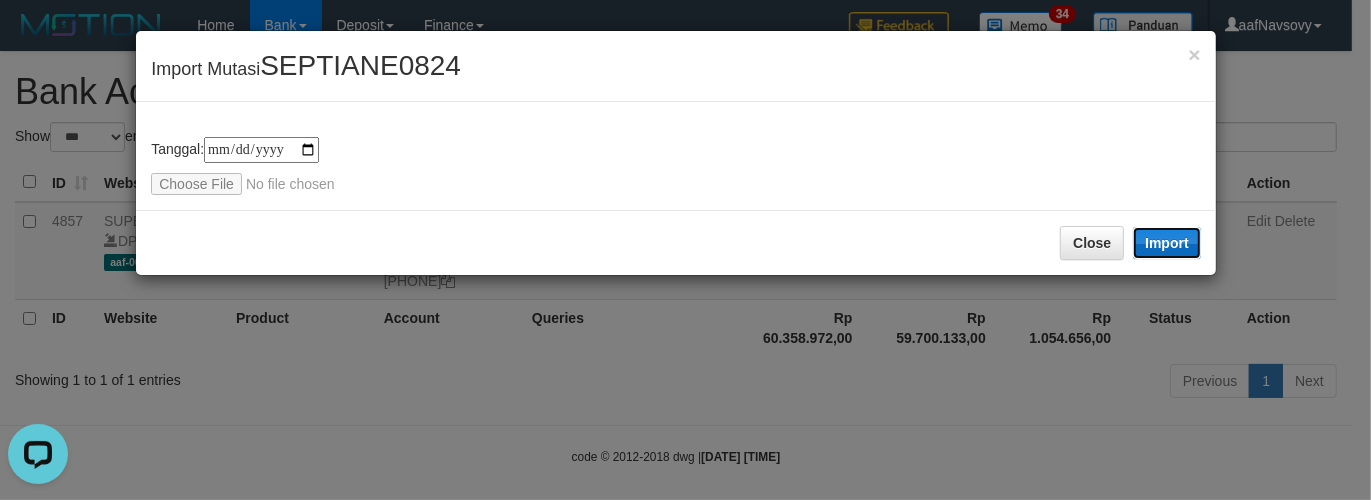 click on "Import" at bounding box center (1167, 243) 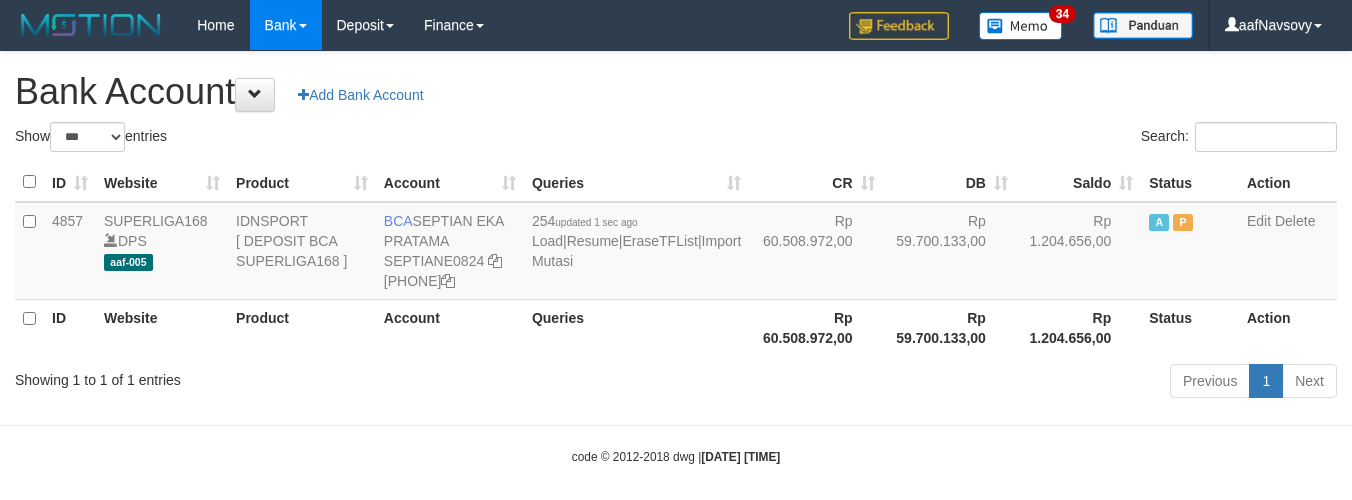 select on "***" 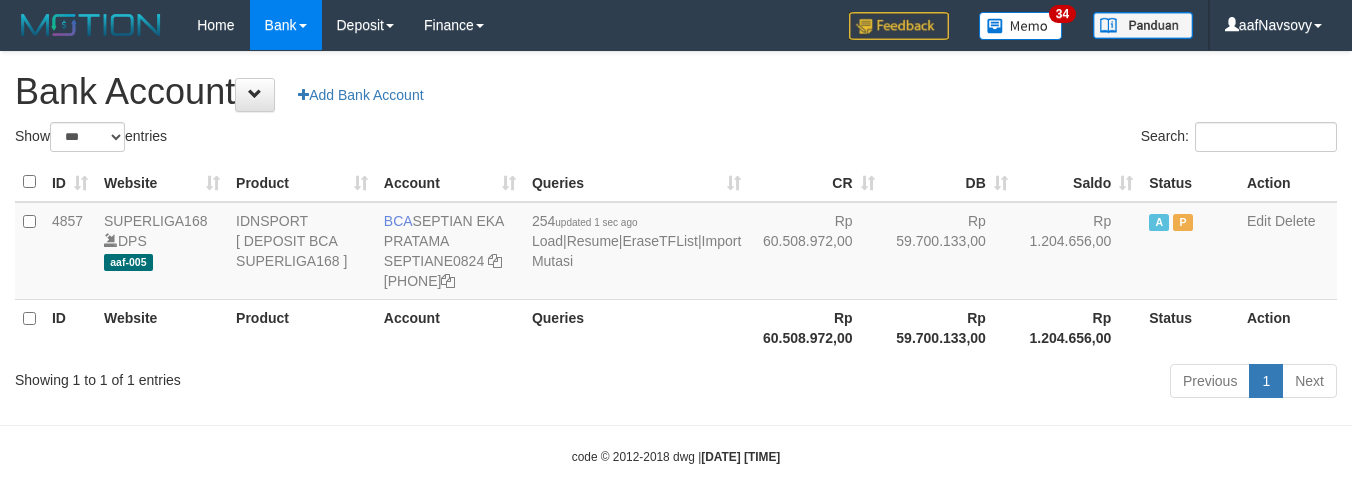 scroll, scrollTop: 0, scrollLeft: 0, axis: both 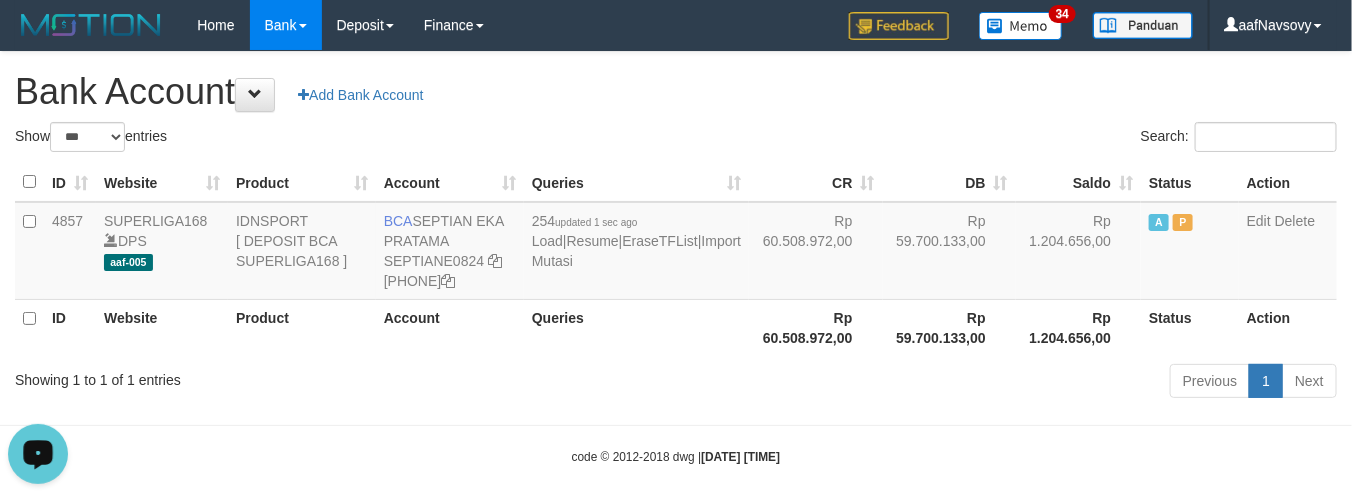 click at bounding box center [676, 425] 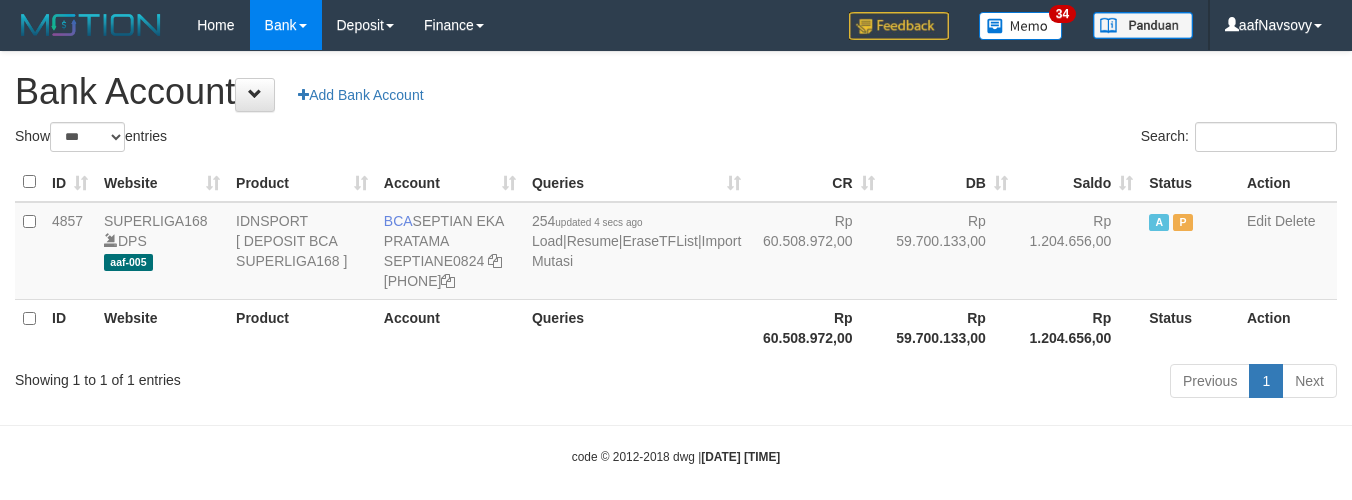 select on "***" 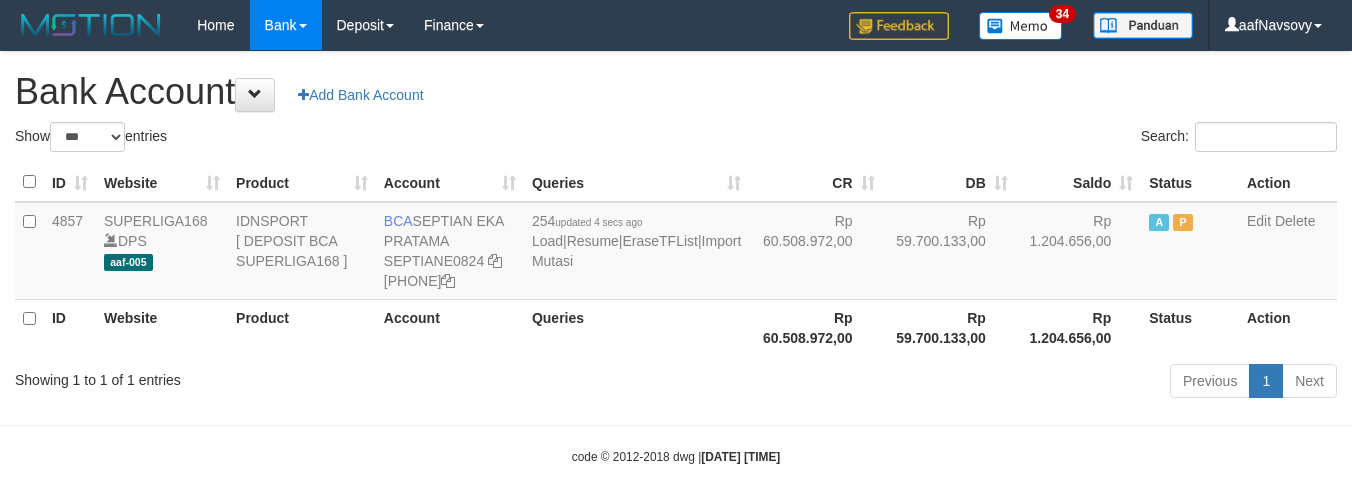 scroll, scrollTop: 0, scrollLeft: 0, axis: both 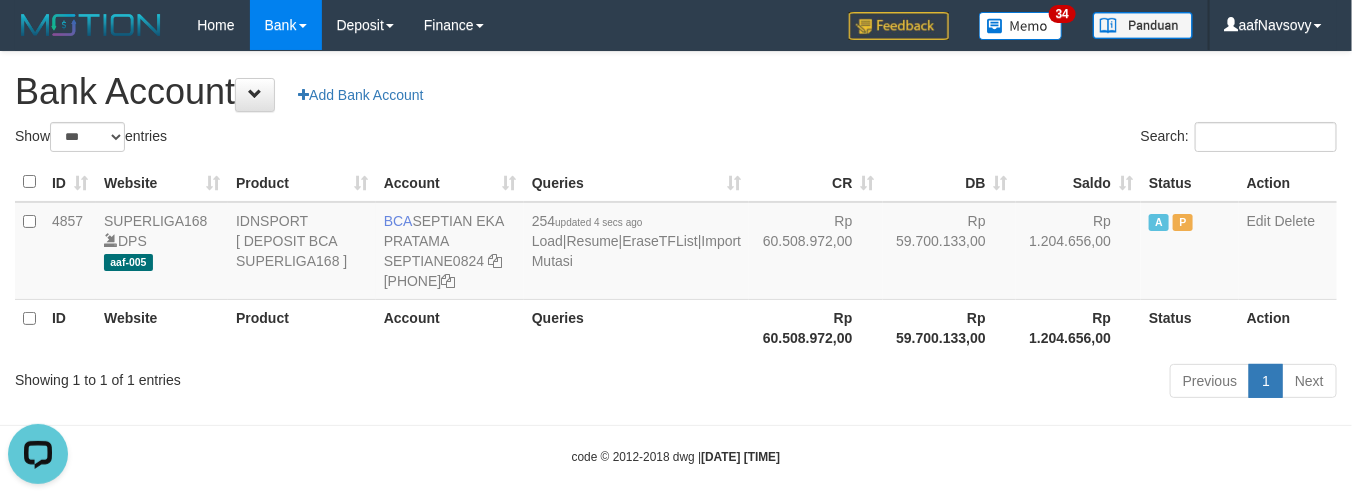 click on "Previous 1 Next" at bounding box center (957, 383) 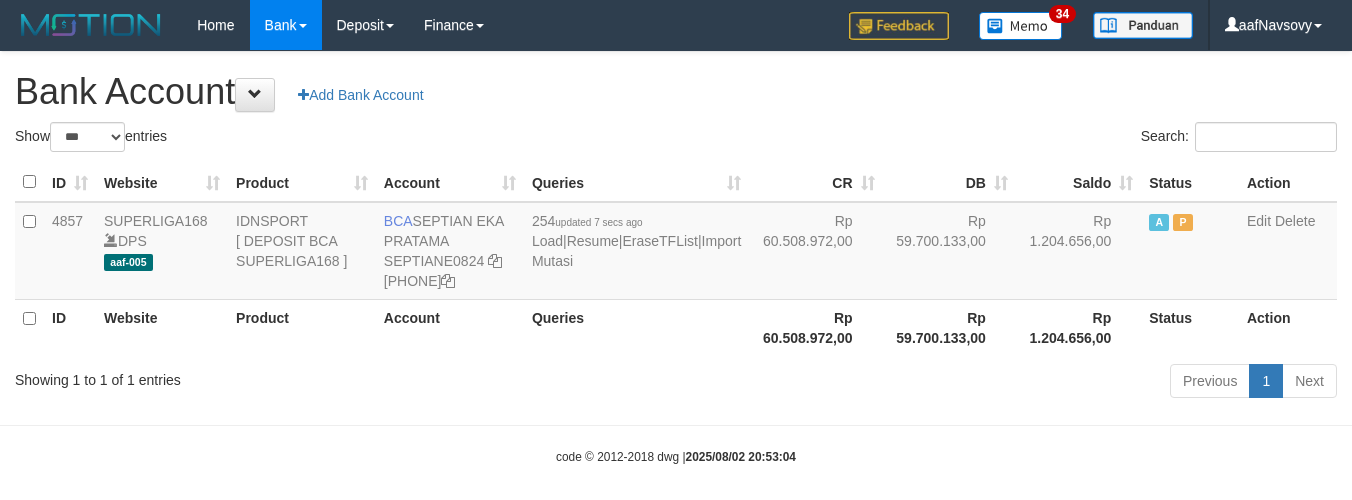 select on "***" 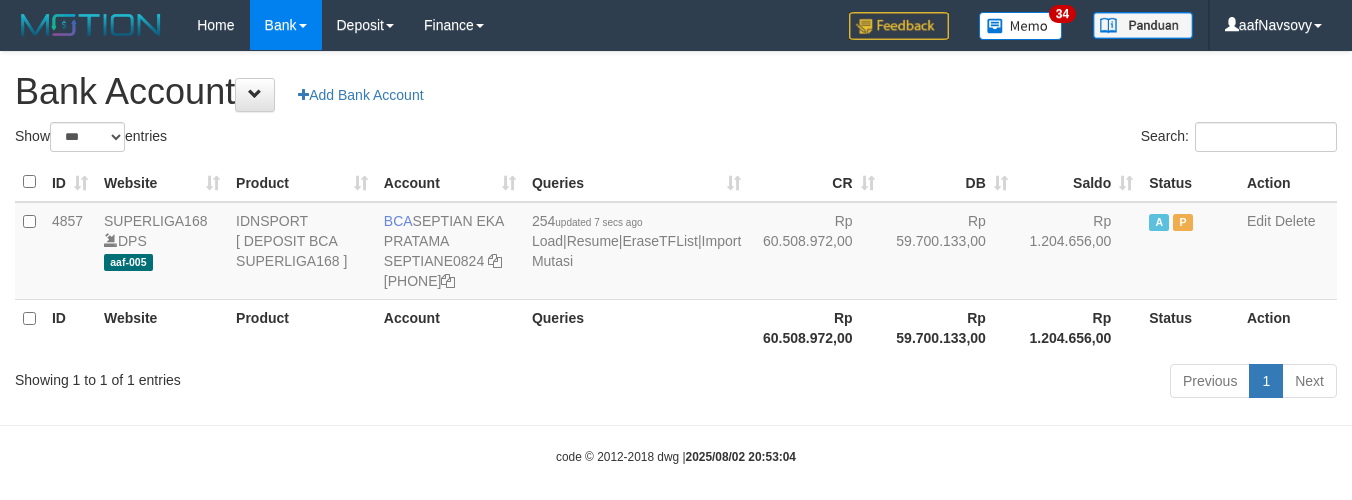 scroll, scrollTop: 0, scrollLeft: 0, axis: both 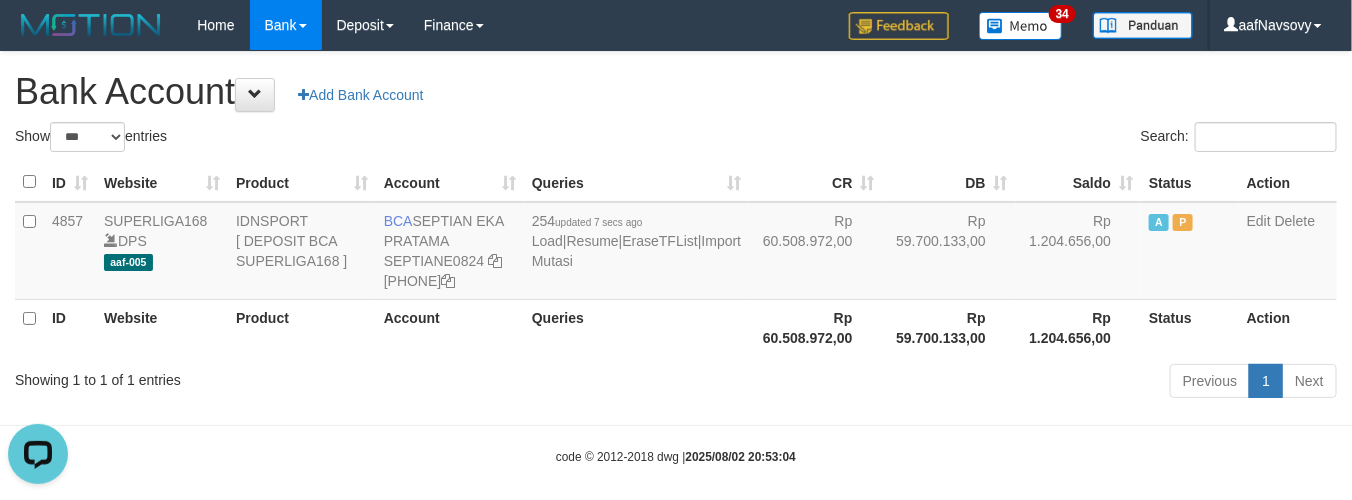 click on "Previous 1 Next" at bounding box center [957, 383] 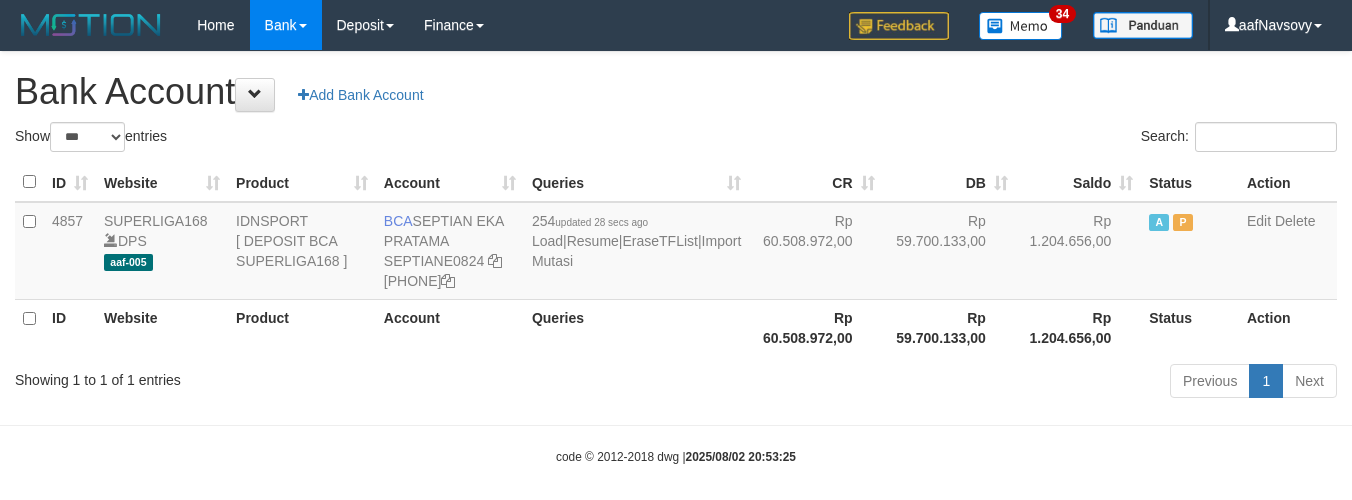 select on "***" 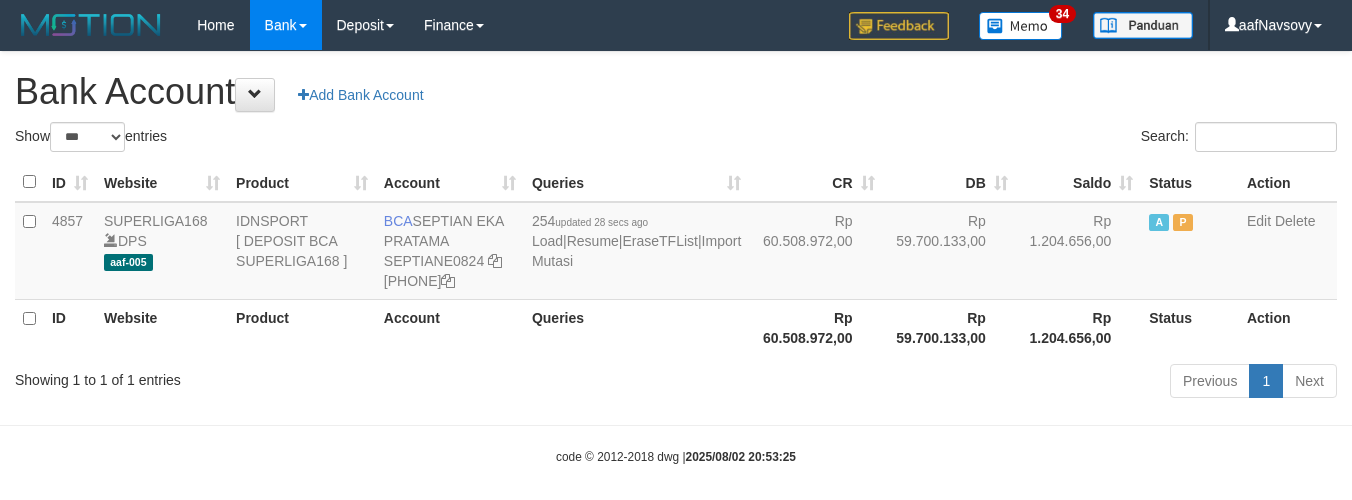 scroll, scrollTop: 0, scrollLeft: 0, axis: both 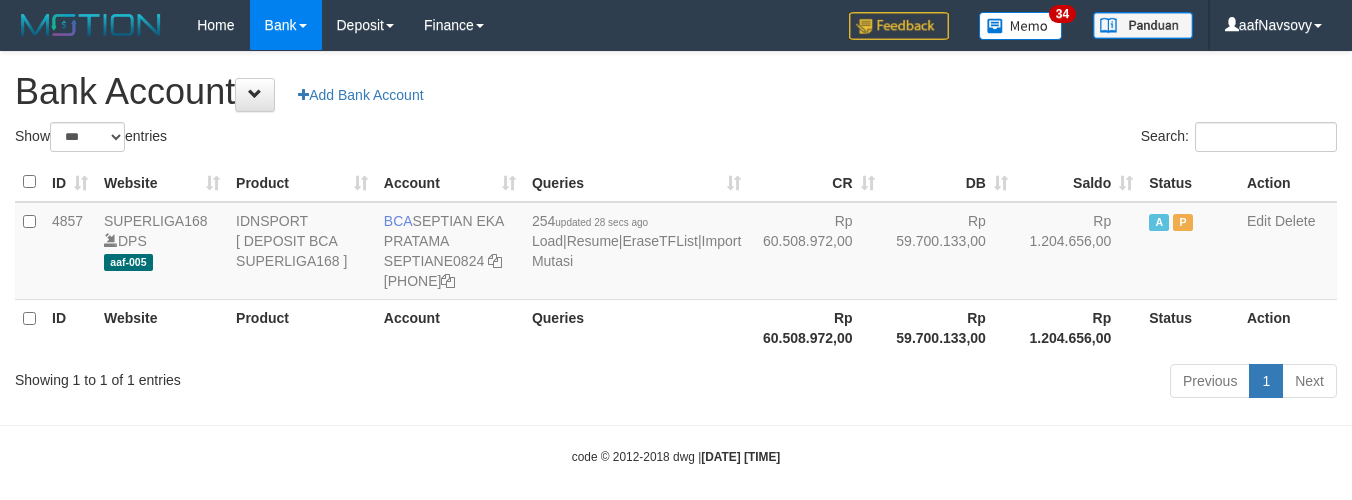 select on "***" 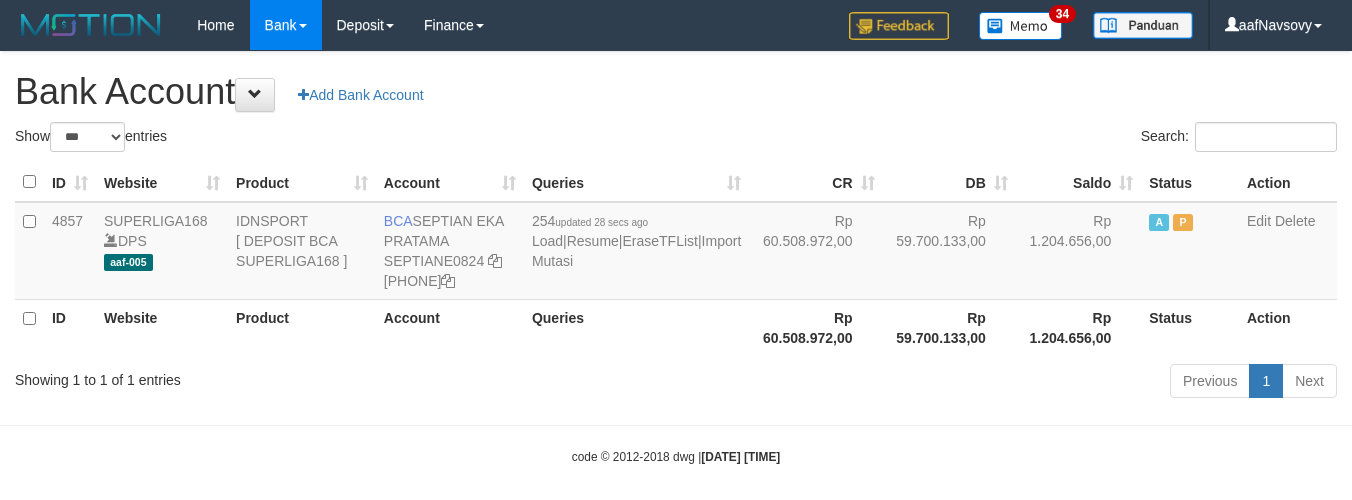 scroll, scrollTop: 0, scrollLeft: 0, axis: both 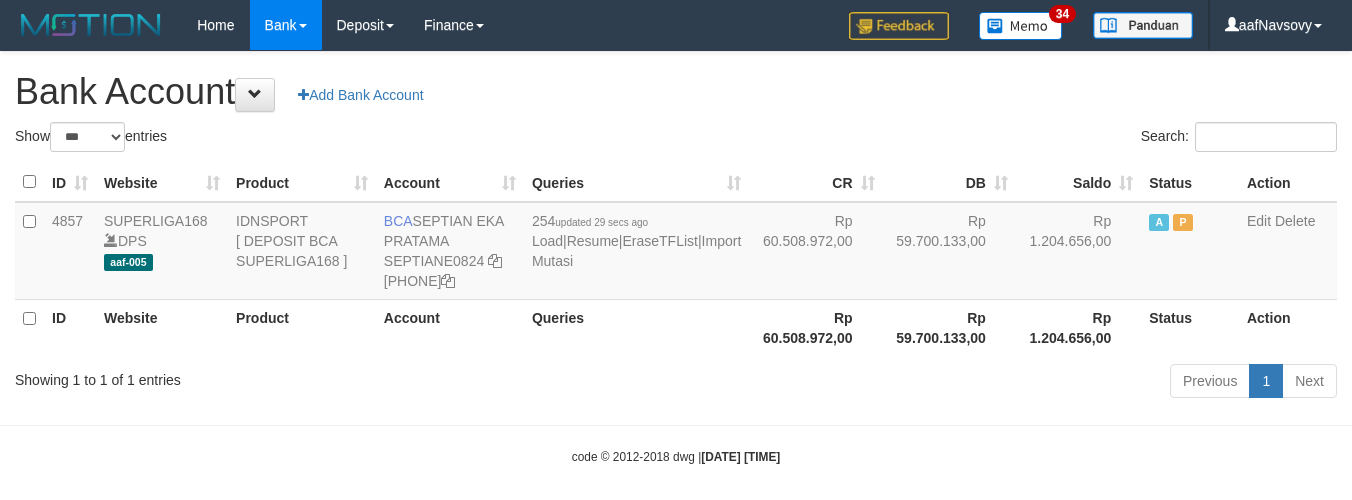 select on "***" 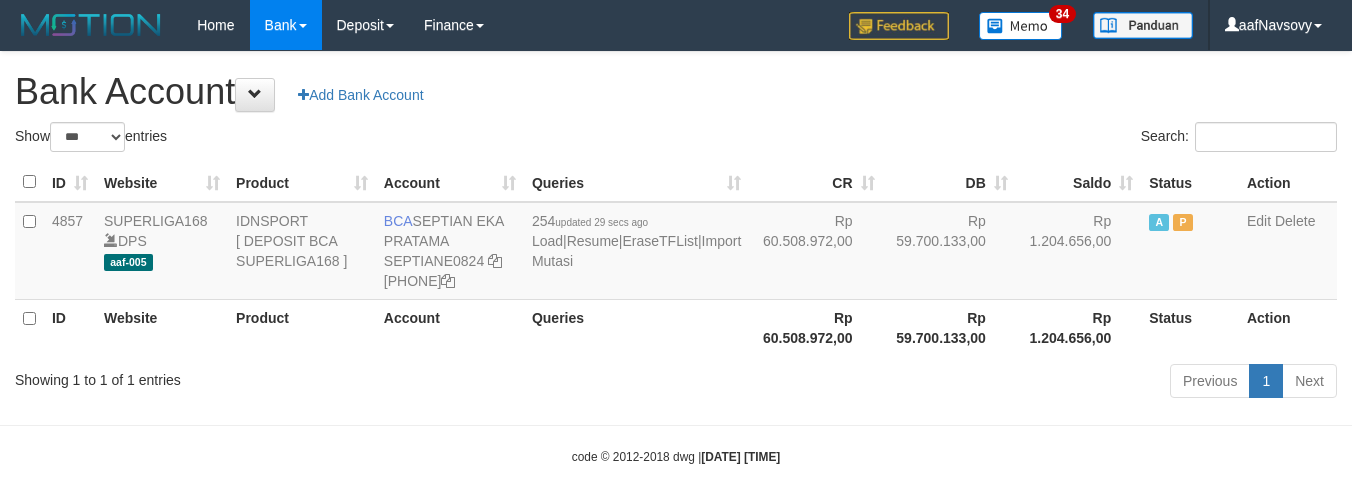 scroll, scrollTop: 0, scrollLeft: 0, axis: both 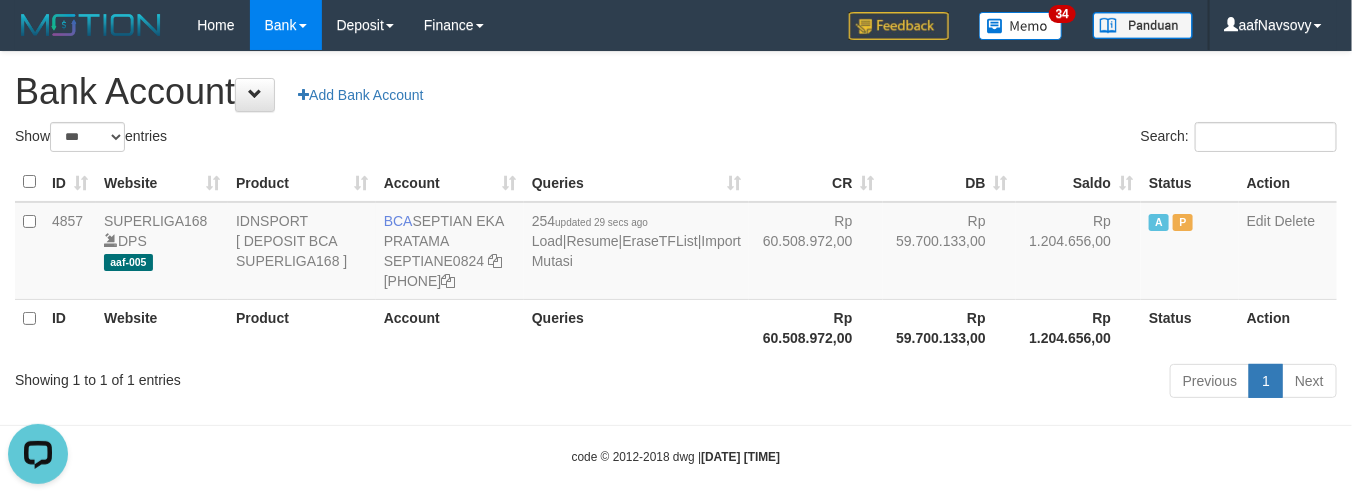 click on "Previous 1 Next" at bounding box center [957, 383] 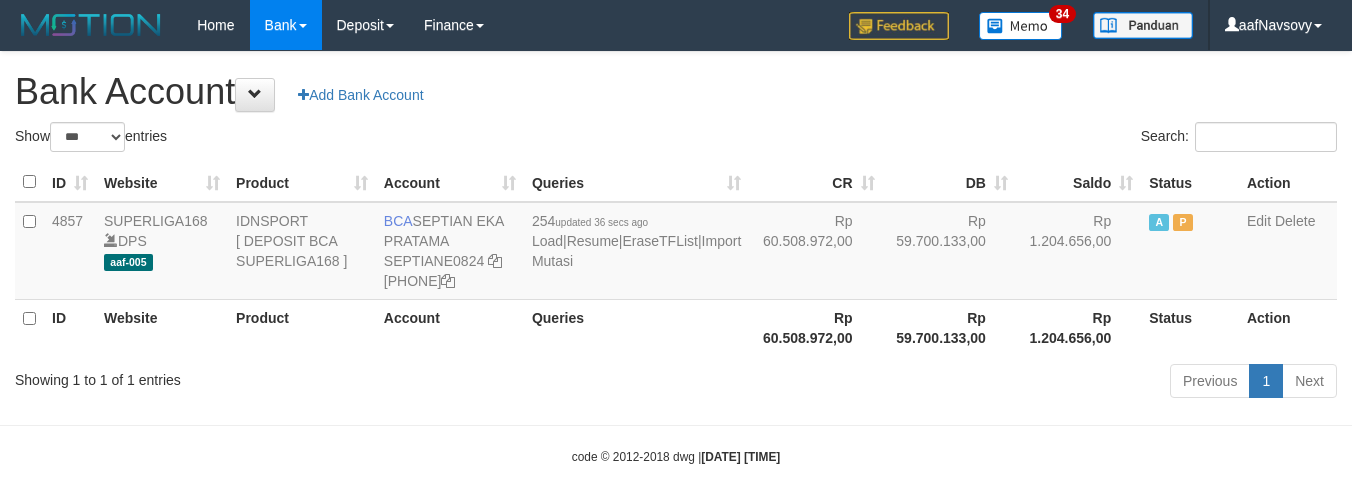 select on "***" 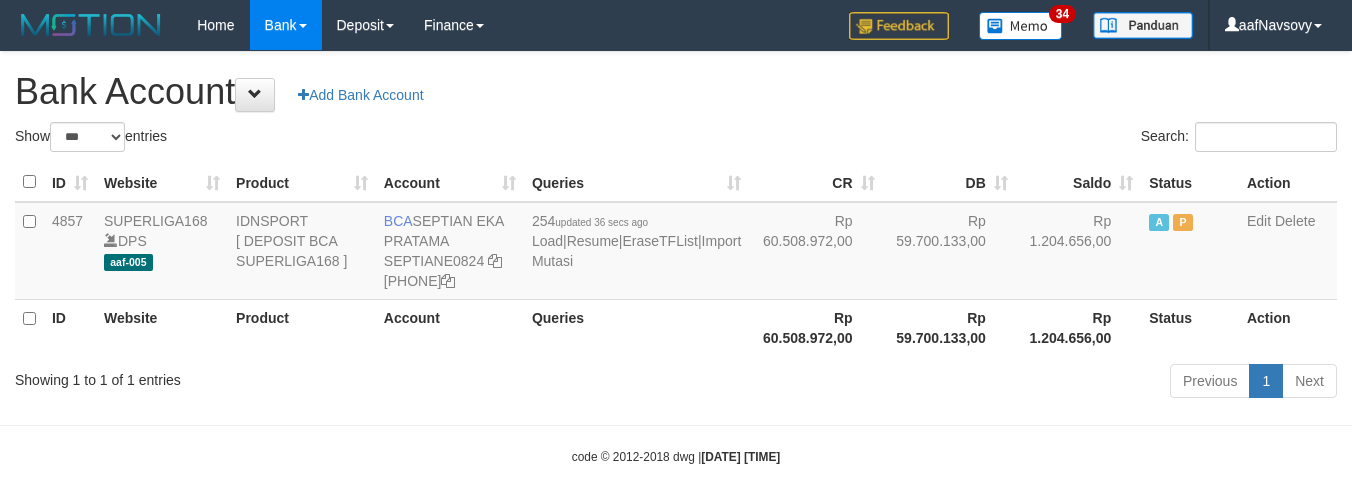scroll, scrollTop: 0, scrollLeft: 0, axis: both 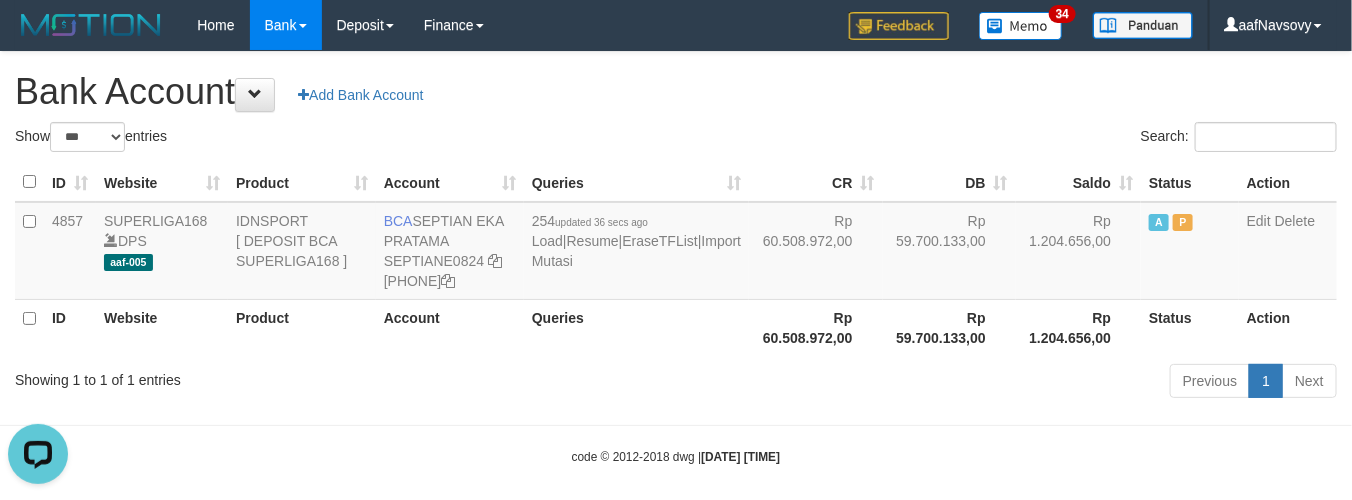 click on "Toggle navigation
Home
Bank
Account List
Load
By Website
Group
[ISPORT]													SUPERLIGA168
By Load Group (DPS)
34" at bounding box center (676, 258) 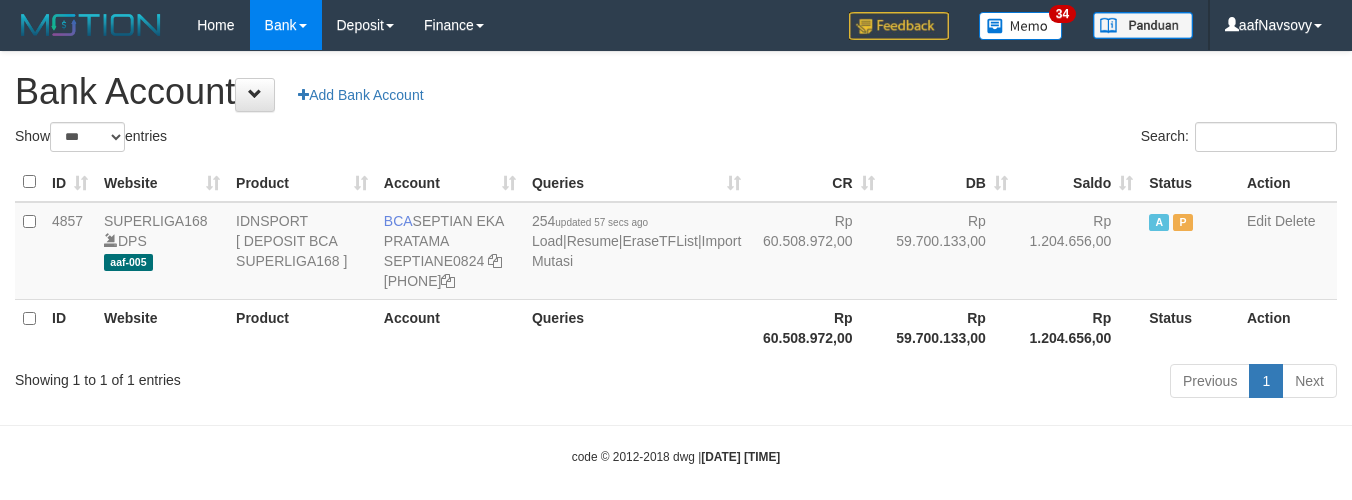 select on "***" 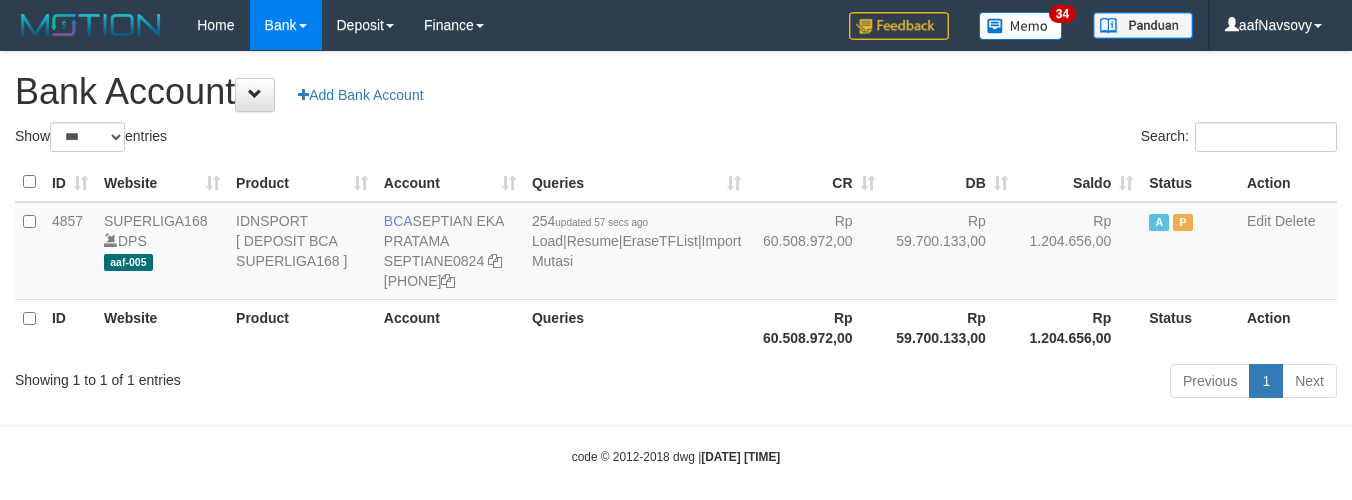 scroll, scrollTop: 0, scrollLeft: 0, axis: both 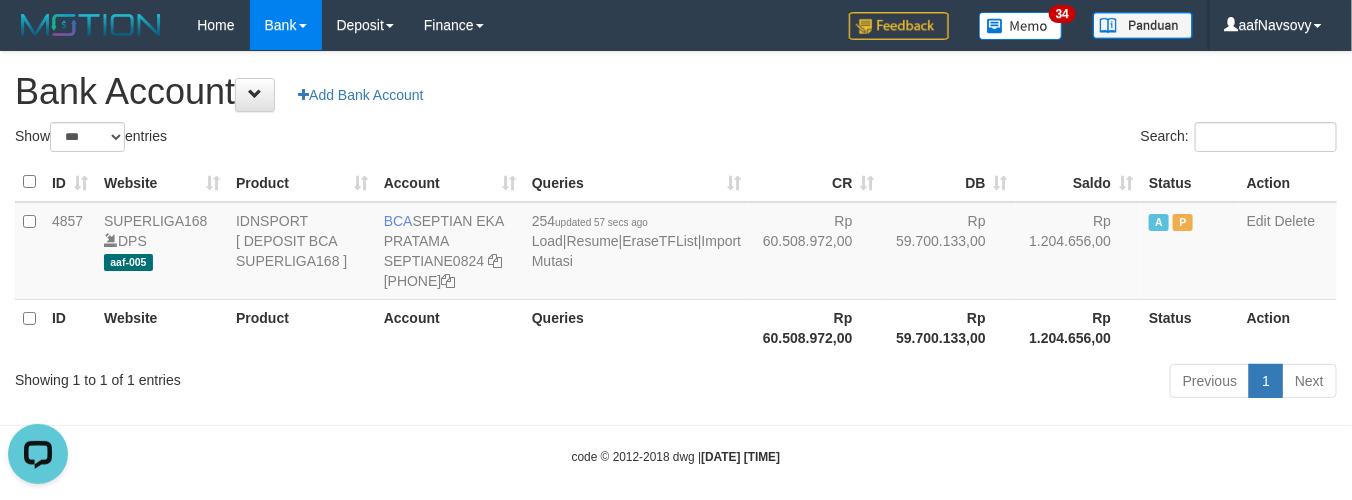 click on "Previous 1 Next" at bounding box center [957, 383] 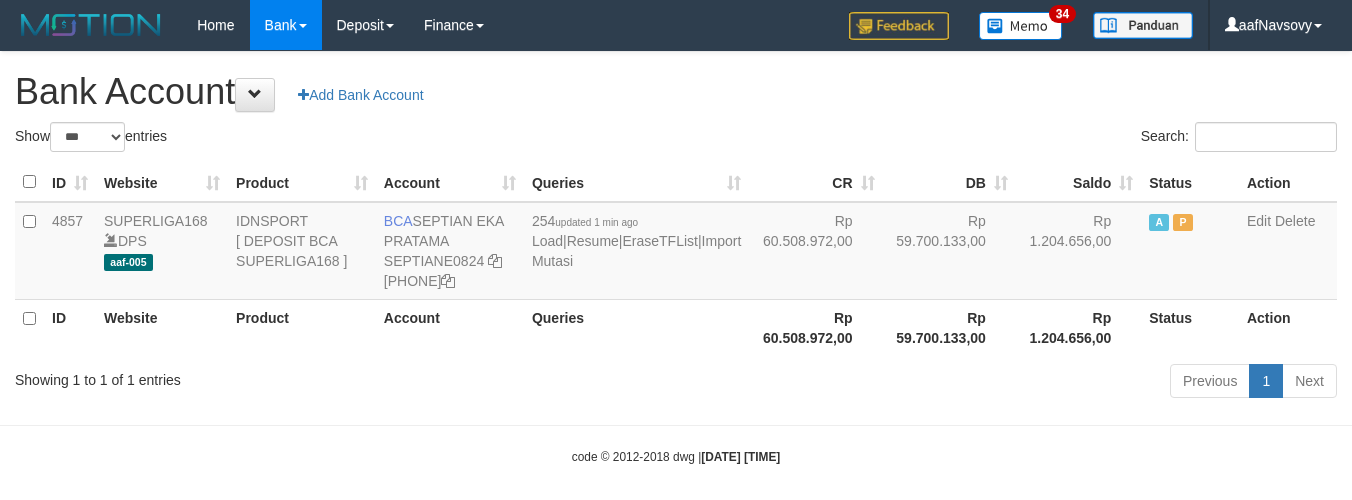 select on "***" 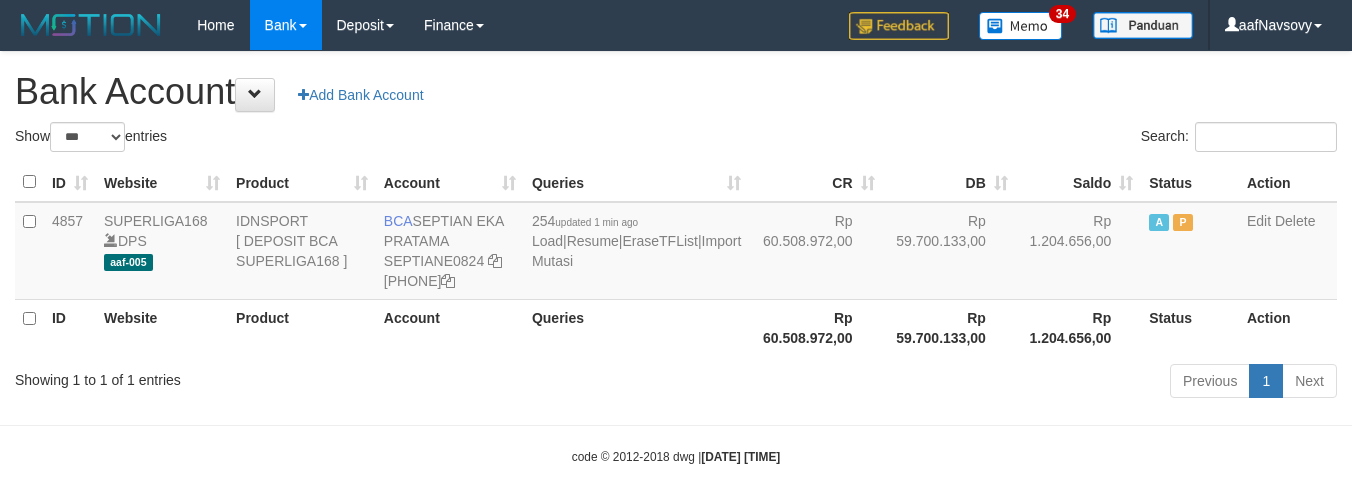 scroll, scrollTop: 0, scrollLeft: 0, axis: both 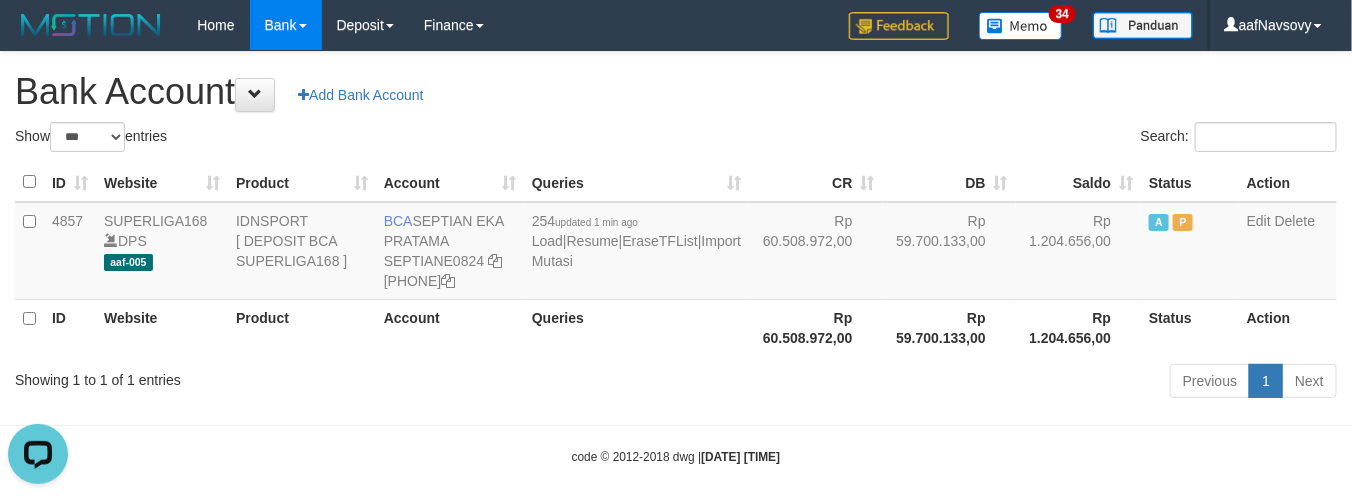 click on "Previous 1 Next" at bounding box center [957, 383] 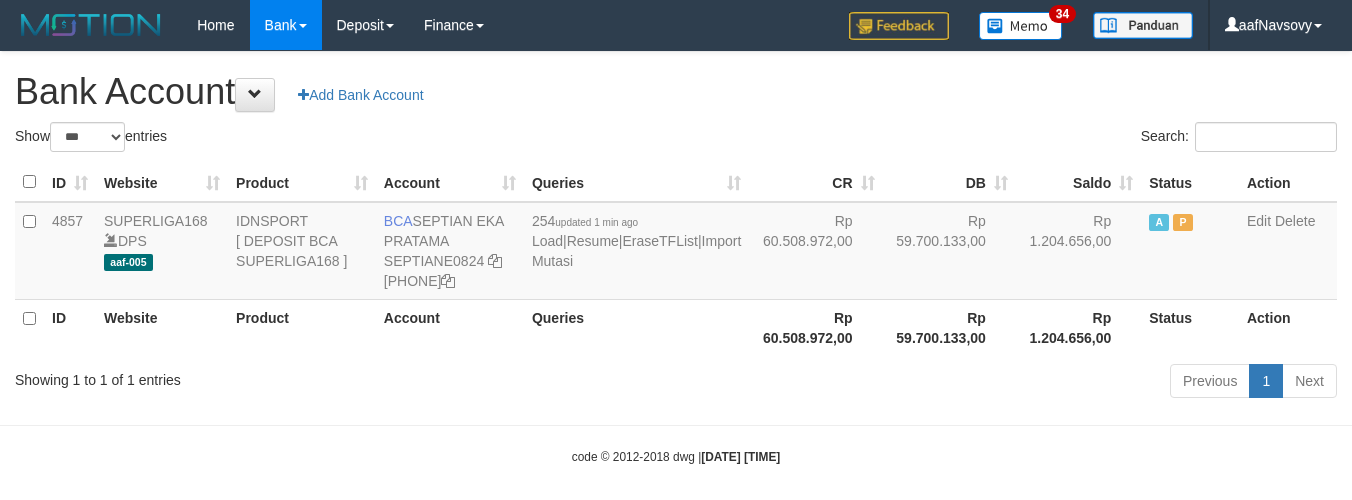 select on "***" 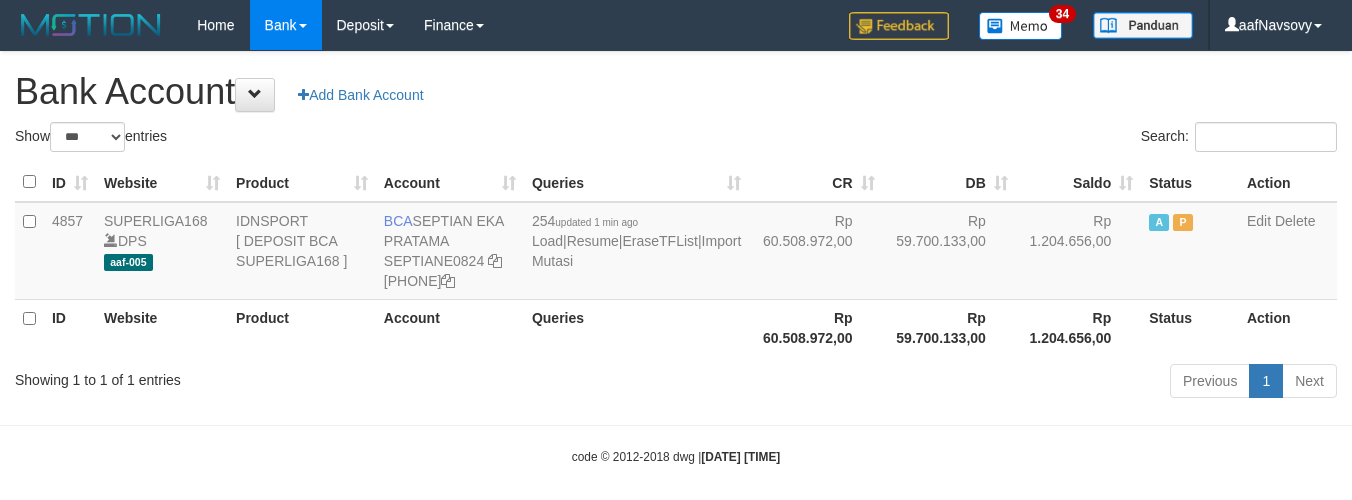 scroll, scrollTop: 0, scrollLeft: 0, axis: both 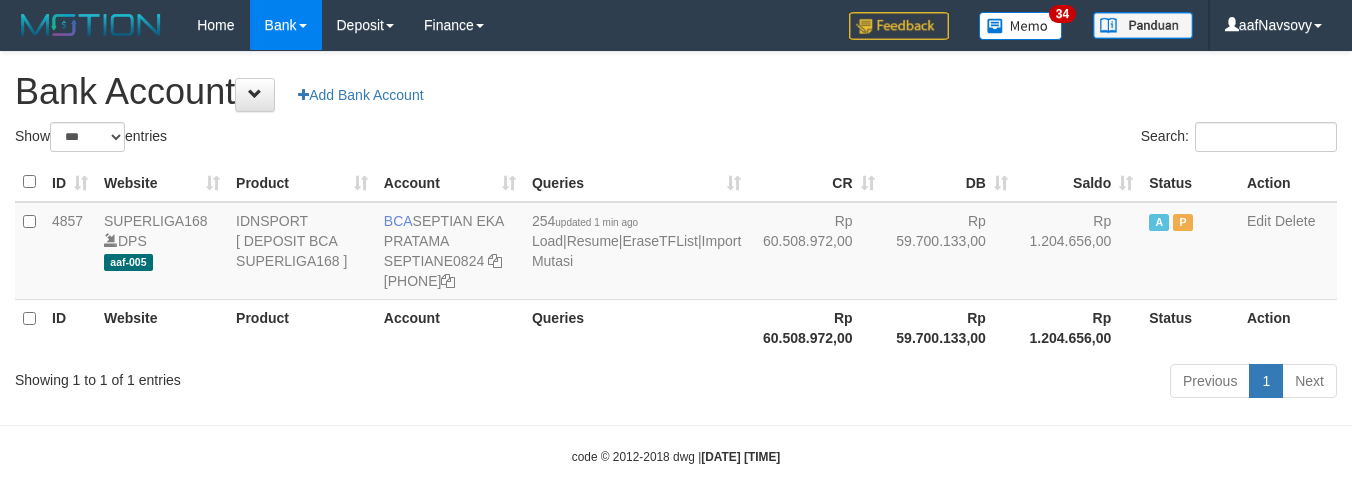 select on "***" 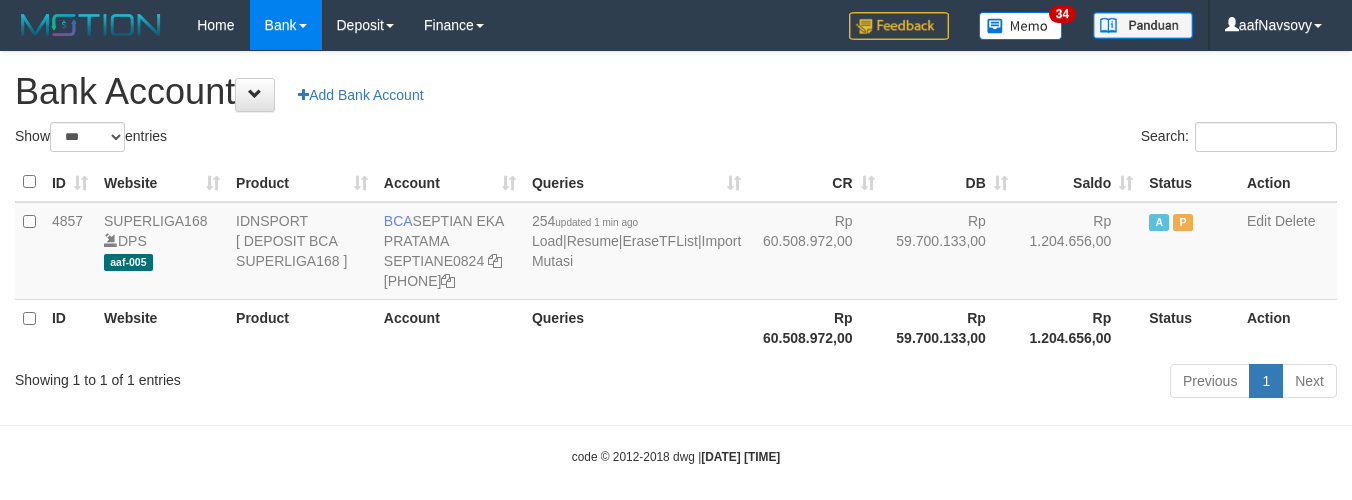 scroll, scrollTop: 0, scrollLeft: 0, axis: both 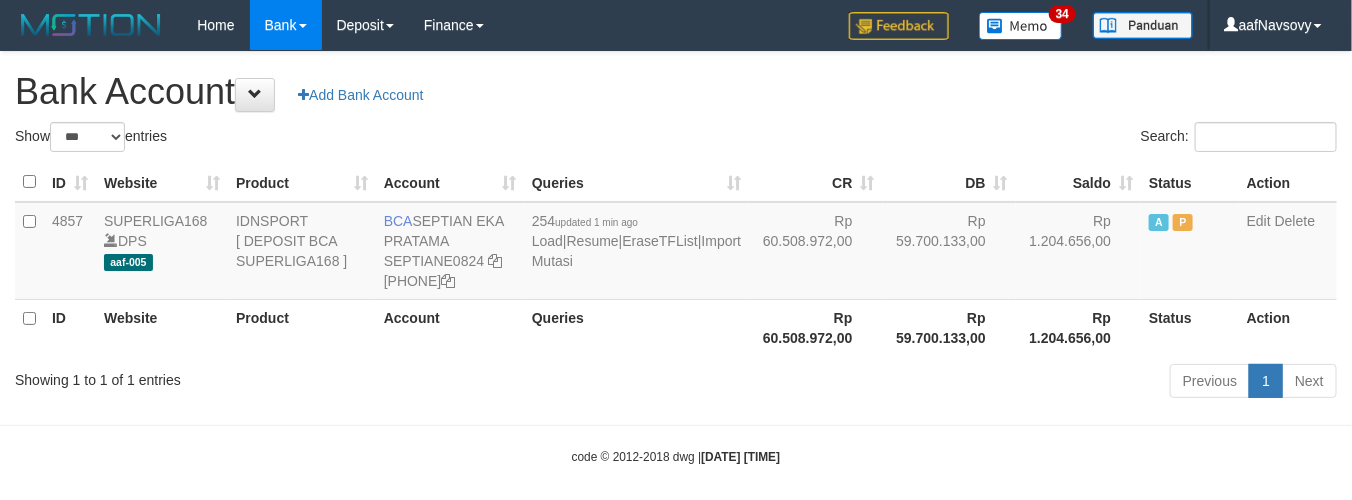 click on "Account" at bounding box center (450, 327) 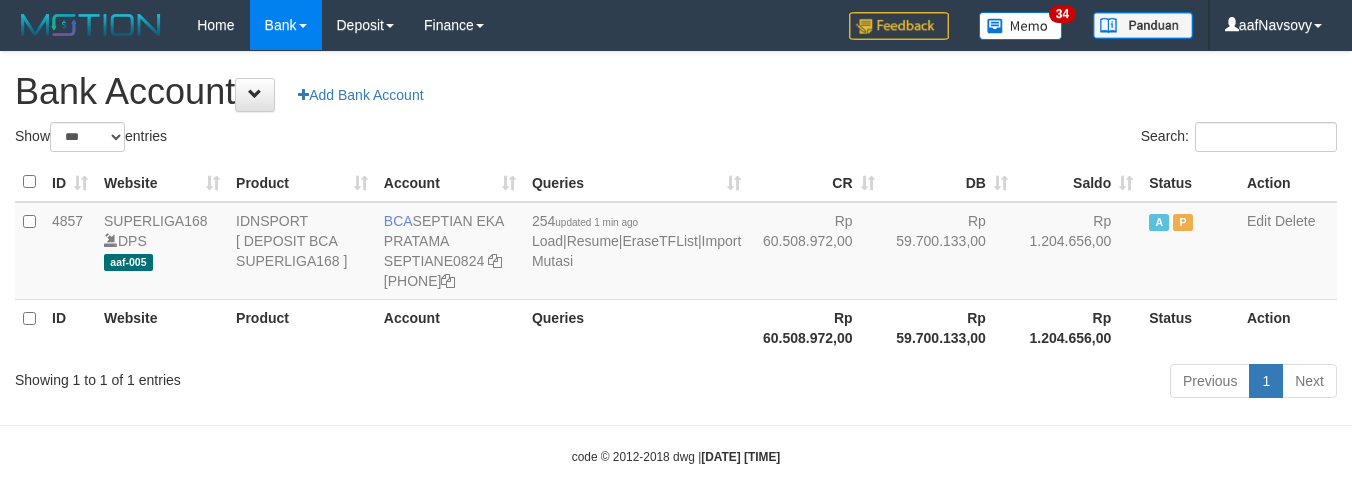 select on "***" 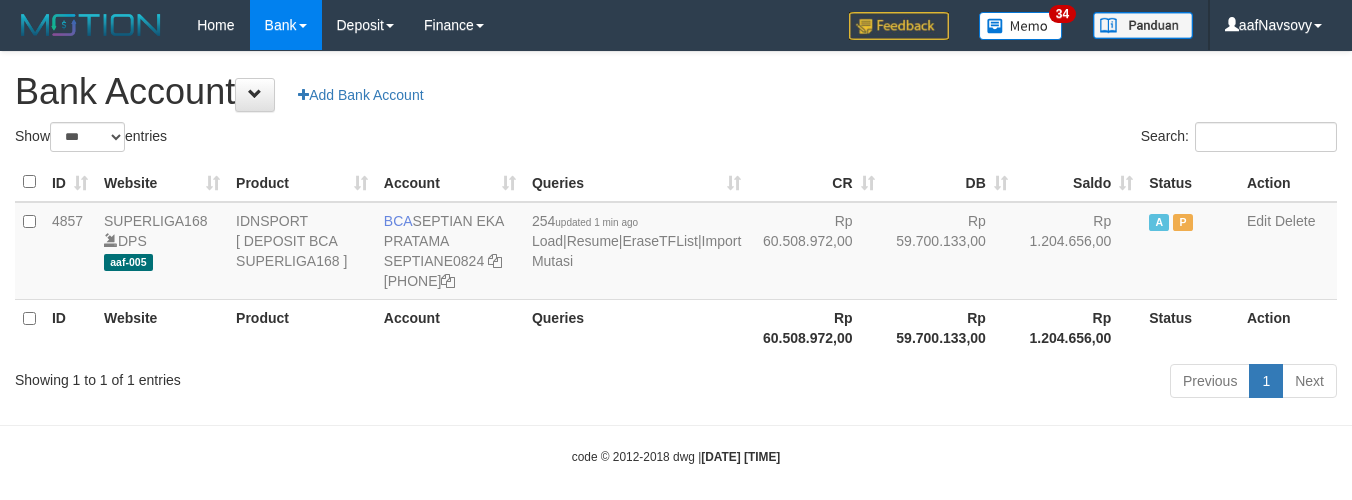 scroll, scrollTop: 0, scrollLeft: 0, axis: both 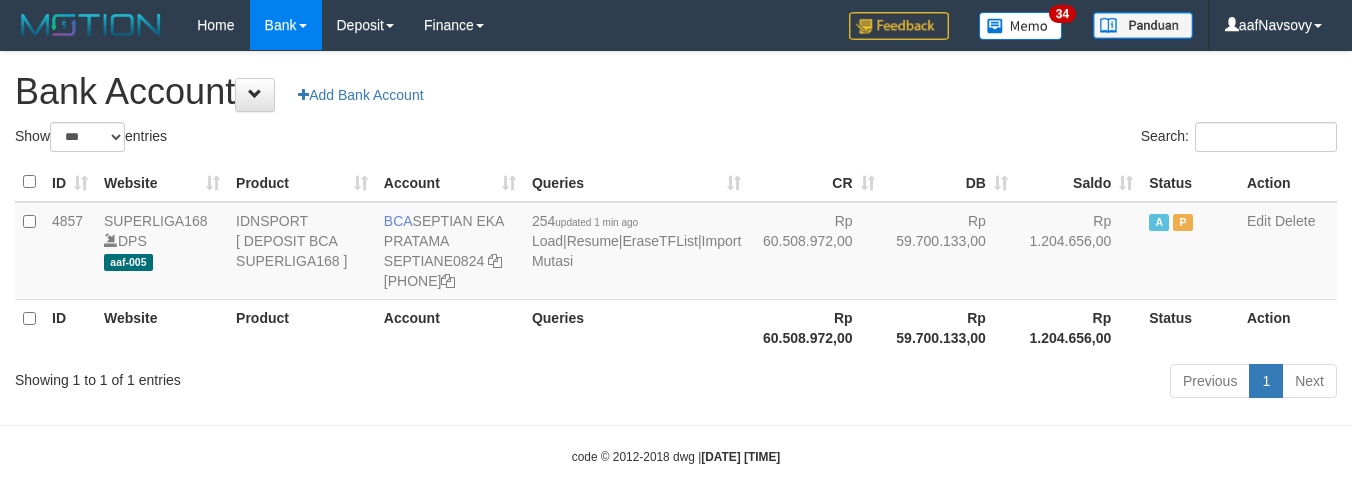 select on "***" 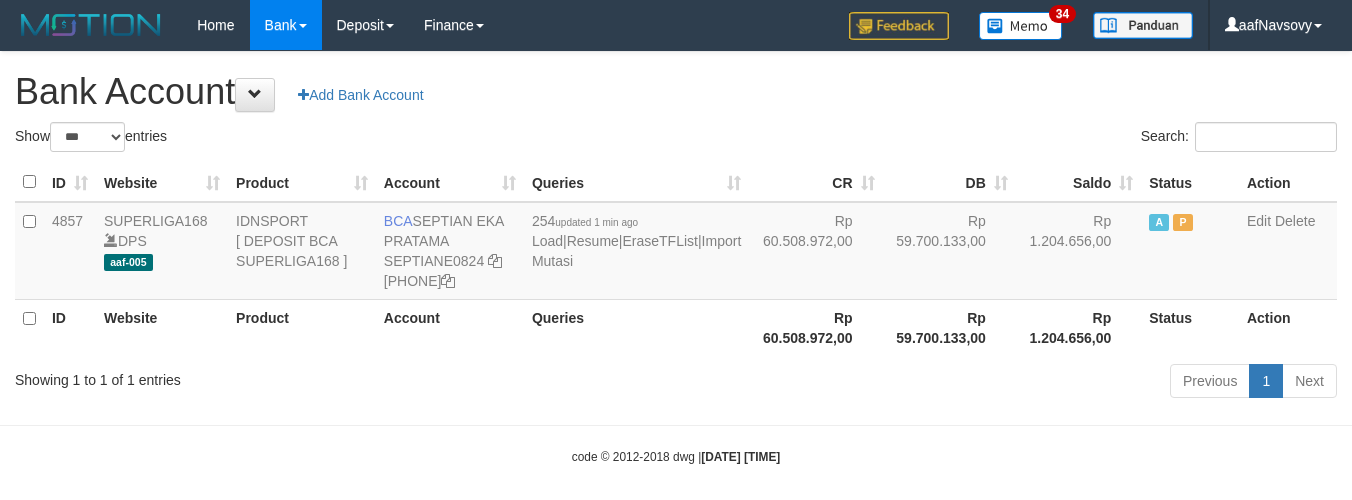 scroll, scrollTop: 0, scrollLeft: 0, axis: both 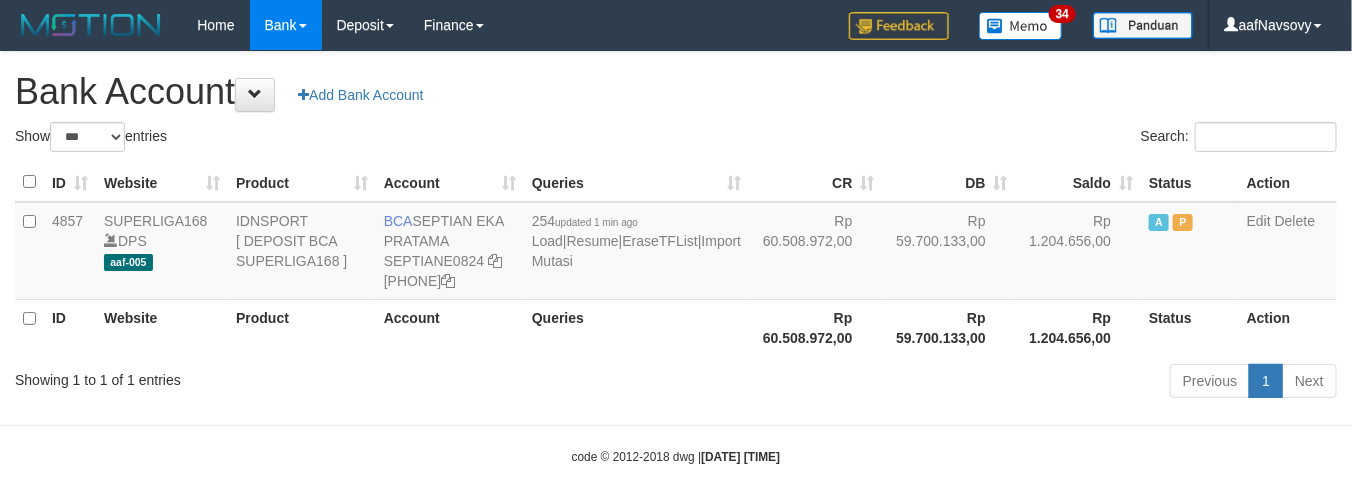 click on "Showing 1 to 1 of 1 entries" at bounding box center (281, 376) 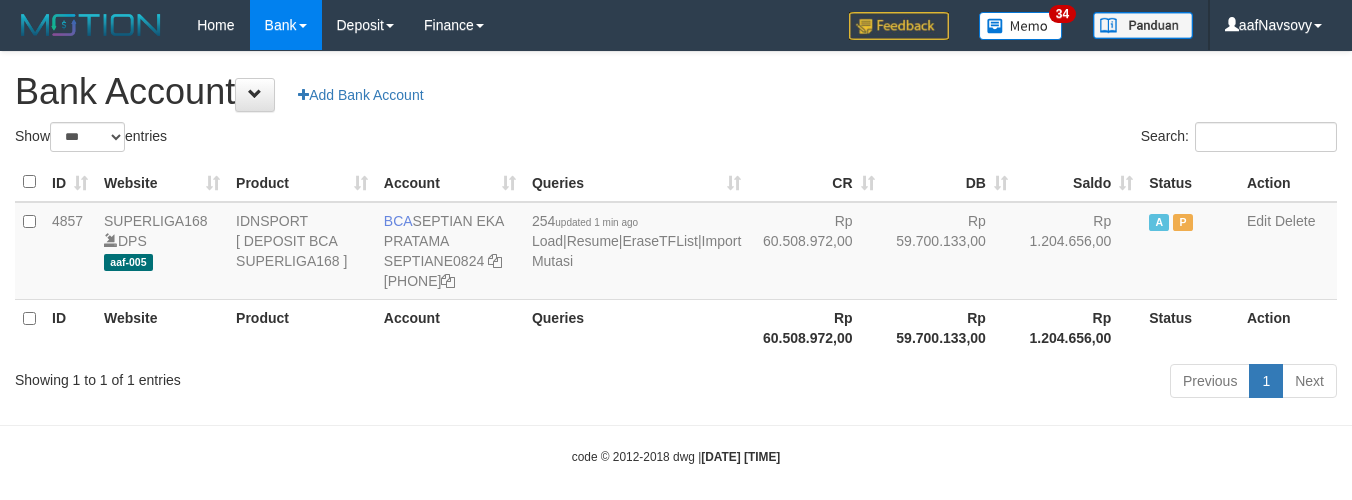 select on "***" 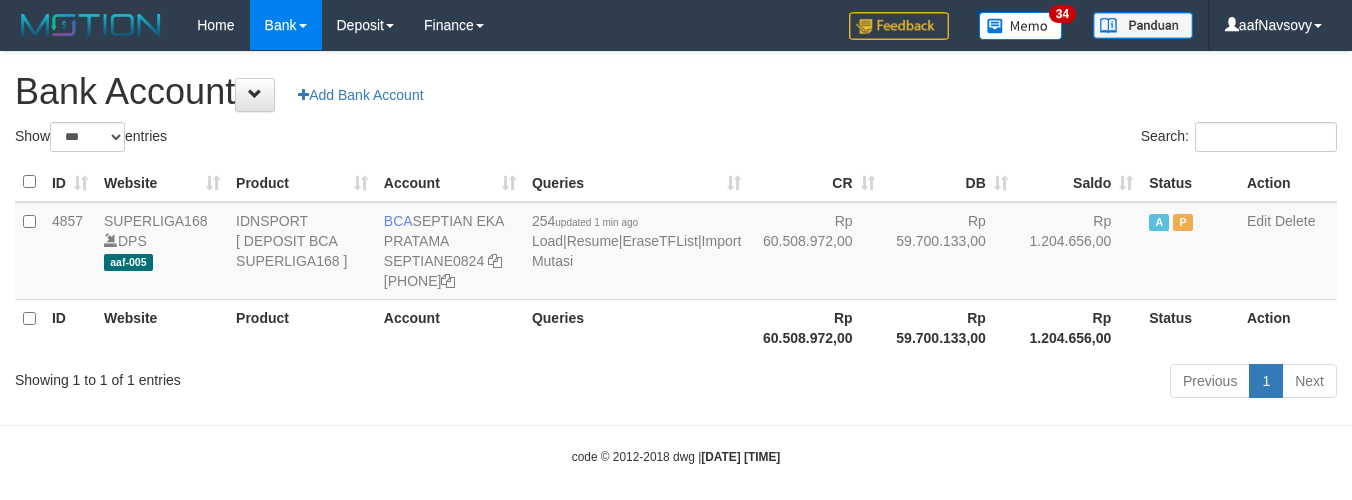 scroll, scrollTop: 0, scrollLeft: 0, axis: both 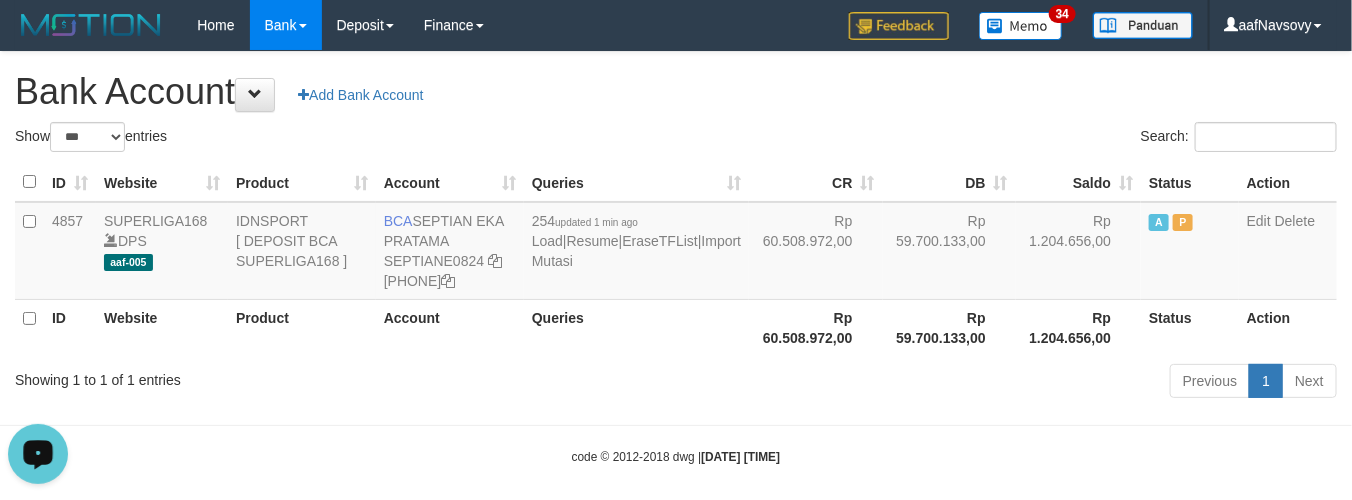 click on "Showing 1 to 1 of 1 entries" at bounding box center [281, 376] 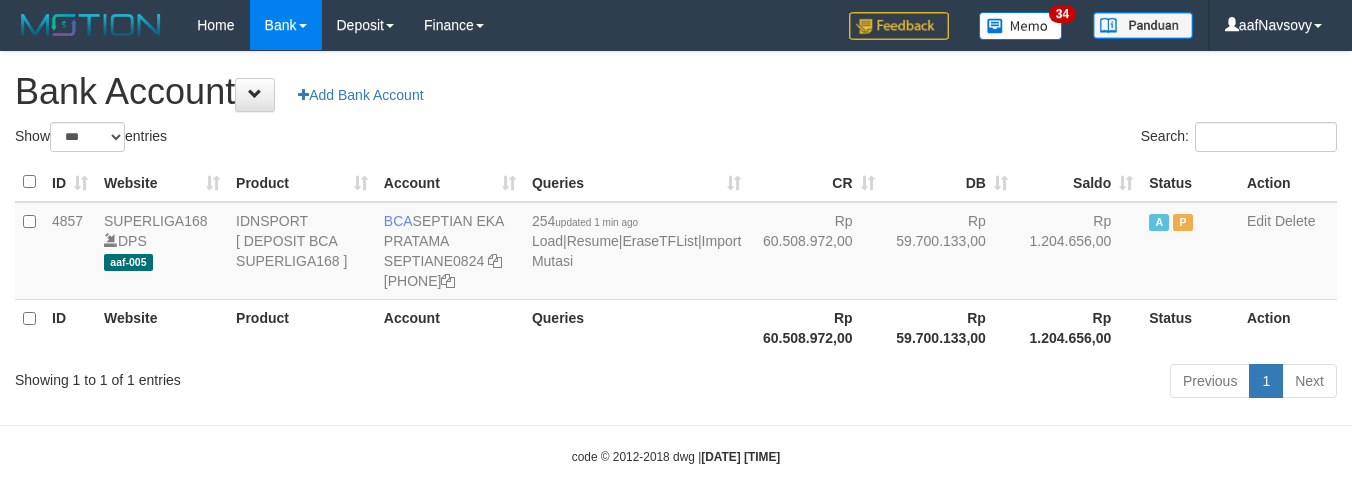 select on "***" 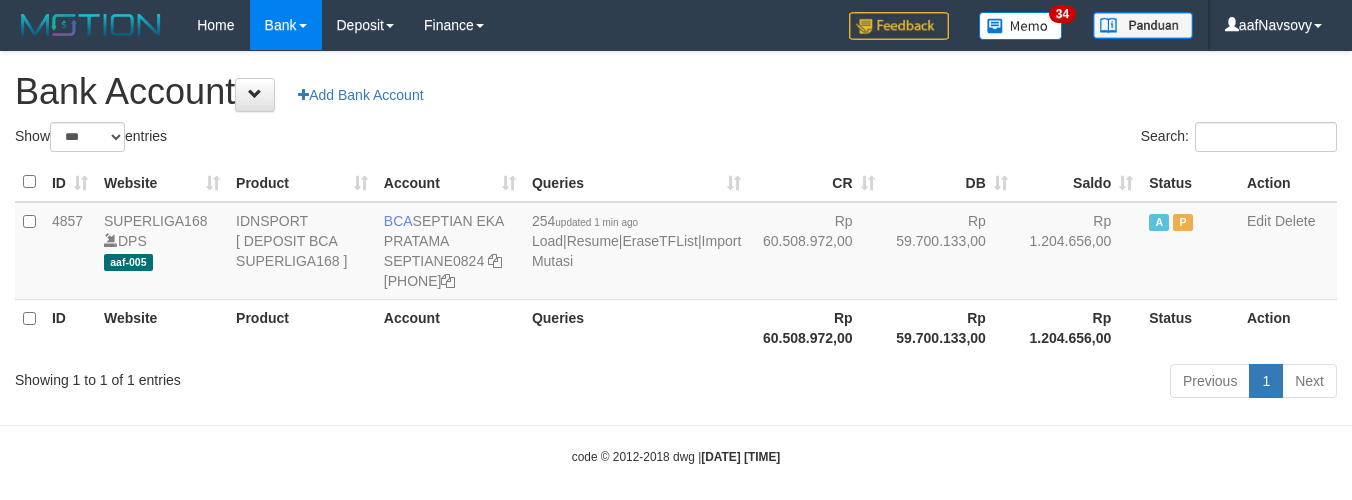 scroll, scrollTop: 0, scrollLeft: 0, axis: both 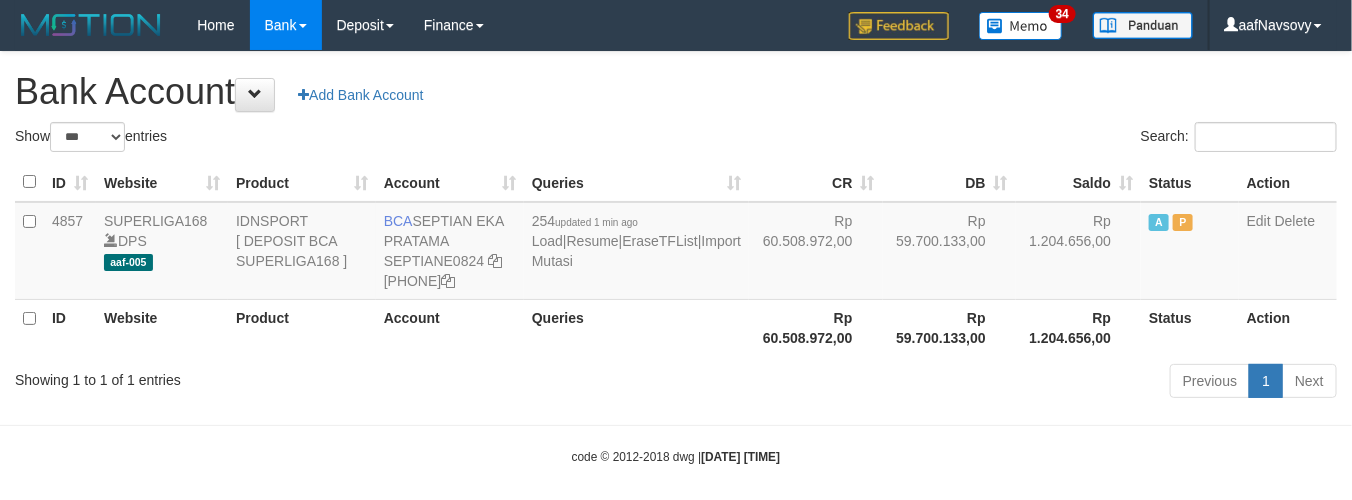 click on "Showing 1 to 1 of 1 entries" at bounding box center (281, 376) 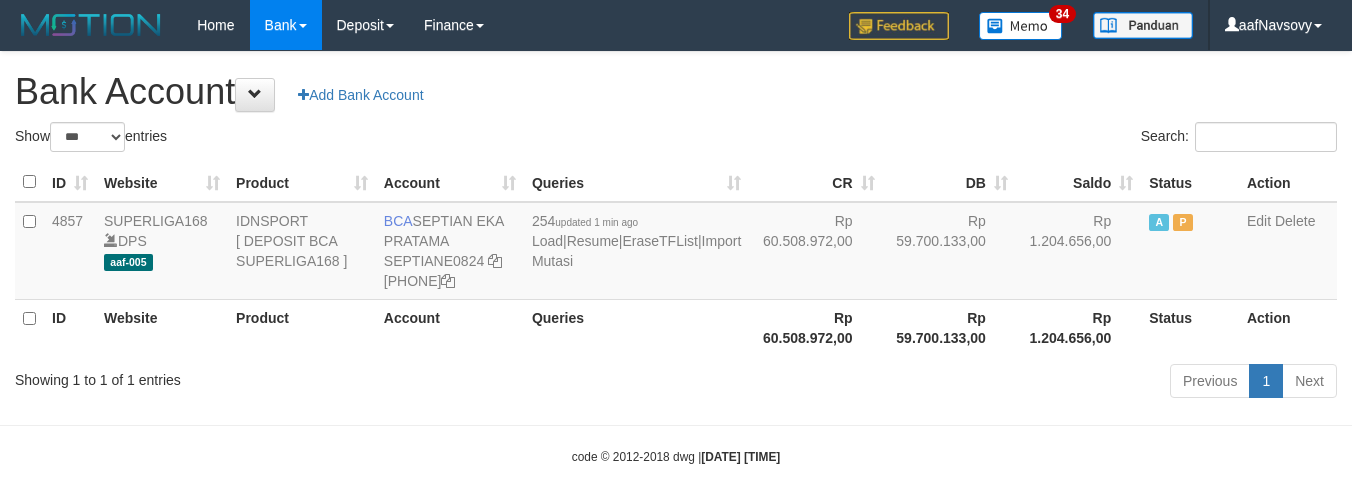 select on "***" 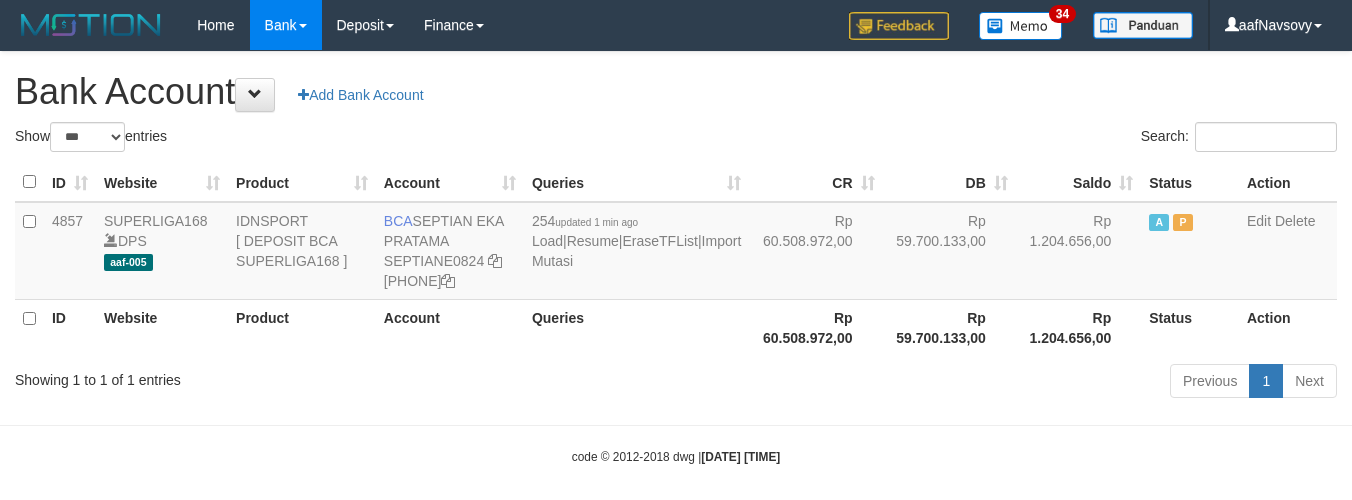 scroll, scrollTop: 0, scrollLeft: 0, axis: both 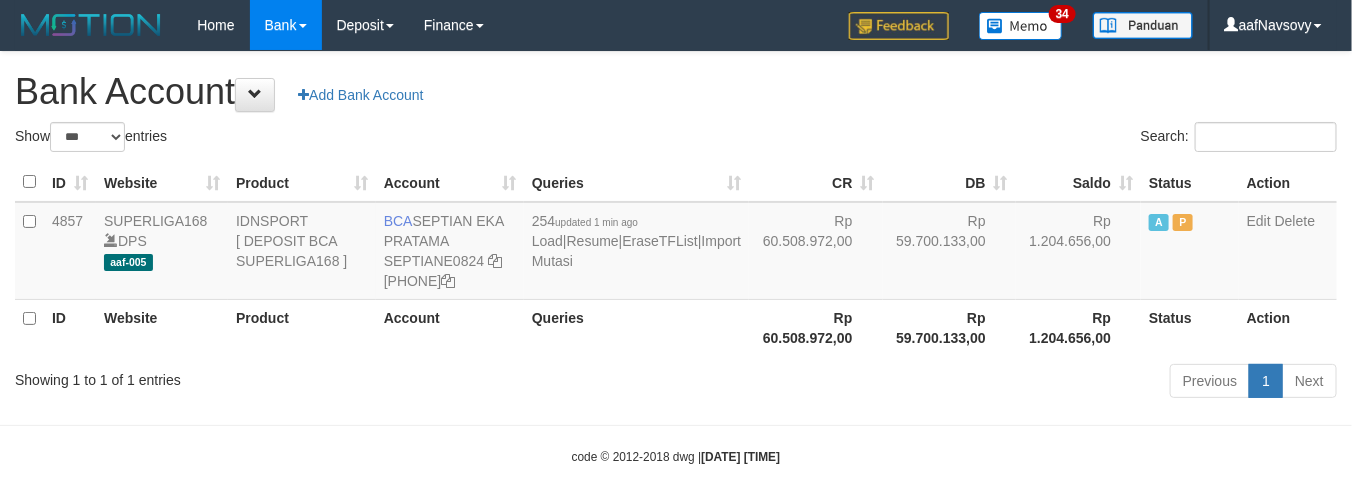 click on "Showing 1 to 1 of 1 entries" at bounding box center (281, 376) 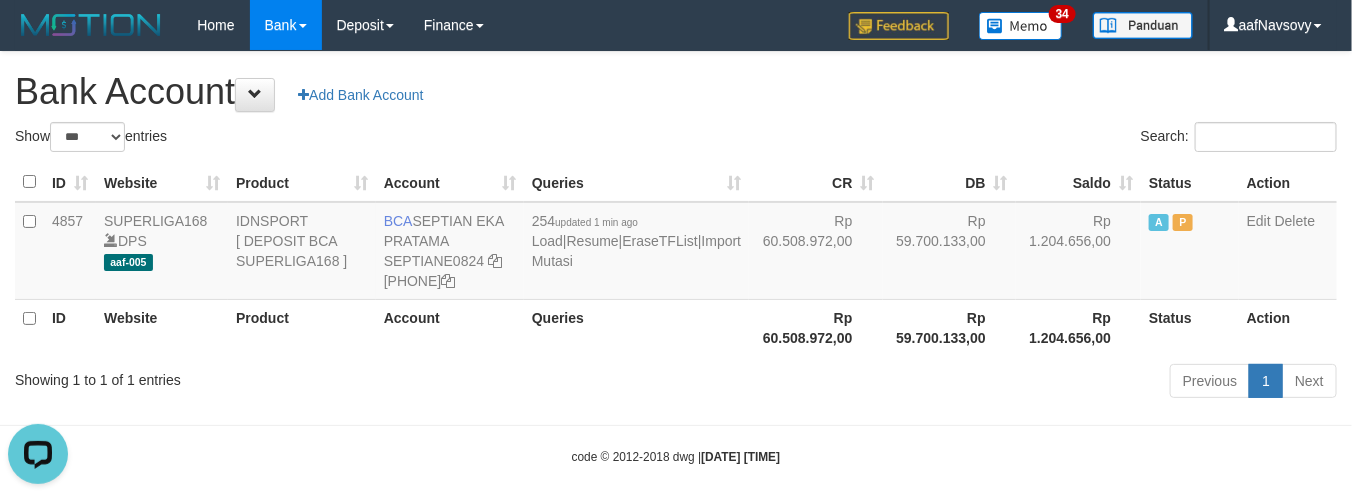 scroll, scrollTop: 0, scrollLeft: 0, axis: both 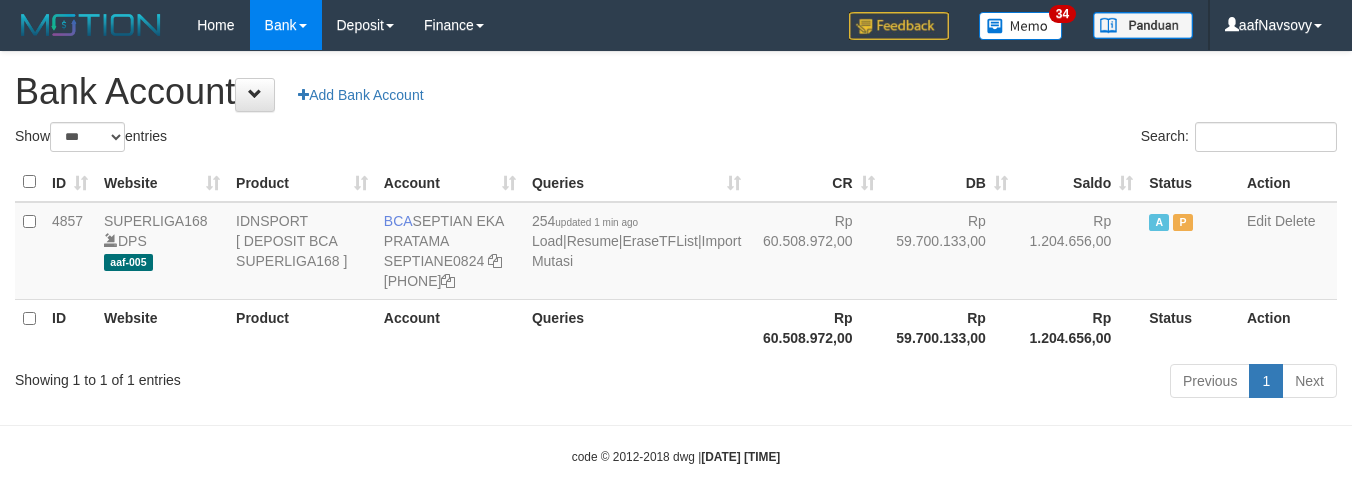 select on "***" 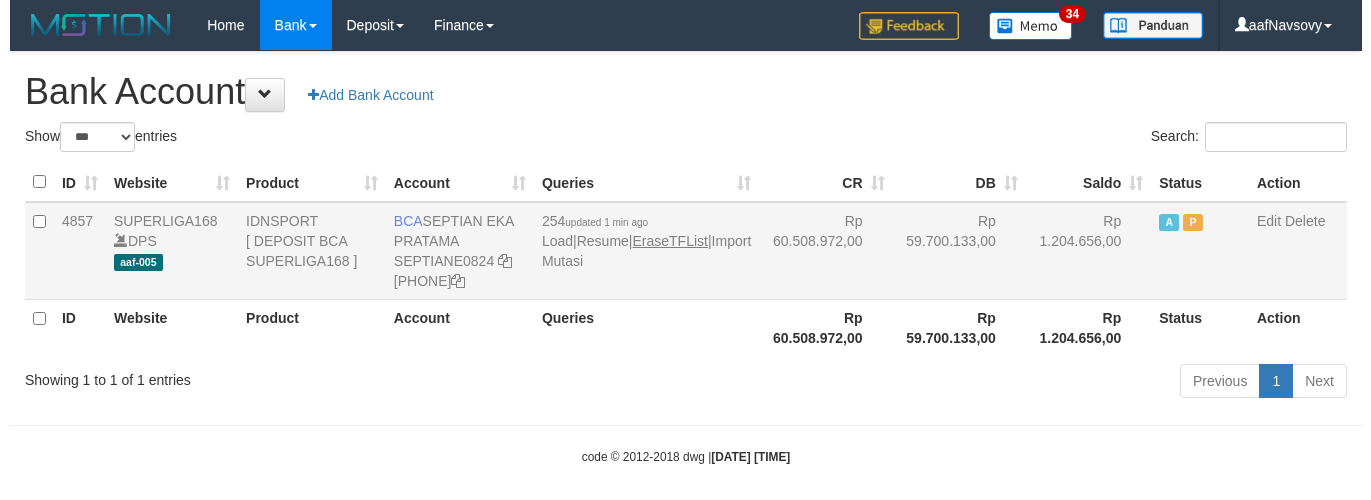 scroll, scrollTop: 0, scrollLeft: 0, axis: both 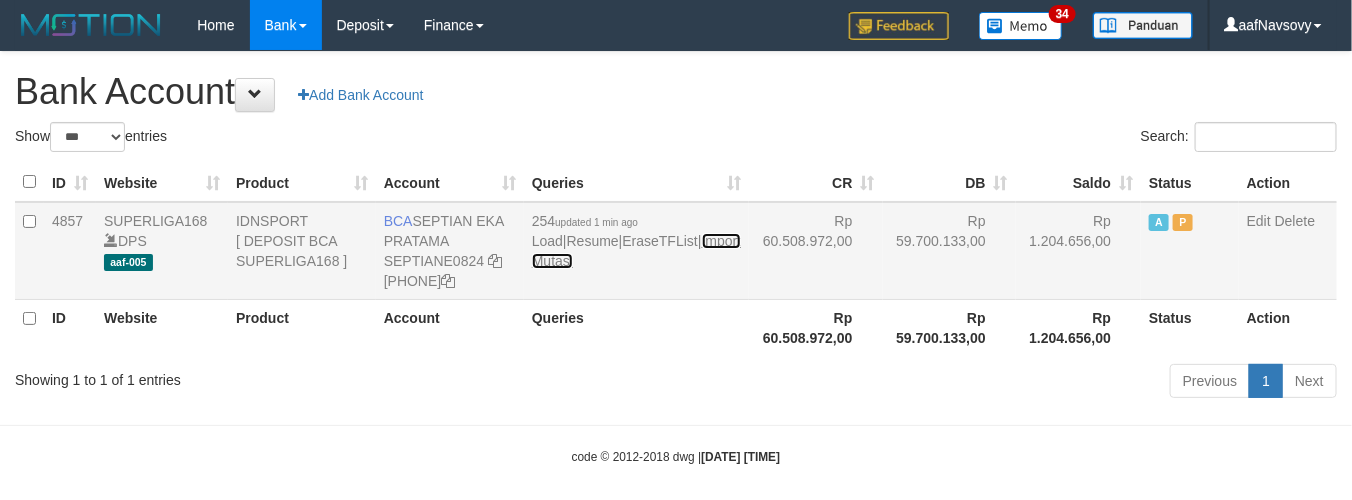 click on "Import Mutasi" at bounding box center [636, 251] 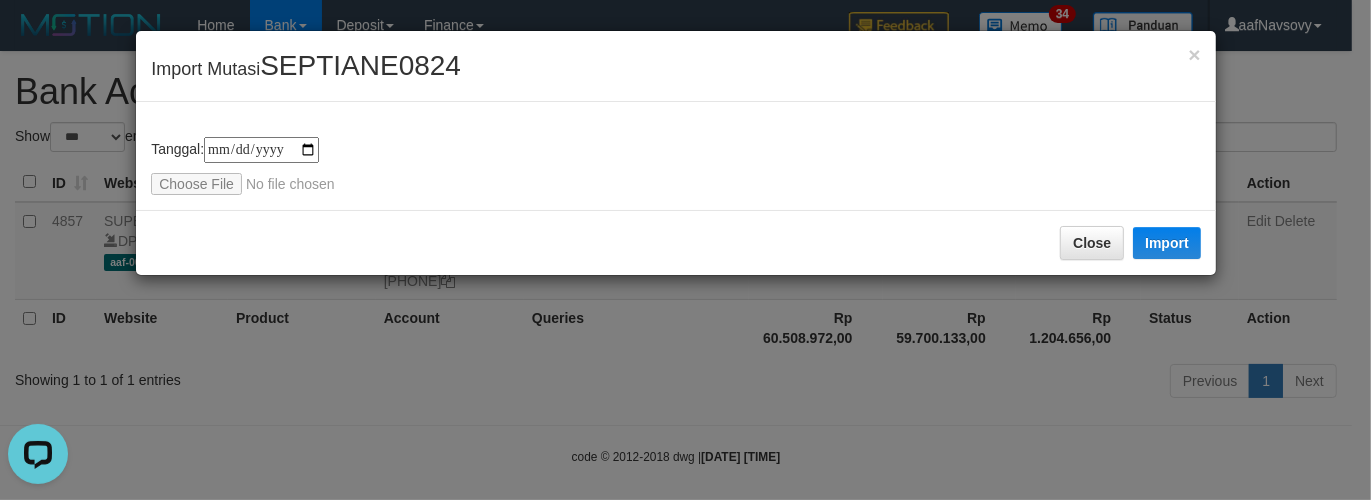 scroll, scrollTop: 0, scrollLeft: 0, axis: both 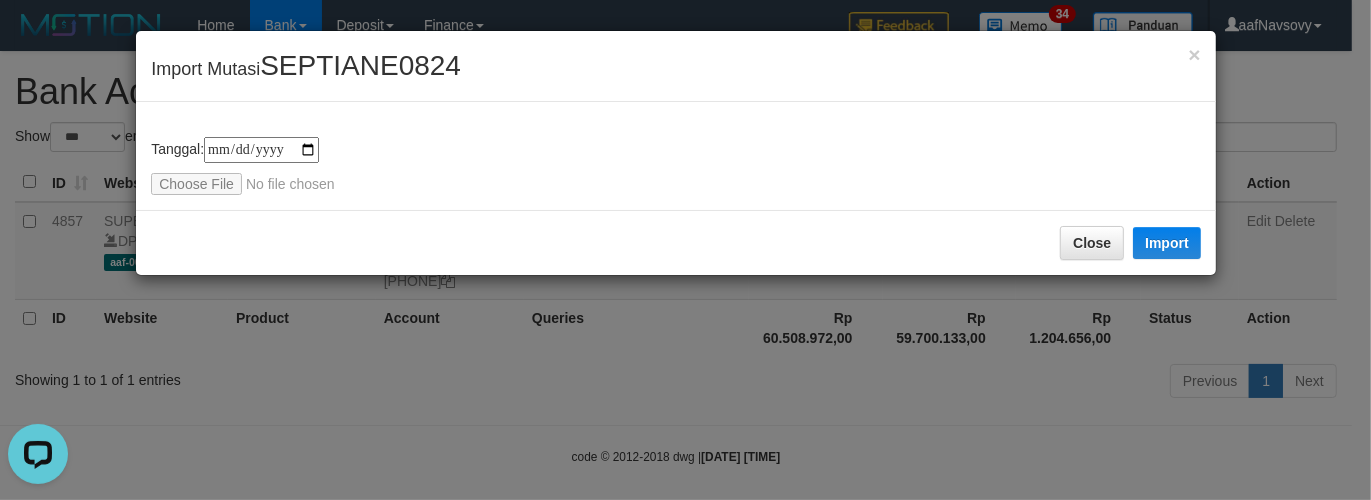 type on "**********" 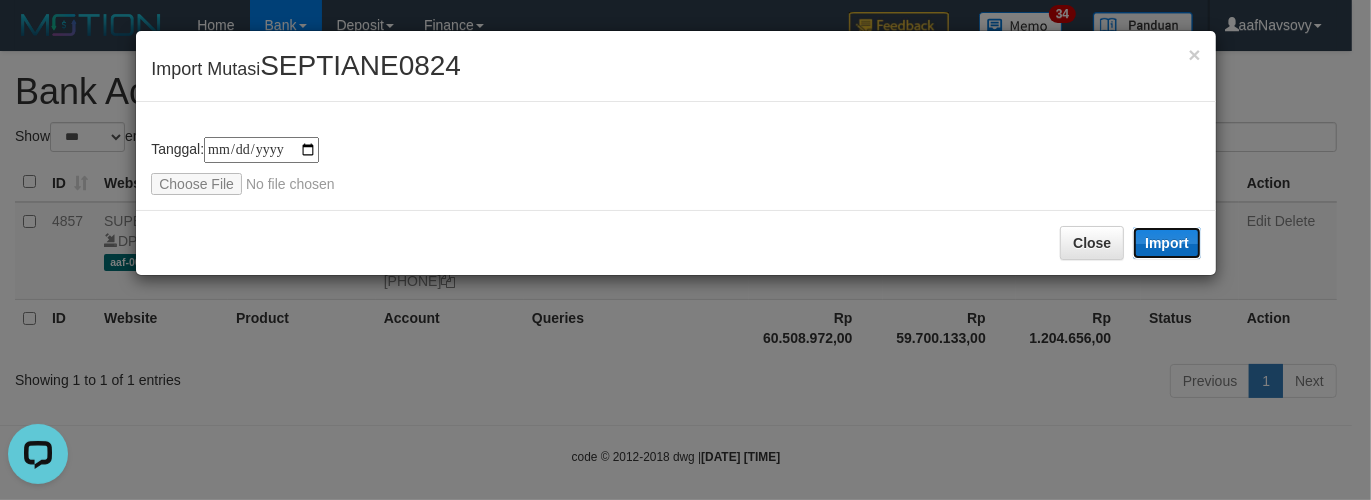 click on "Import" at bounding box center (1167, 243) 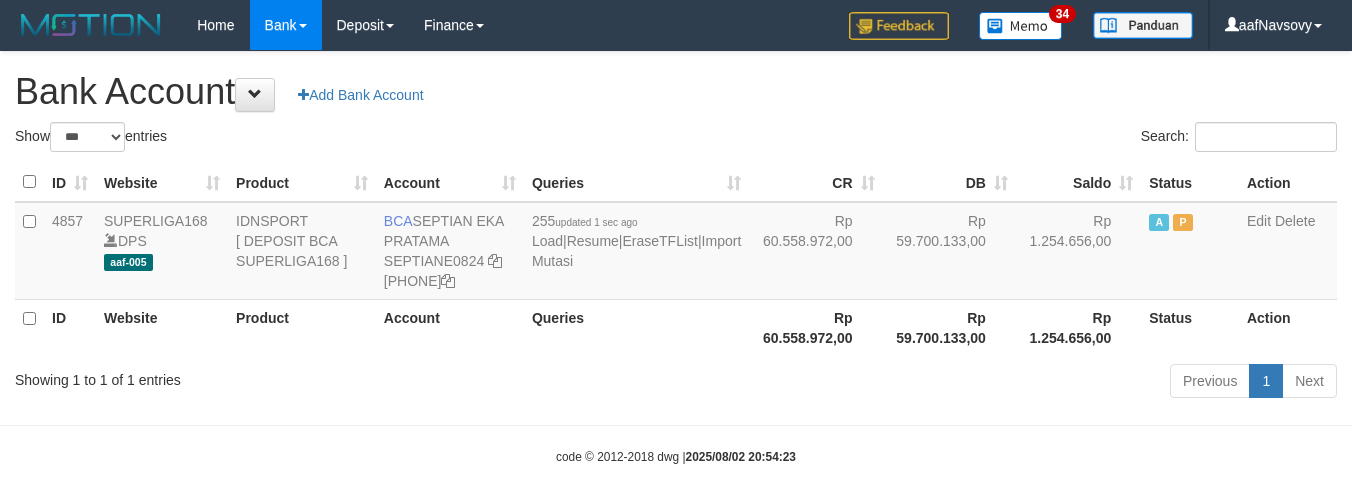 select on "***" 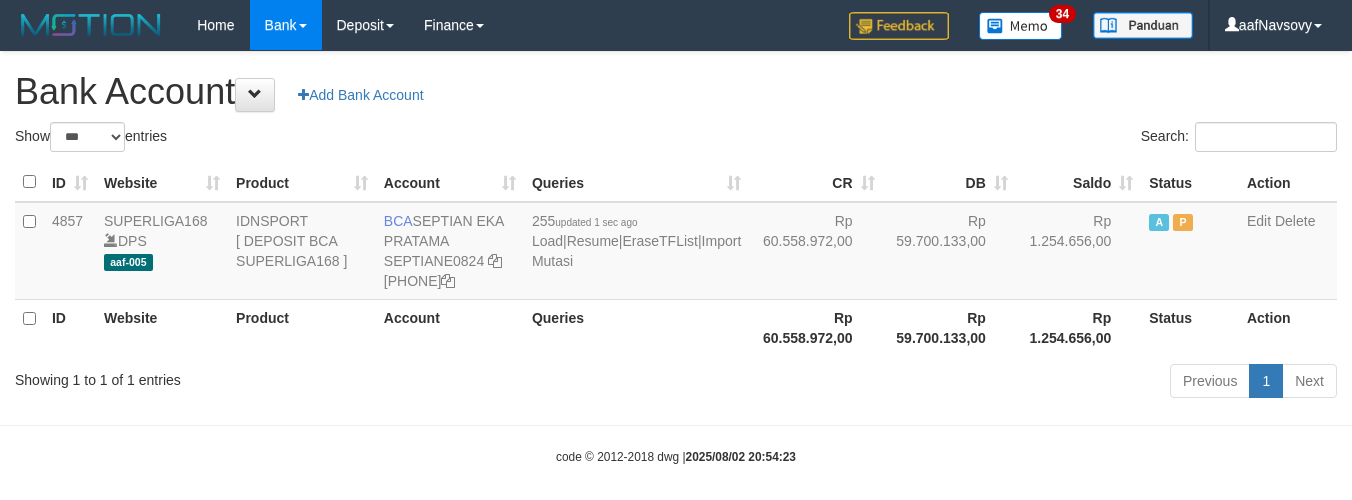 scroll, scrollTop: 0, scrollLeft: 0, axis: both 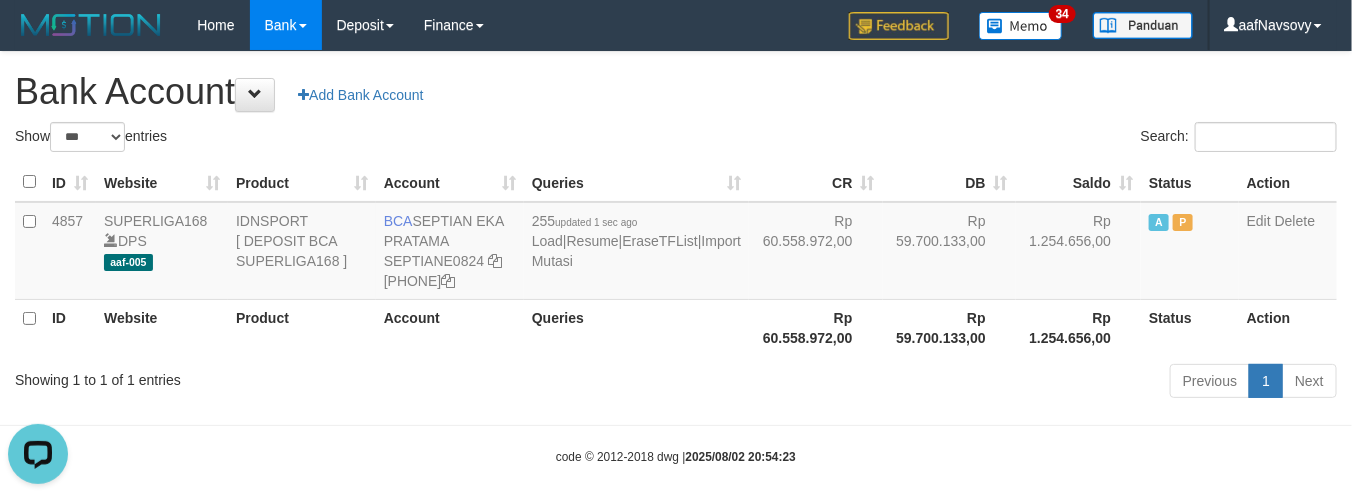 click on "Previous 1 Next" at bounding box center [957, 383] 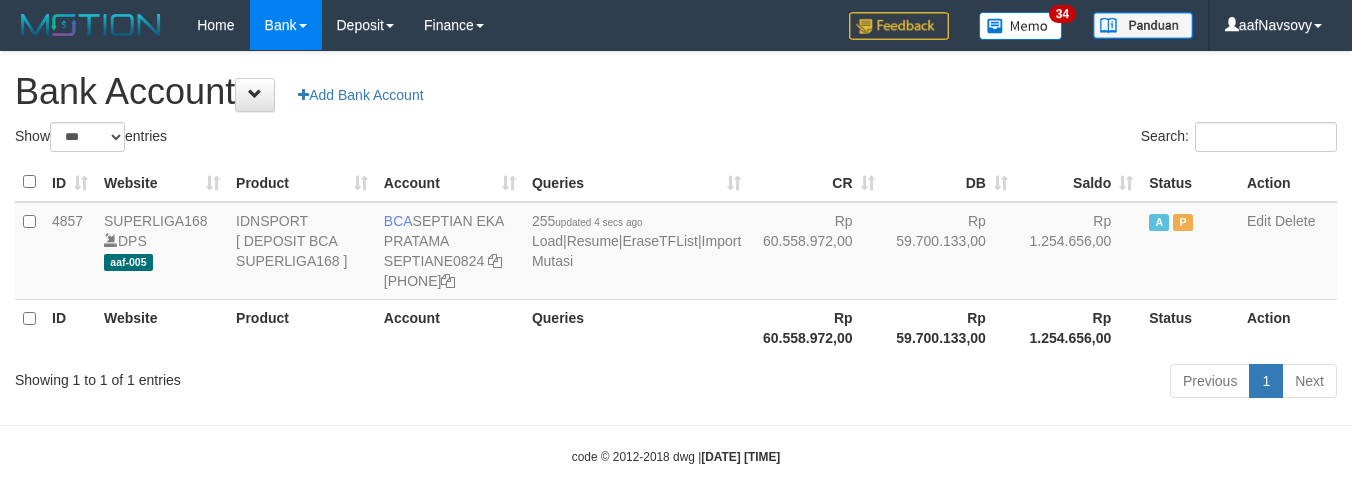select on "***" 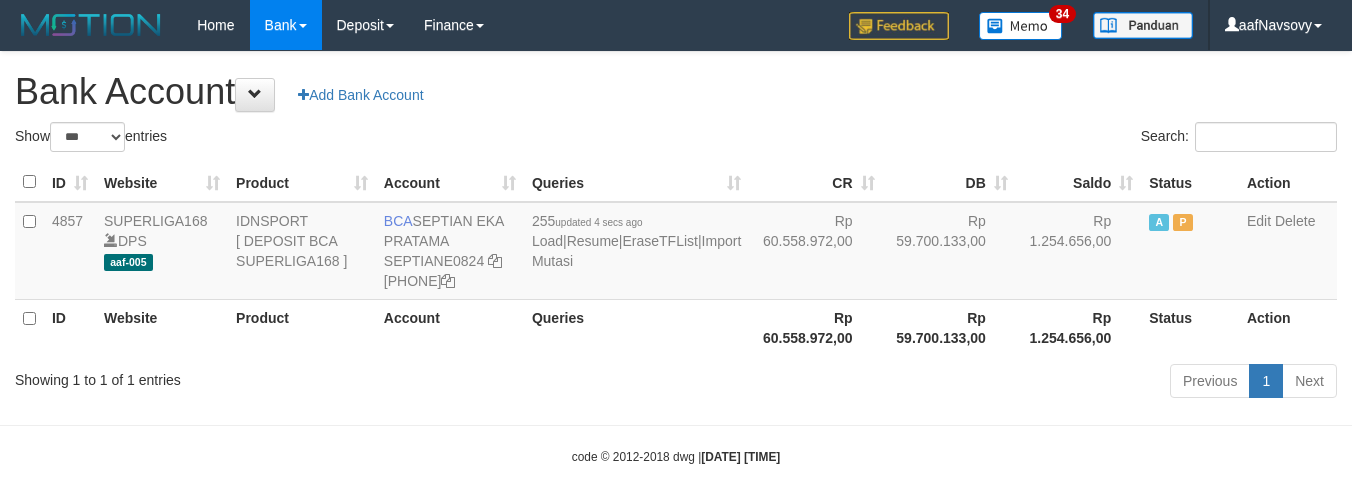 scroll, scrollTop: 0, scrollLeft: 0, axis: both 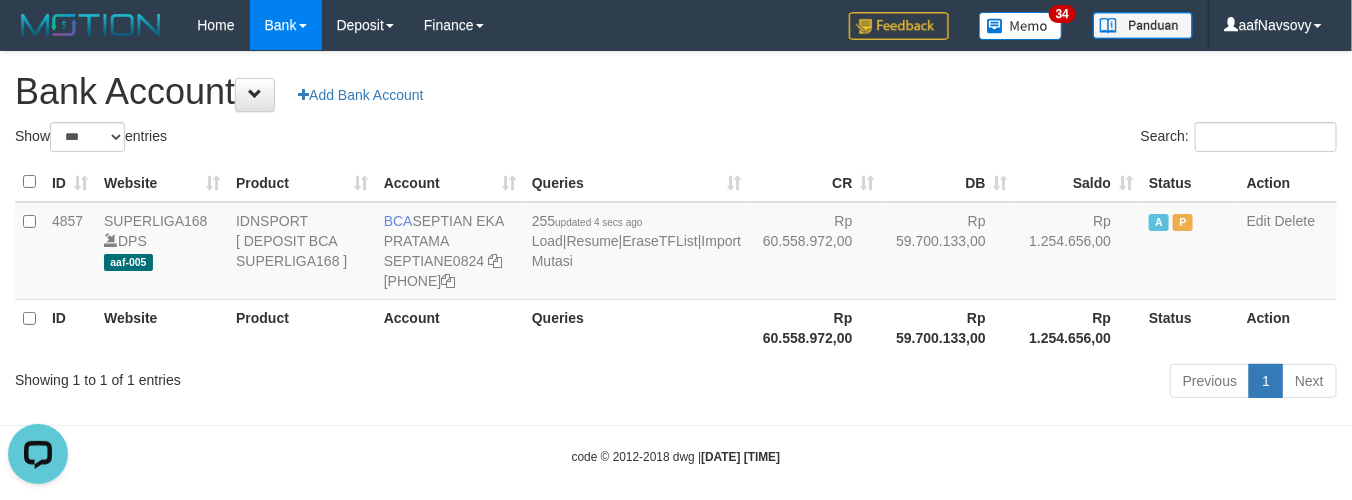click on "Previous 1 Next" at bounding box center (957, 383) 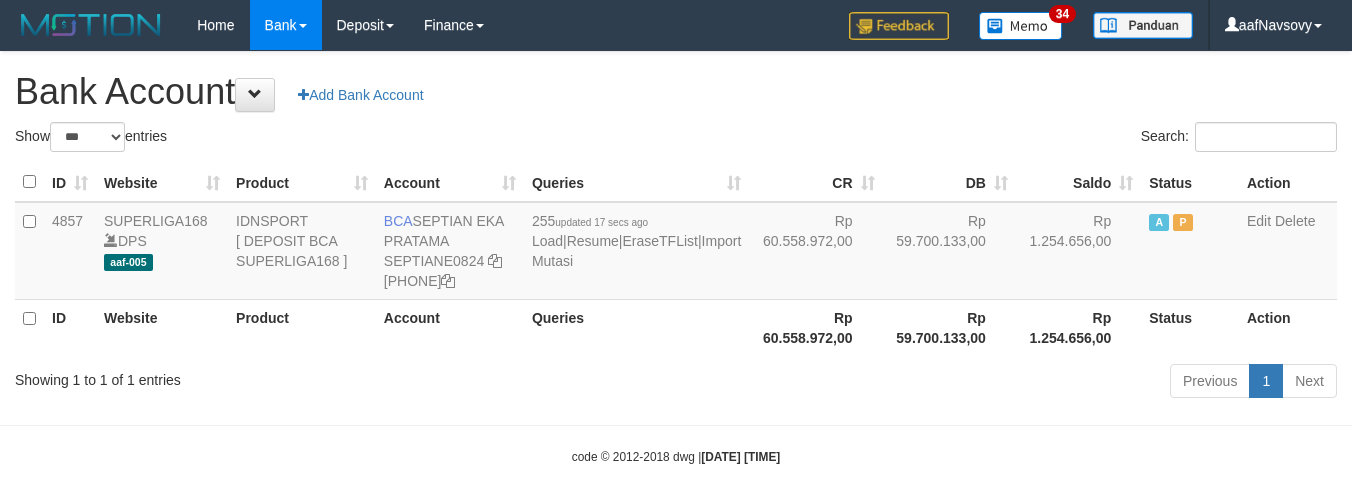 select on "***" 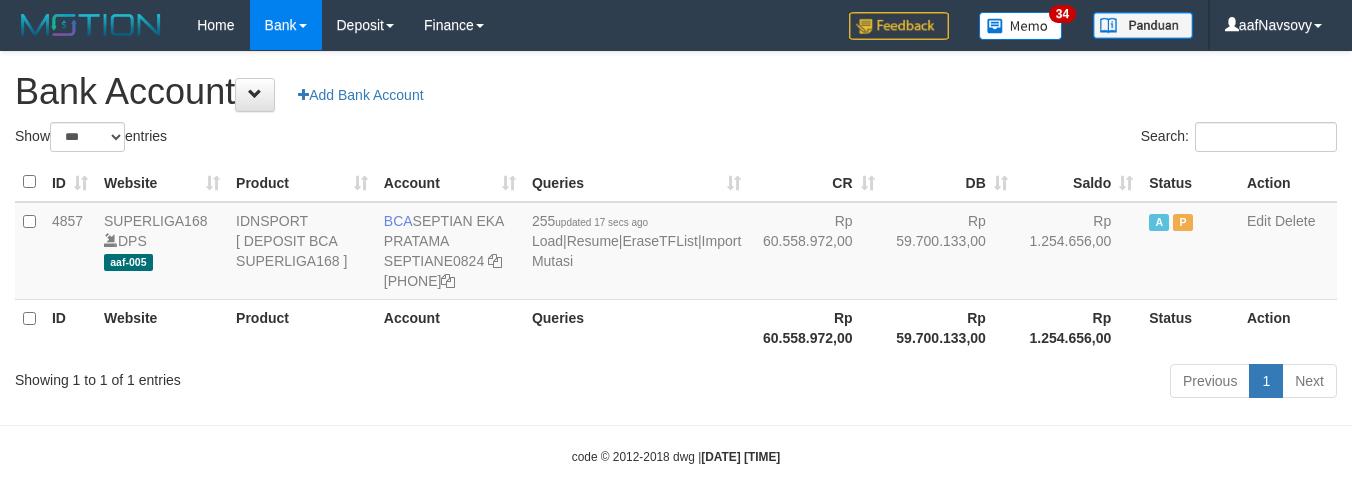 scroll, scrollTop: 0, scrollLeft: 0, axis: both 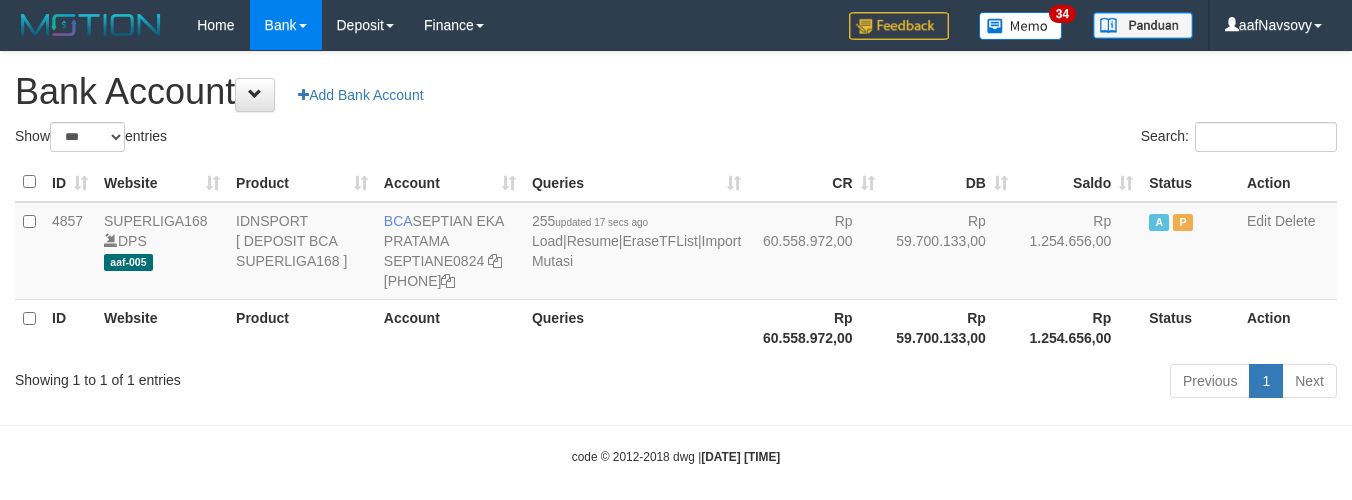 select on "***" 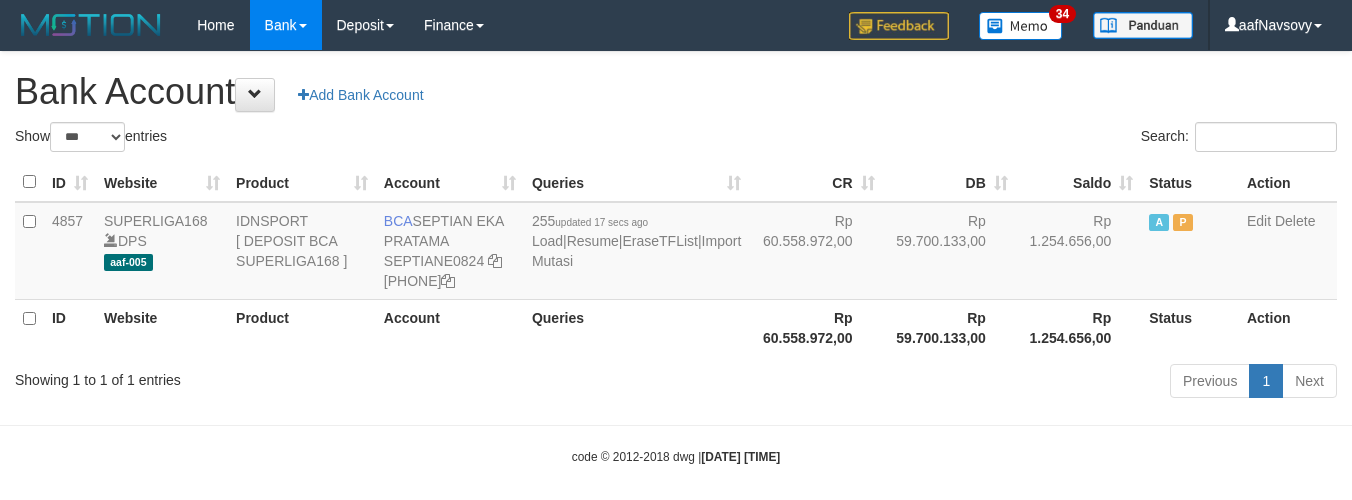 scroll, scrollTop: 0, scrollLeft: 0, axis: both 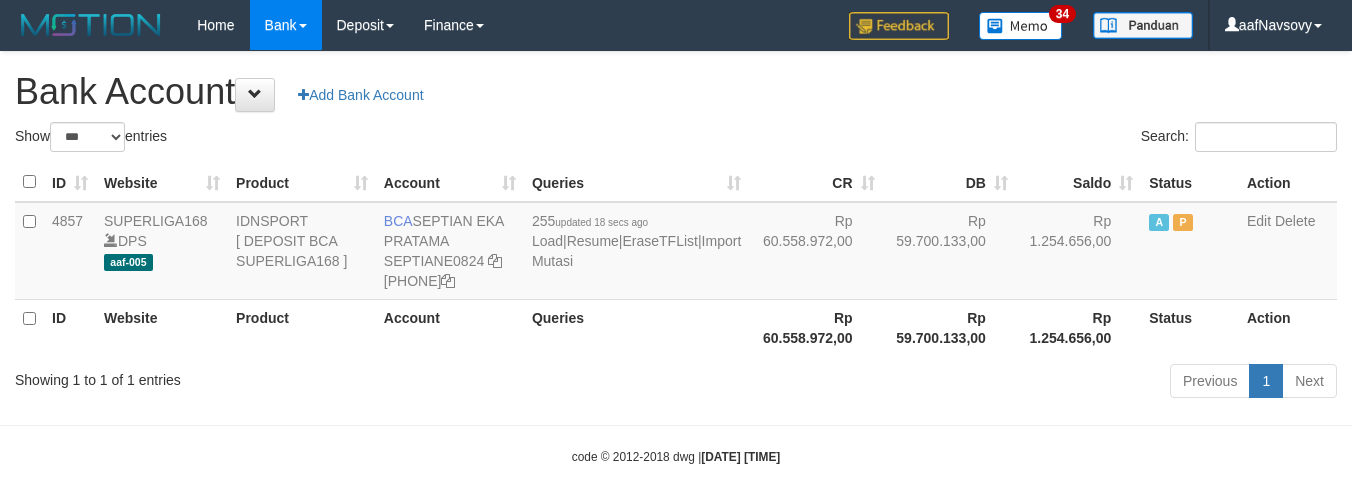 select on "***" 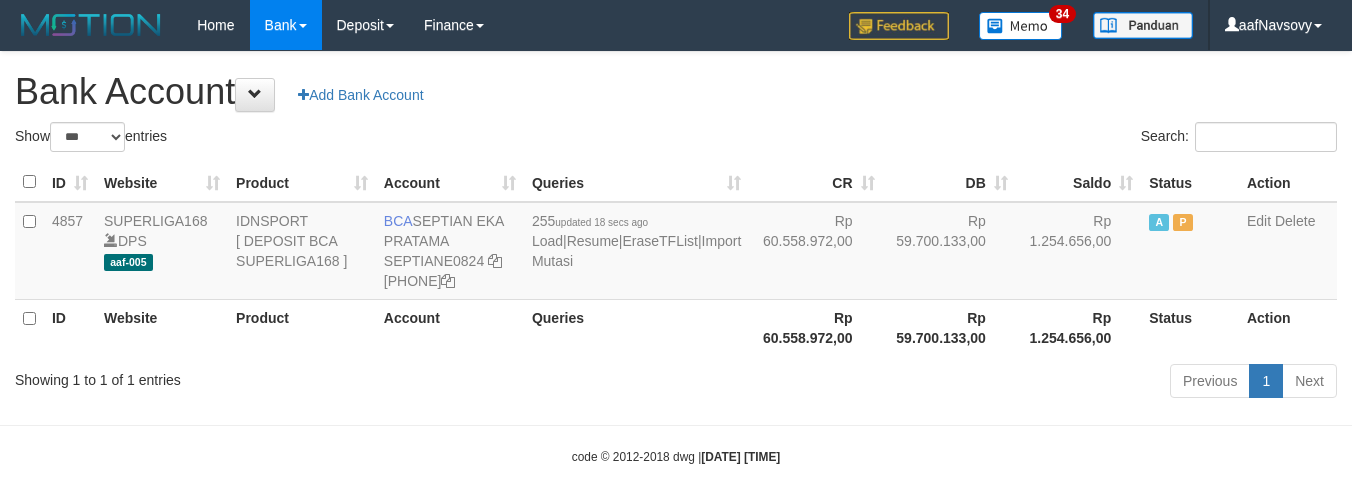 scroll, scrollTop: 0, scrollLeft: 0, axis: both 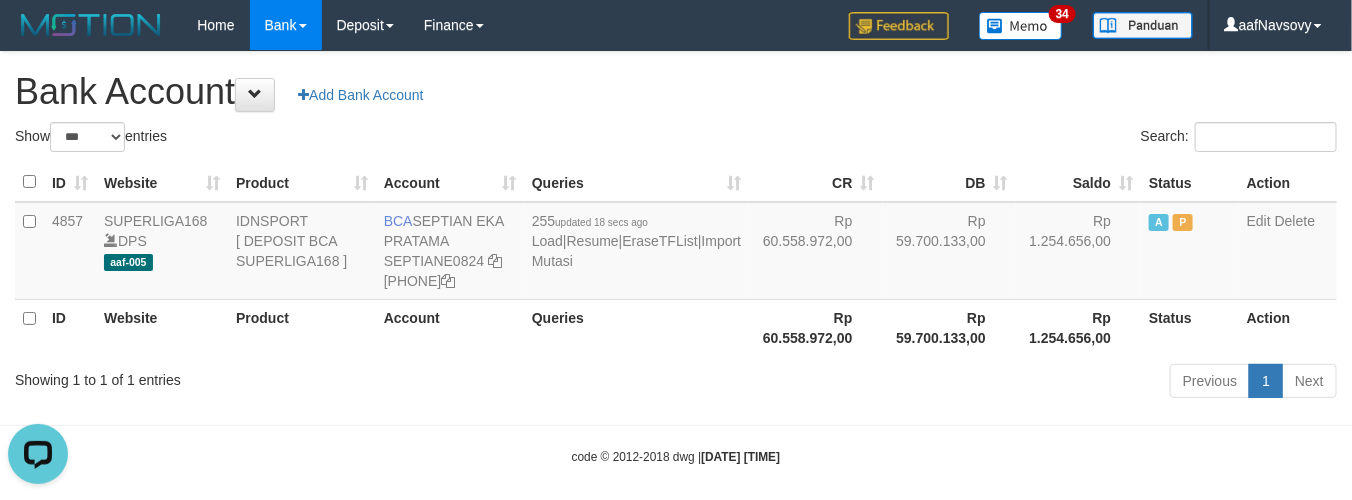 click on "ID Website Product Account Queries CR DB Saldo Status Action
4857
SUPERLIGA168
DPS
aaf-005
IDNSPORT
[ DEPOSIT BCA SUPERLIGA168 ]
BCA
[FIRST] [LAST]
SEPTIANE0824
[PHONE]
255  updated 18 secs ago
Load
|
Resume
|
EraseTFList
|
Import Mutasi
Rp 60.558.972,00
Rp 59.700.133,00
Rp 1.254.656,00
A
P
Edit
Delete
ID Website Product Account Queries Rp 60.558.972,00 Rp 59.700.133,00 Status" at bounding box center [676, 259] 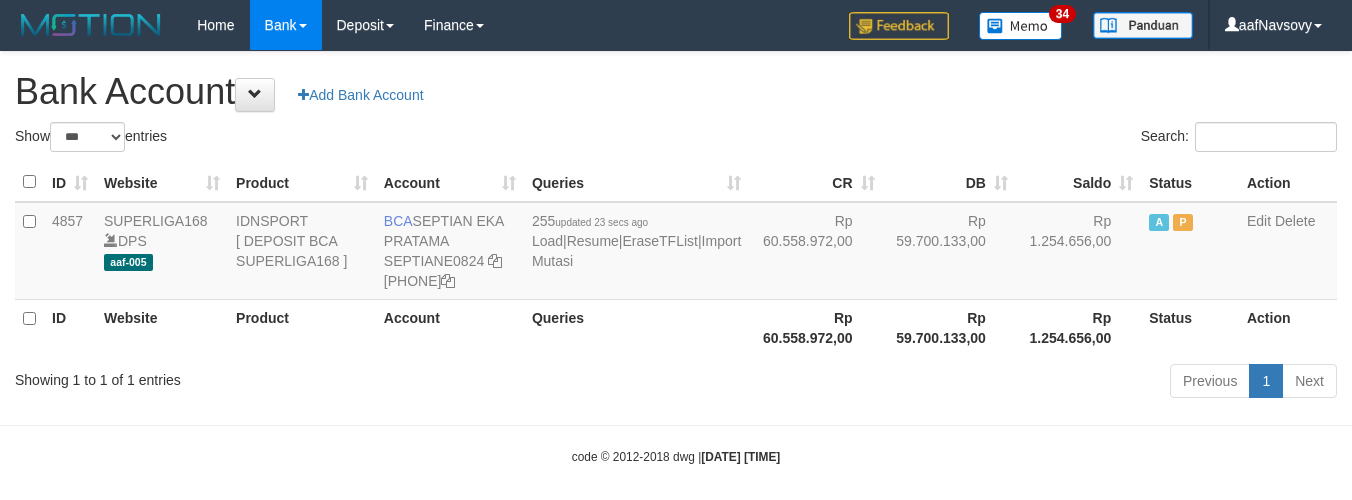 select on "***" 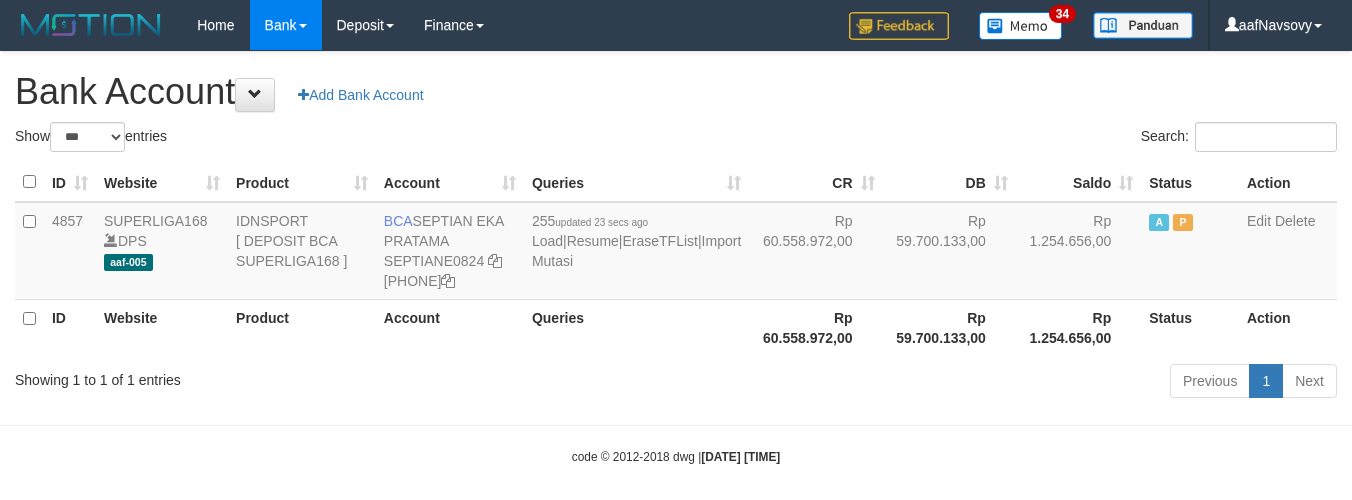 scroll, scrollTop: 0, scrollLeft: 0, axis: both 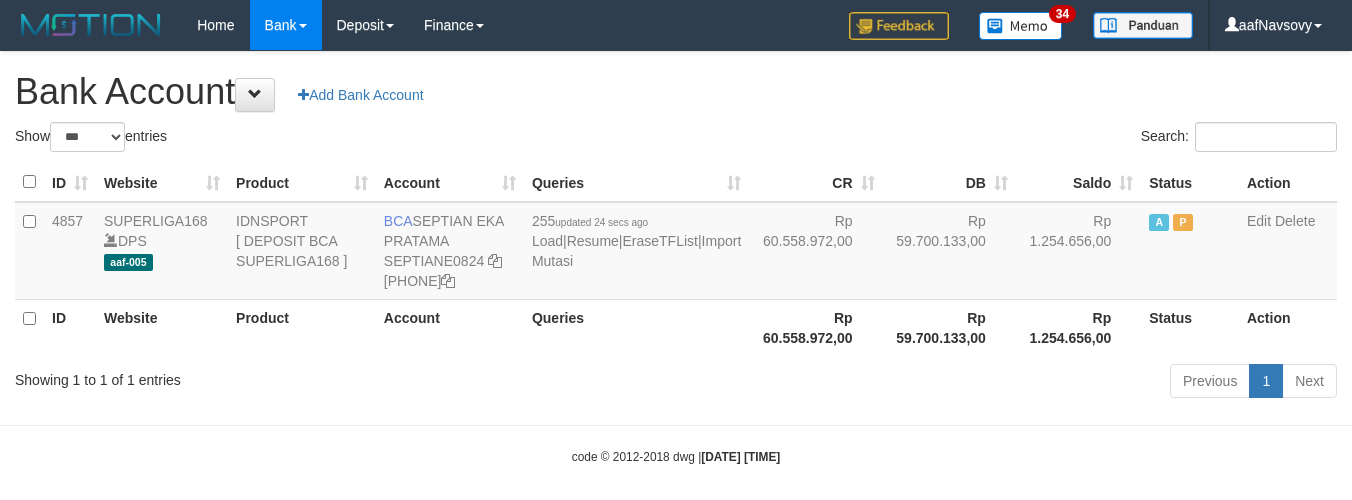 select on "***" 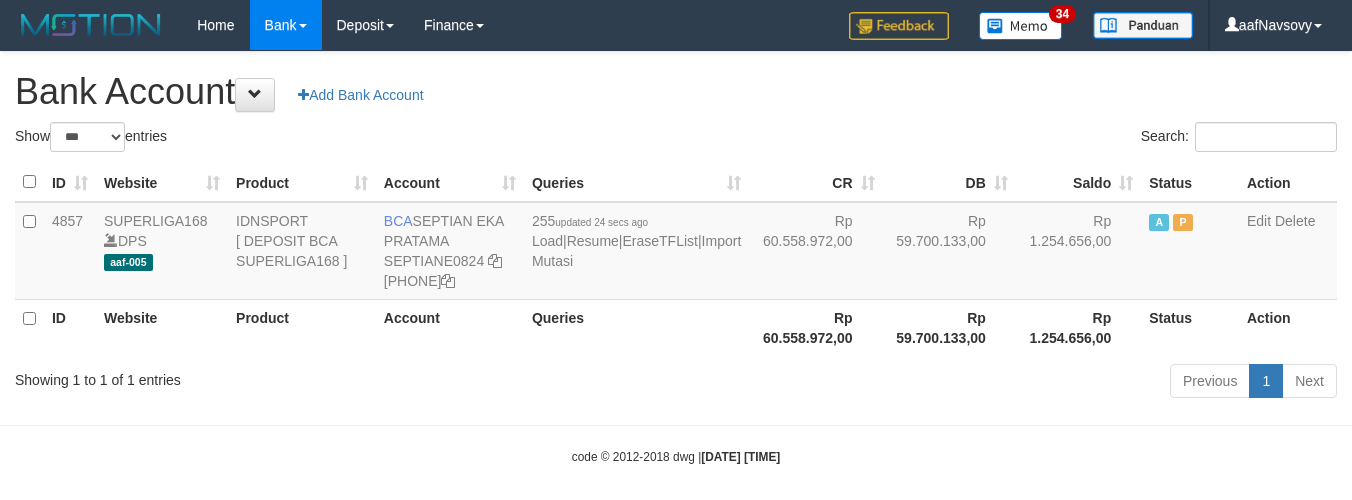 scroll, scrollTop: 0, scrollLeft: 0, axis: both 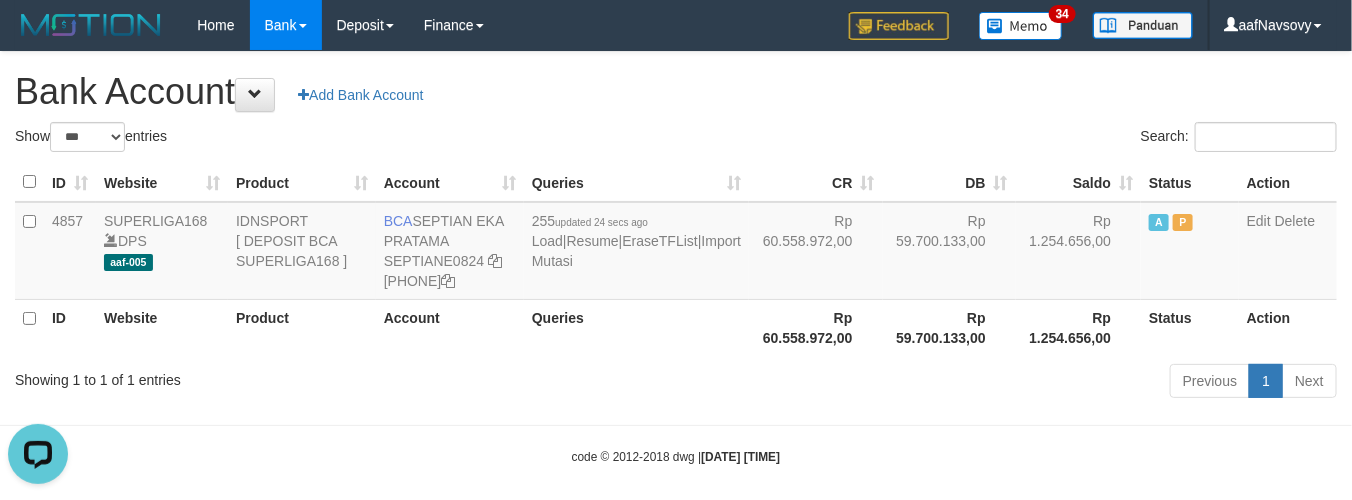 click on "Showing 1 to 1 of 1 entries" at bounding box center [281, 376] 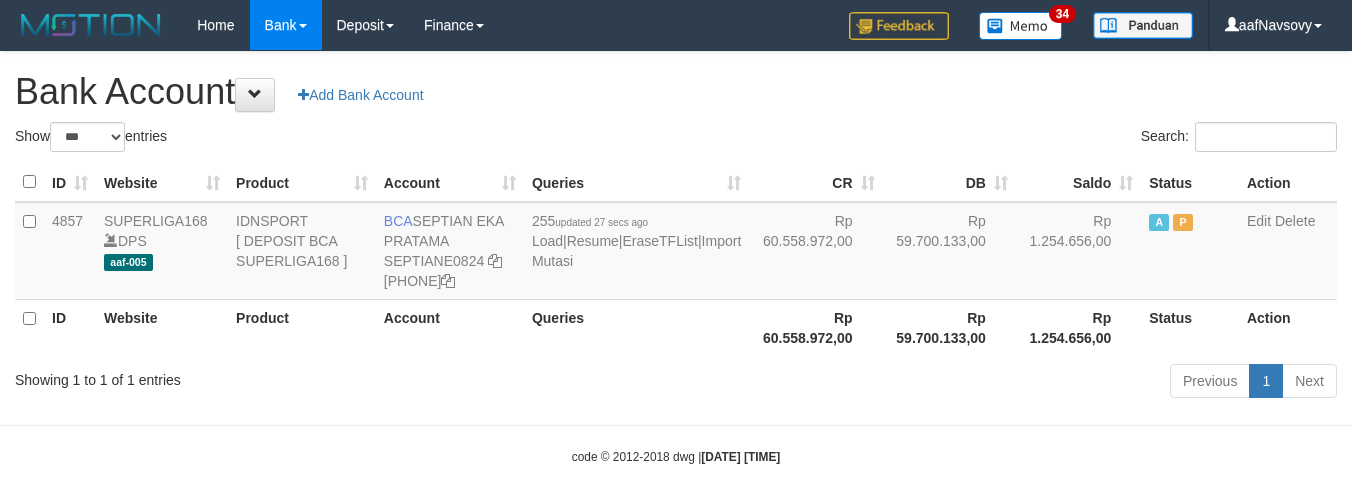 select on "***" 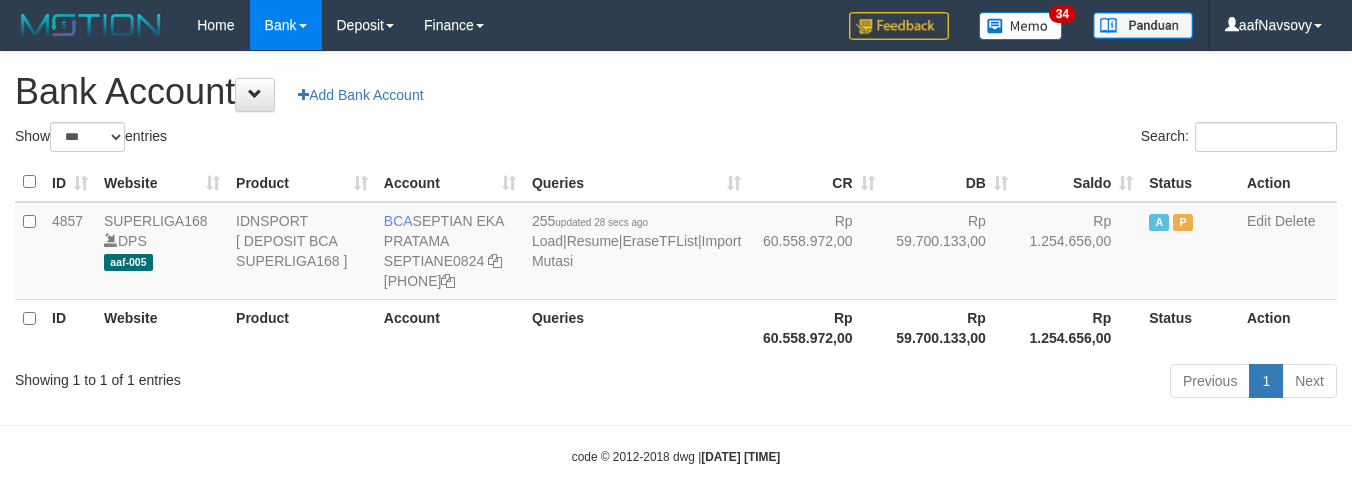 select on "***" 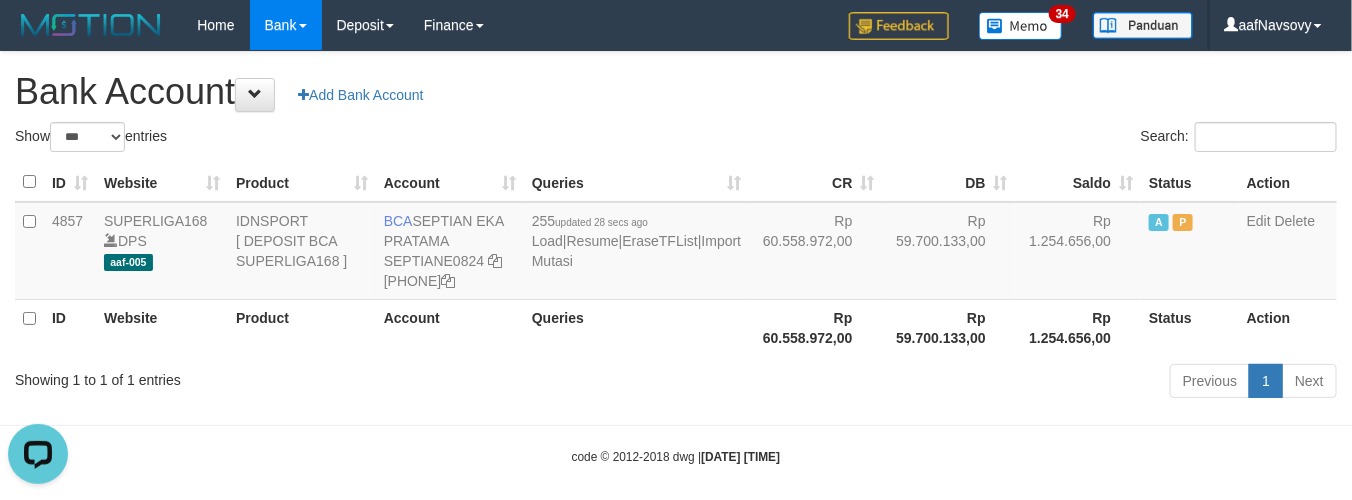 scroll, scrollTop: 0, scrollLeft: 0, axis: both 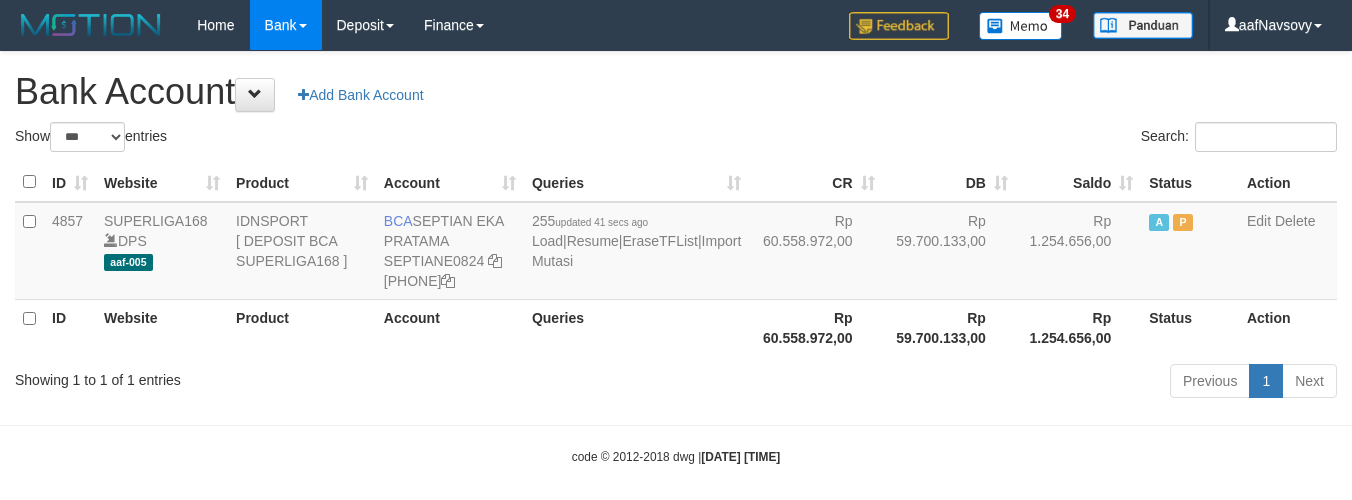 select on "***" 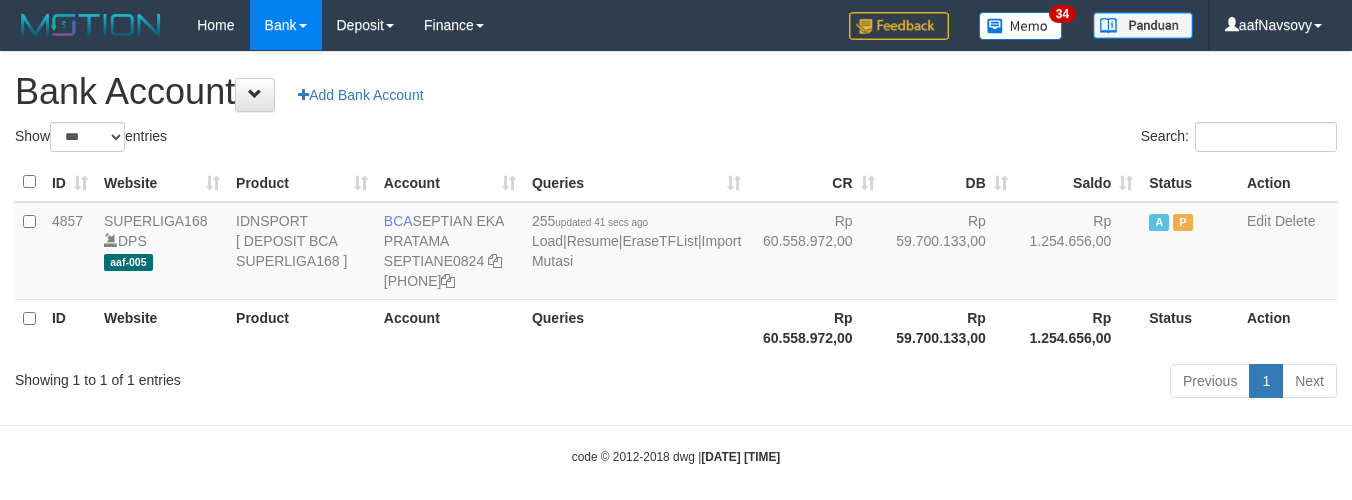 scroll, scrollTop: 0, scrollLeft: 0, axis: both 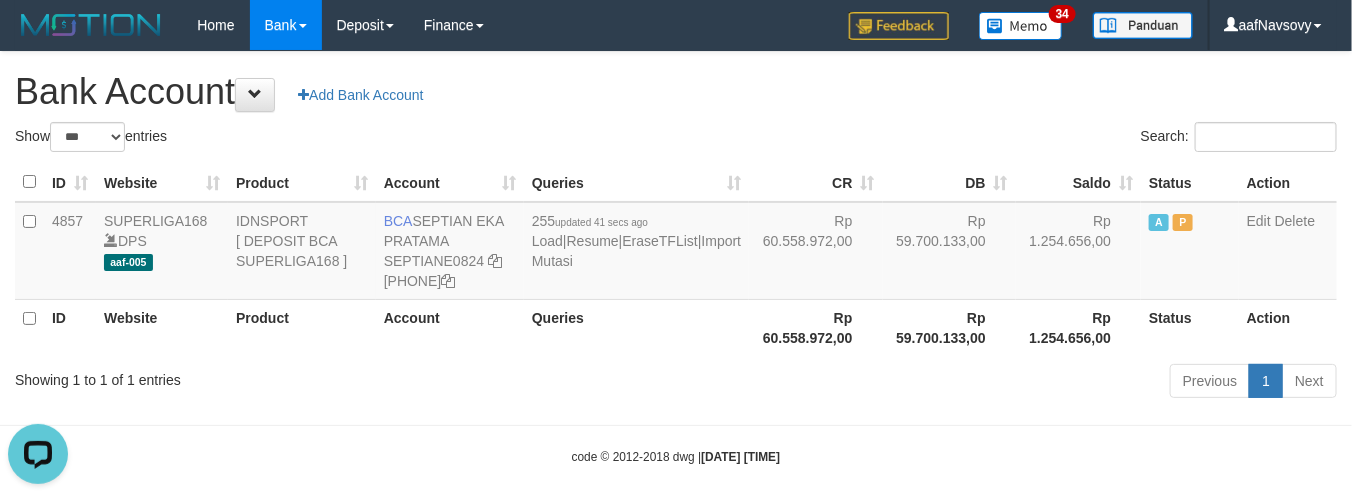 click on "ID Website Product Account Queries CR DB Saldo Status Action
4857
SUPERLIGA168
DPS
aaf-005
IDNSPORT
[ DEPOSIT BCA SUPERLIGA168 ]
BCA
SEPTIAN EKA PRATAMA
SEPTIANE0824
028-041-6517
255  updated 41 secs ago
Load
|
Resume
|
EraseTFList
|
Import Mutasi
Rp 60.558.972,00
Rp 59.700.133,00
Rp 1.254.656,00
A
P
Edit
Delete
ID Website Product Account Queries Rp 60.558.972,00 Rp 59.700.133,00 Status" at bounding box center [676, 259] 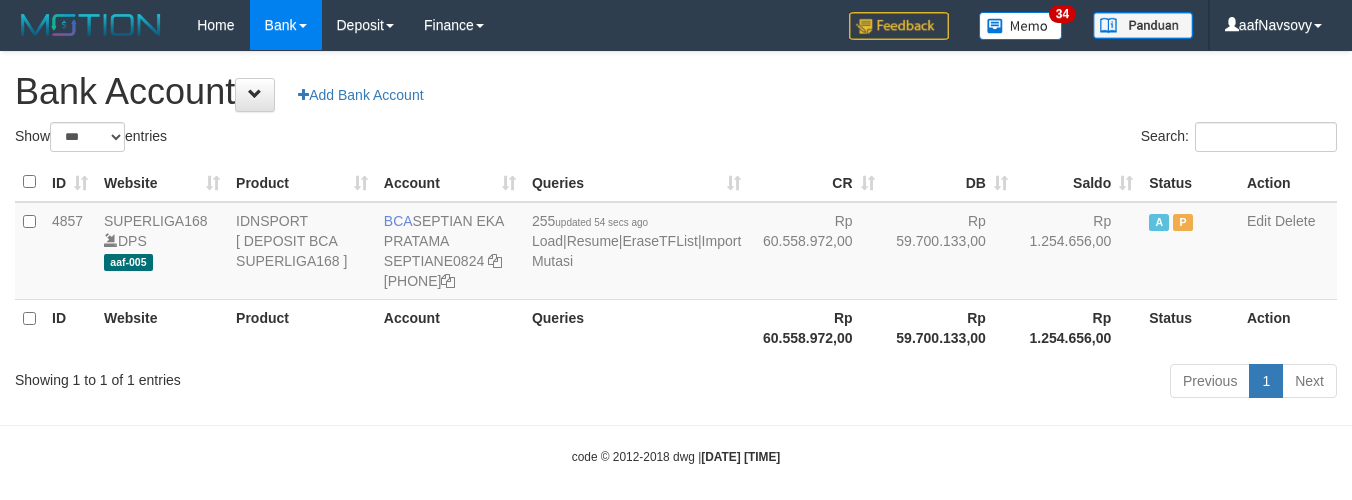 select on "***" 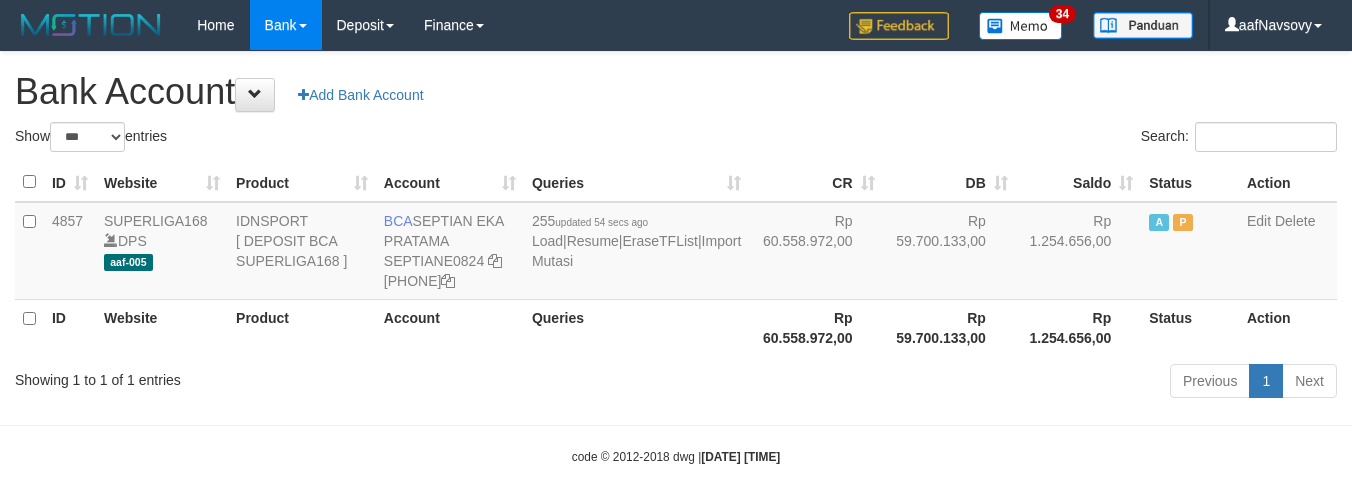scroll, scrollTop: 0, scrollLeft: 0, axis: both 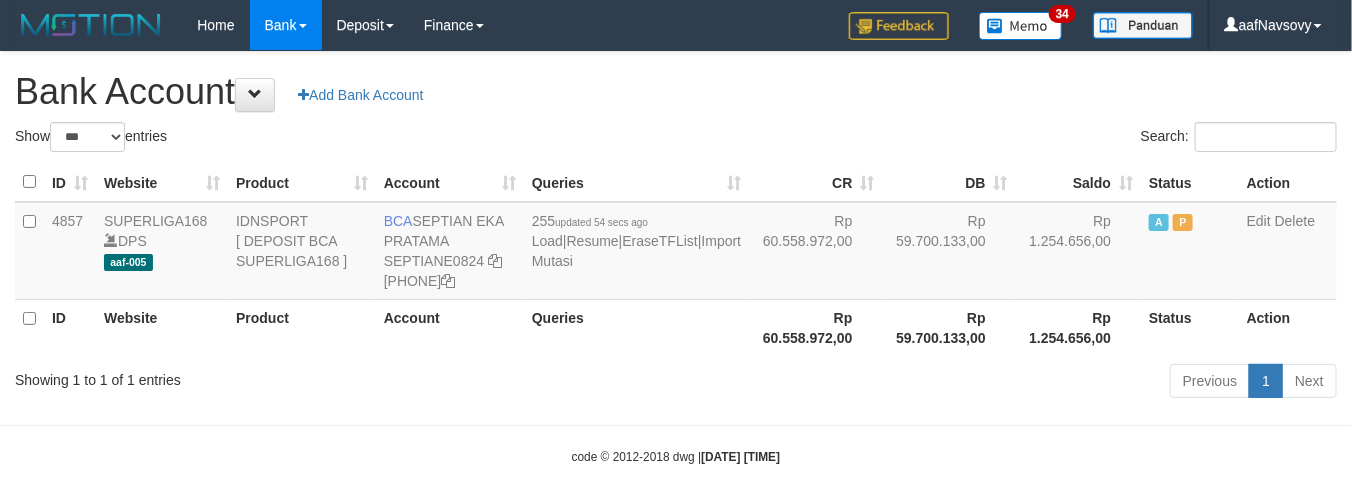 drag, startPoint x: 0, startPoint y: 0, endPoint x: 596, endPoint y: 362, distance: 697.3234 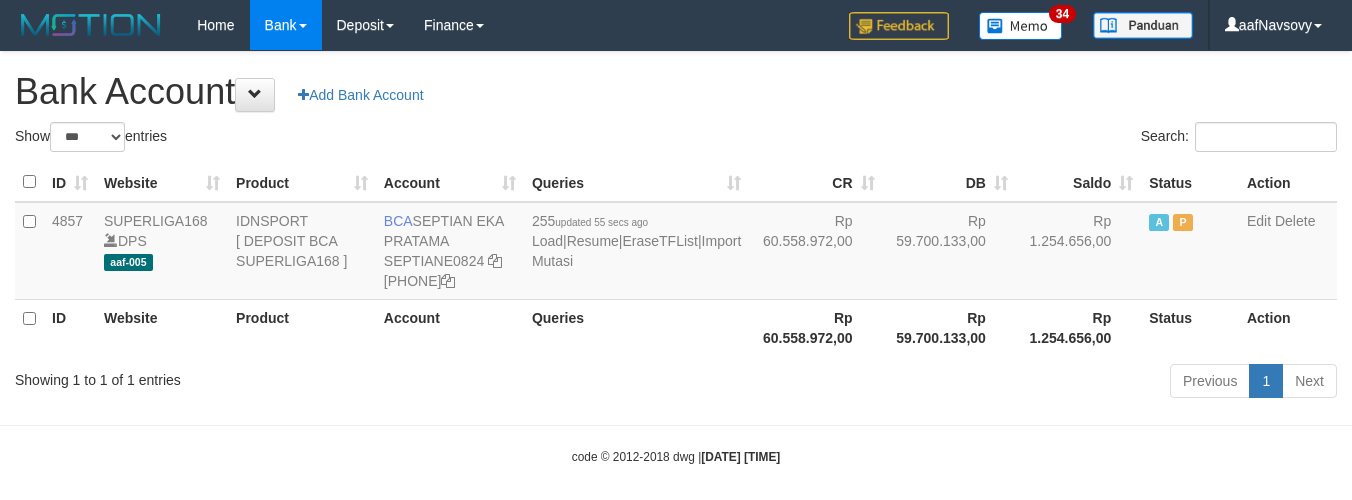 select on "***" 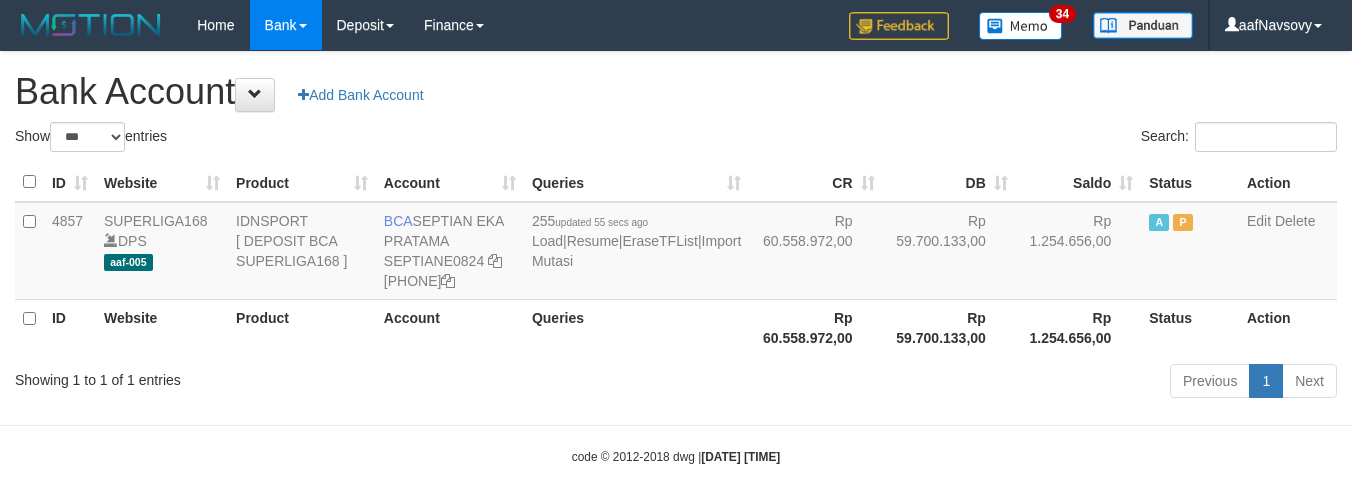scroll, scrollTop: 0, scrollLeft: 0, axis: both 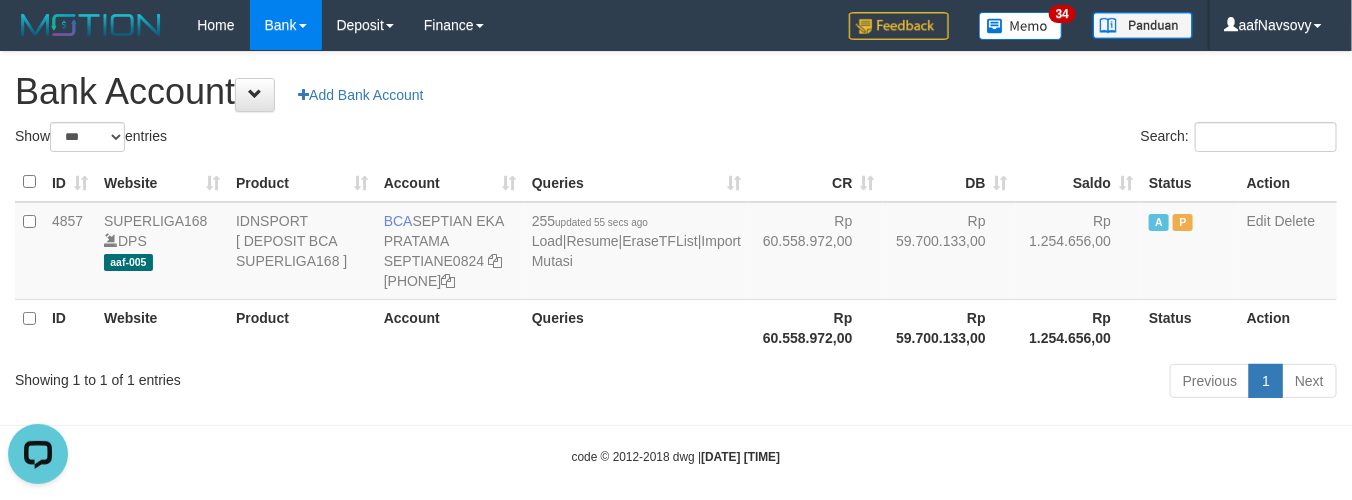 click on "Previous 1 Next" at bounding box center (957, 383) 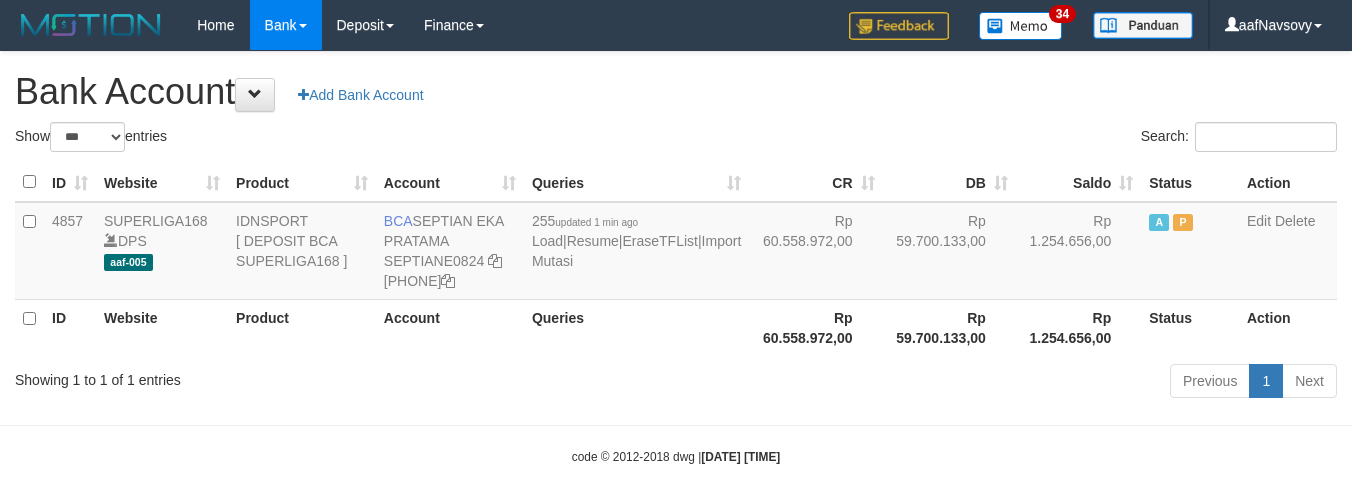 select on "***" 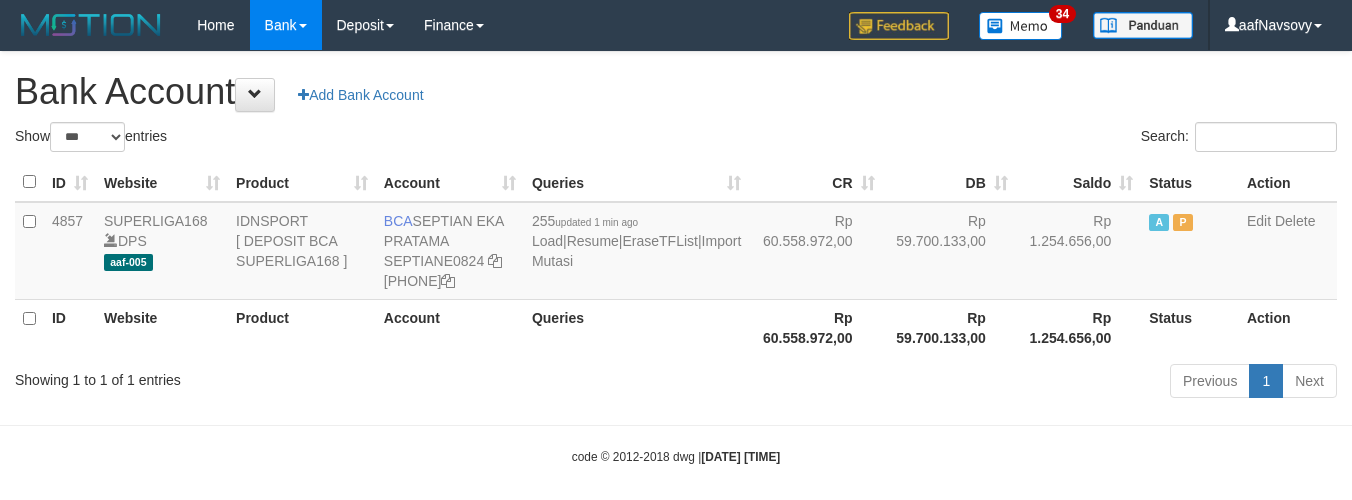 scroll, scrollTop: 0, scrollLeft: 0, axis: both 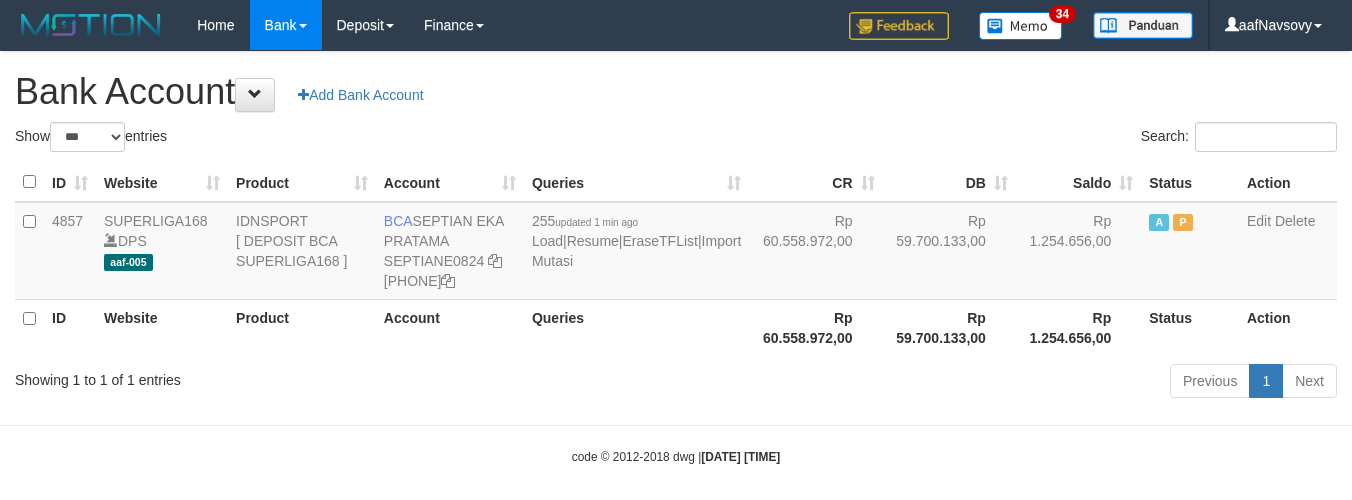 select on "***" 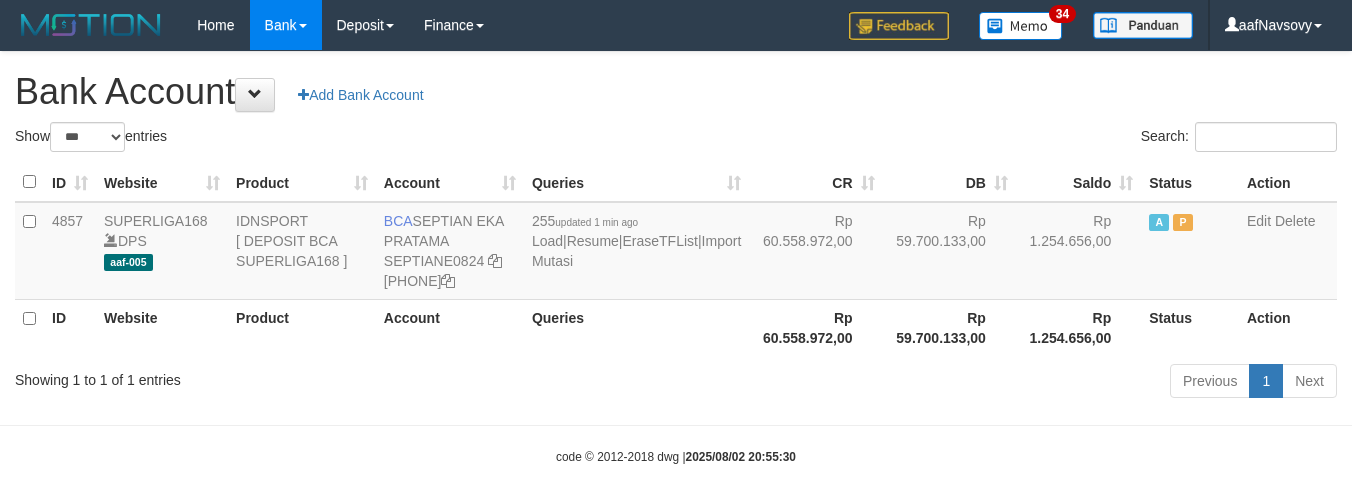 select on "***" 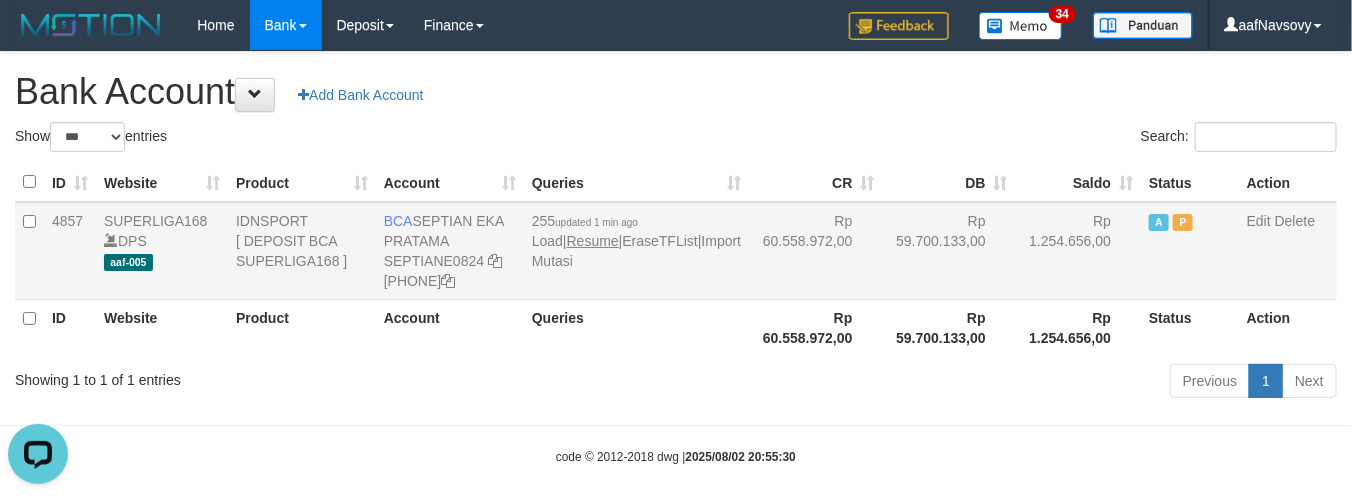scroll, scrollTop: 0, scrollLeft: 0, axis: both 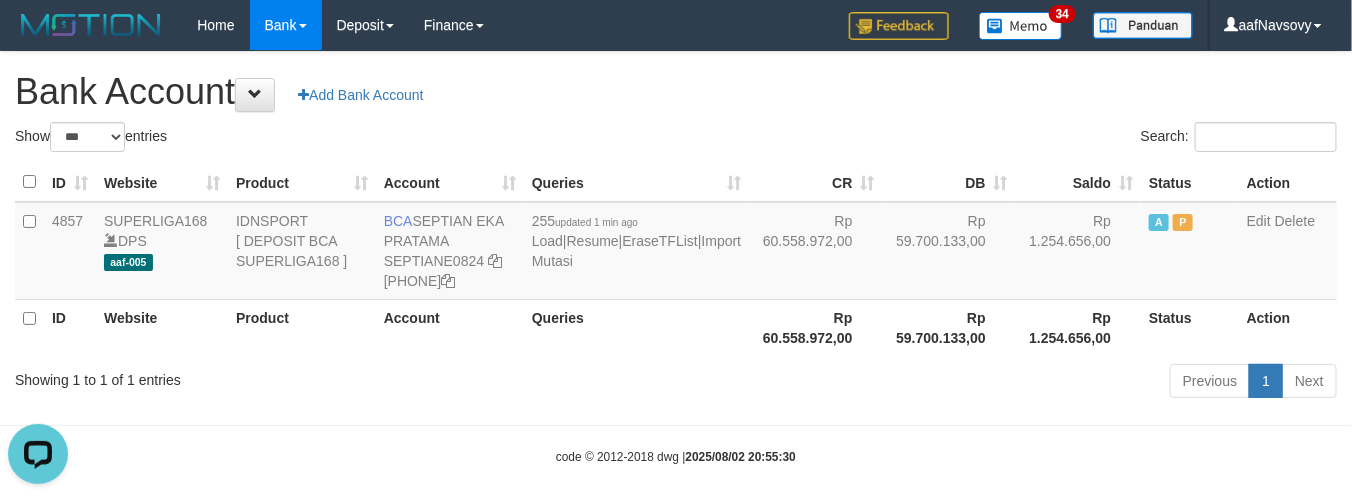 click on "Toggle navigation
Home
Bank
Account List
Load
By Website
Group
[ISPORT]													SUPERLIGA168
By Load Group (DPS)
34" at bounding box center [676, 258] 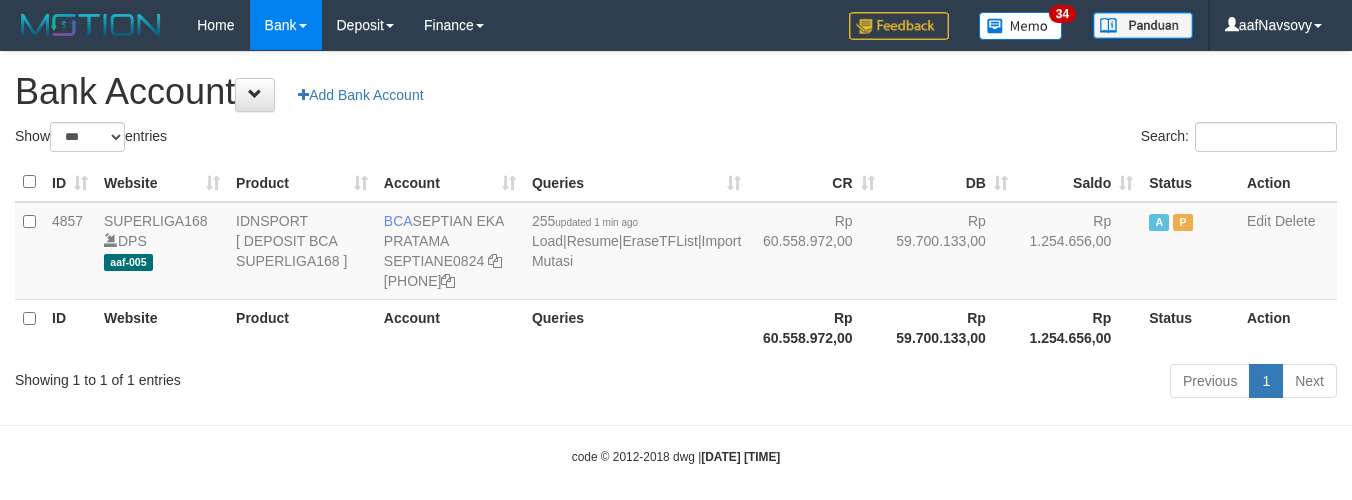 select on "***" 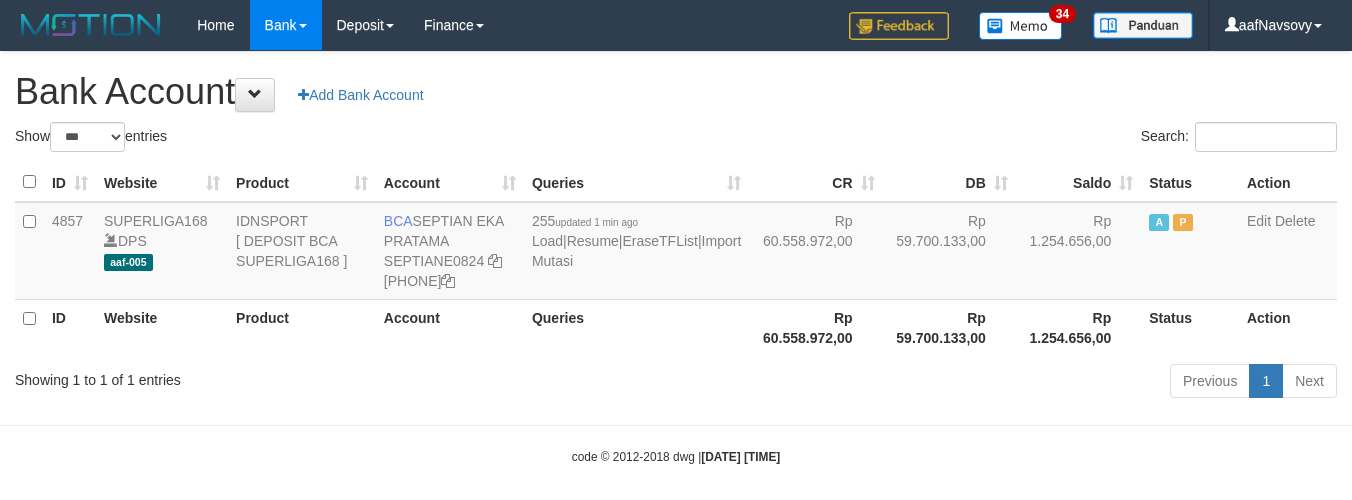 scroll, scrollTop: 0, scrollLeft: 0, axis: both 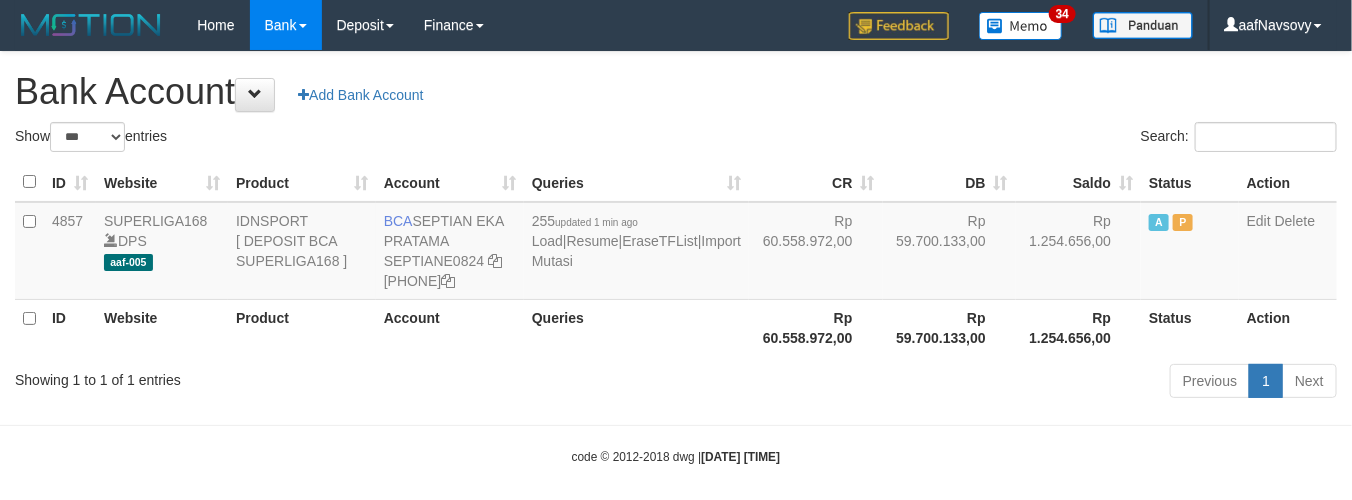 click on "Toggle navigation
Home
Bank
Account List
Load
By Website
Group
[ISPORT]													SUPERLIGA168
By Load Group (DPS)
34" at bounding box center (676, 258) 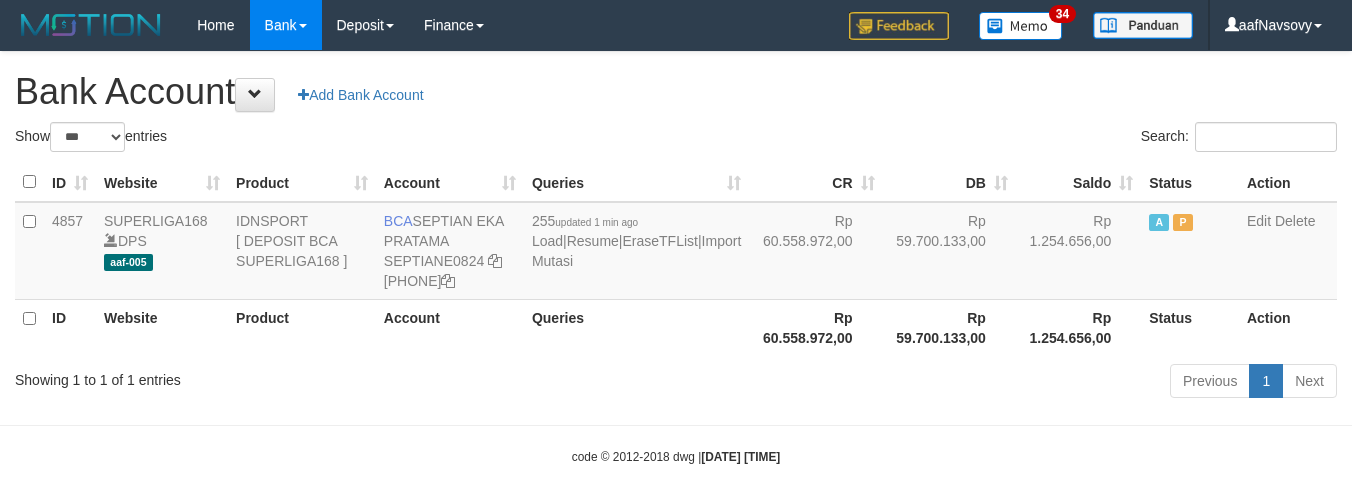 select on "***" 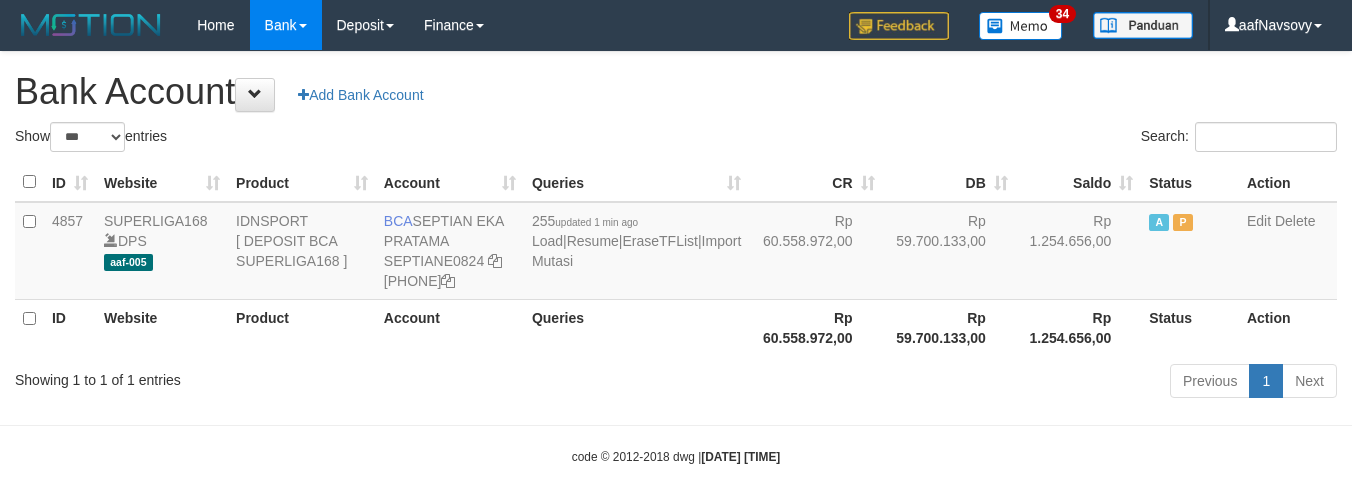 scroll, scrollTop: 0, scrollLeft: 0, axis: both 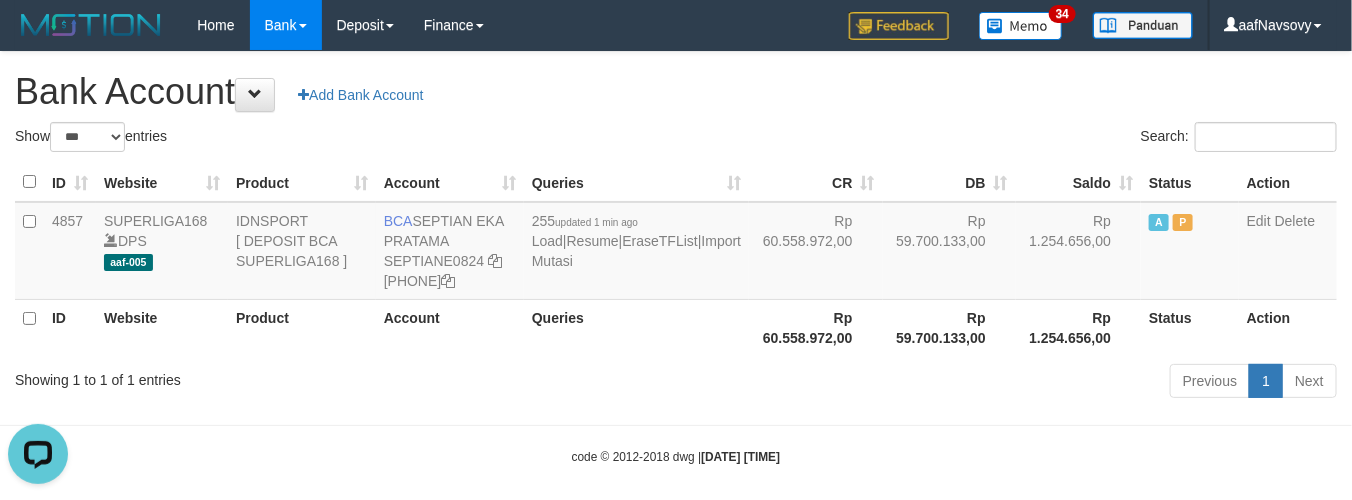 click on "Previous 1 Next" at bounding box center [957, 383] 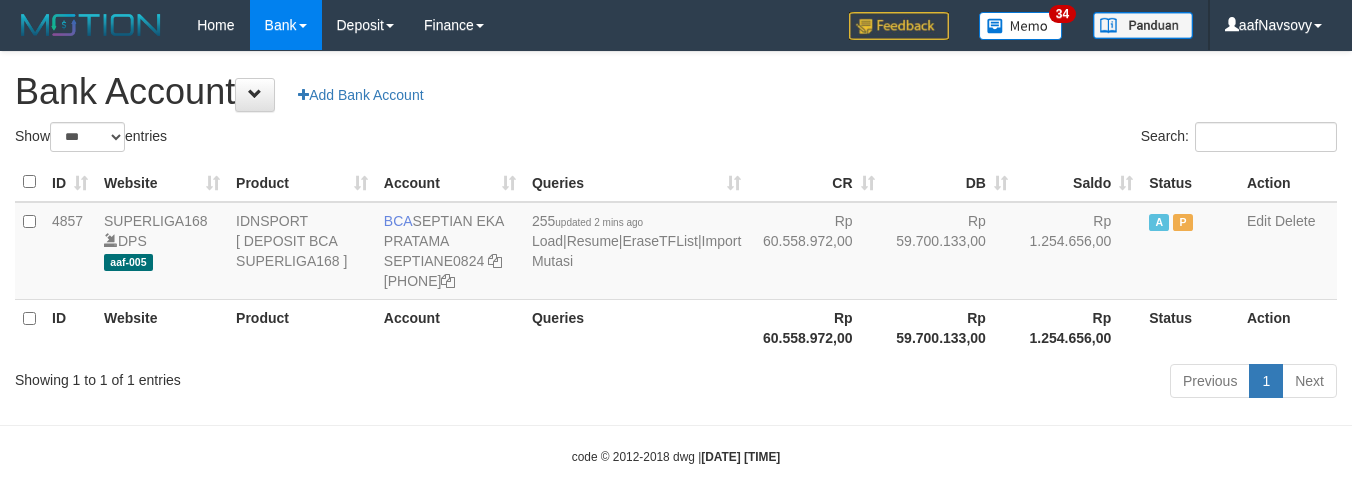 select on "***" 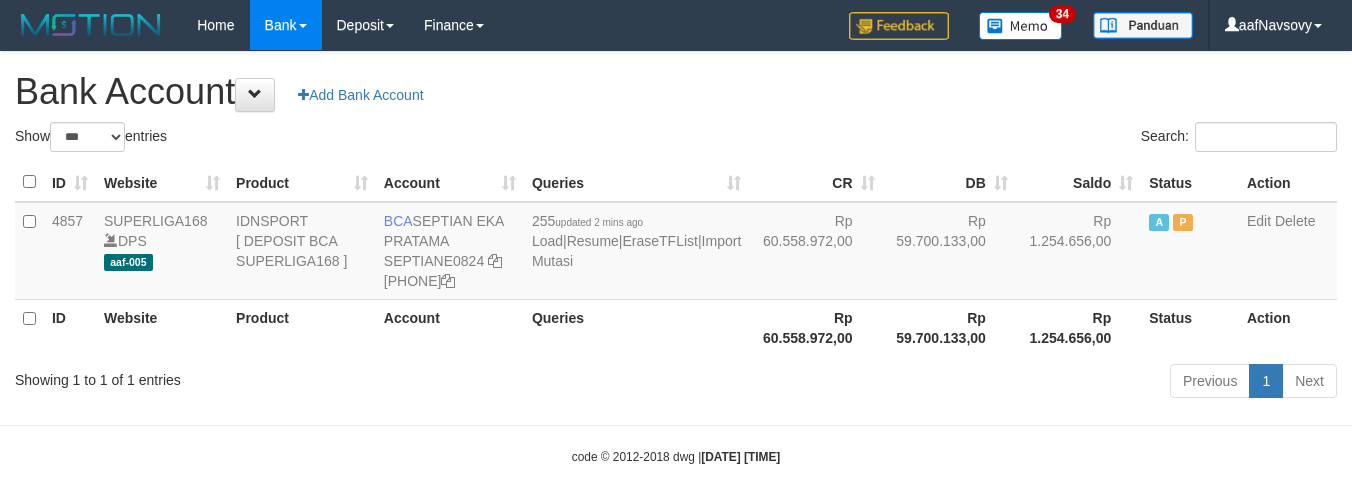 scroll, scrollTop: 0, scrollLeft: 0, axis: both 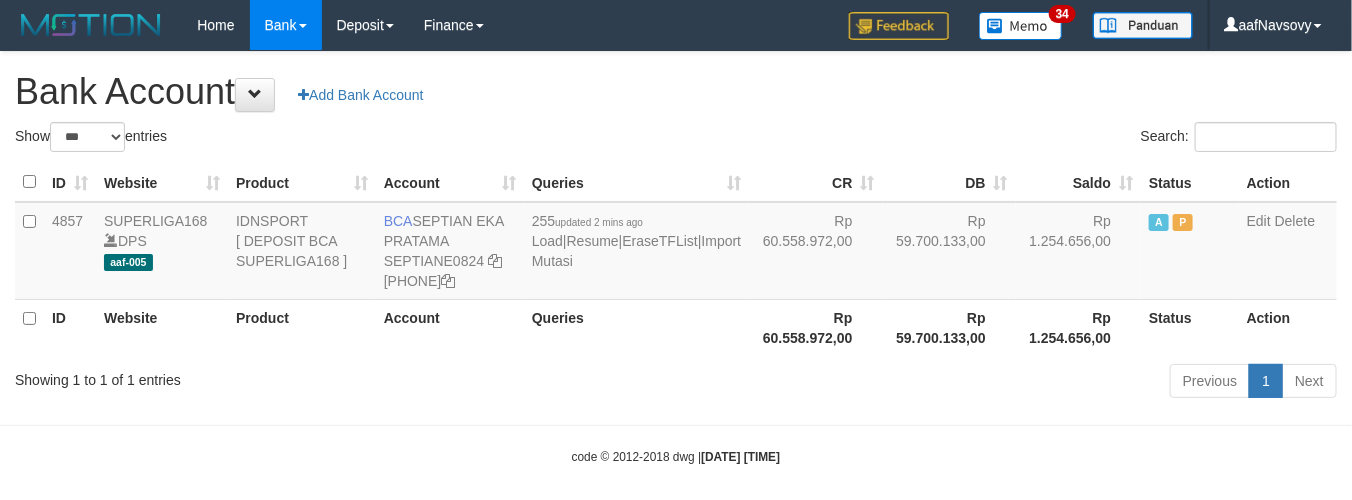 click on "Previous 1 Next" at bounding box center (957, 383) 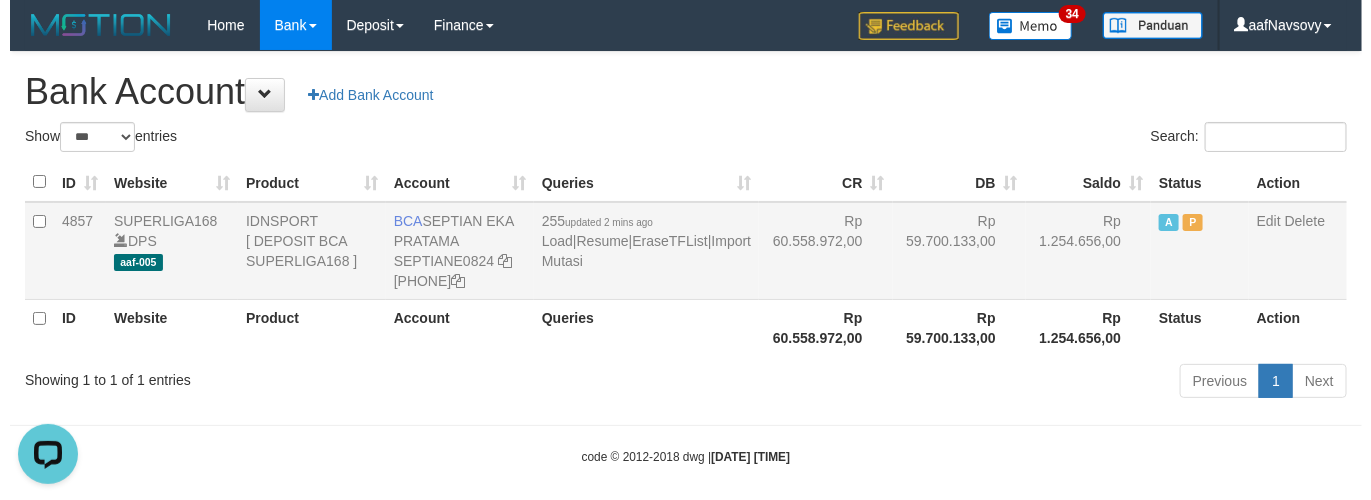 scroll, scrollTop: 0, scrollLeft: 0, axis: both 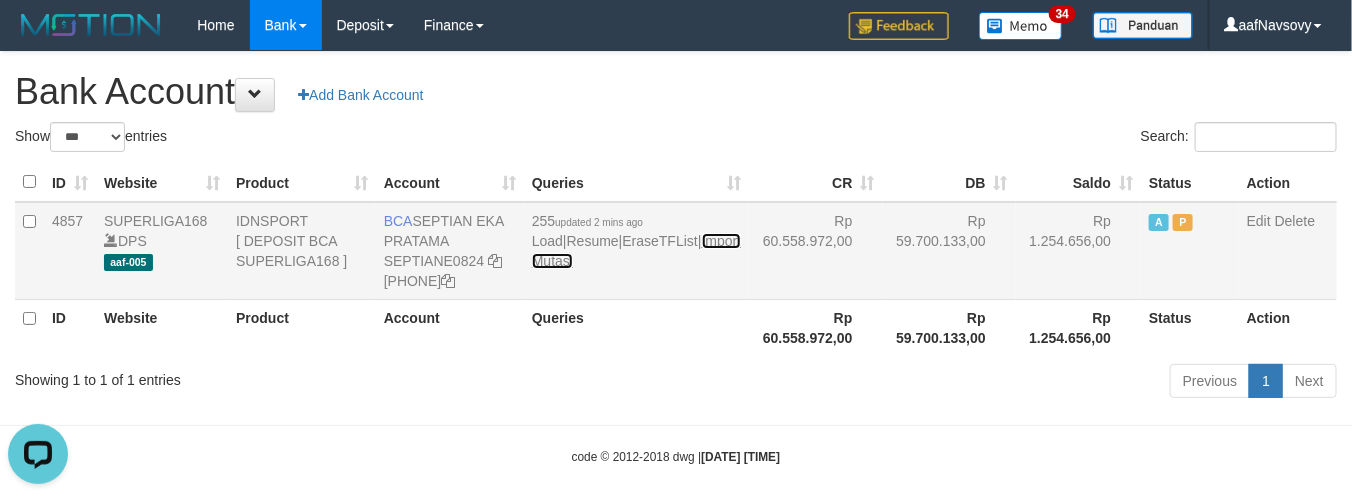 click on "Import Mutasi" at bounding box center [636, 251] 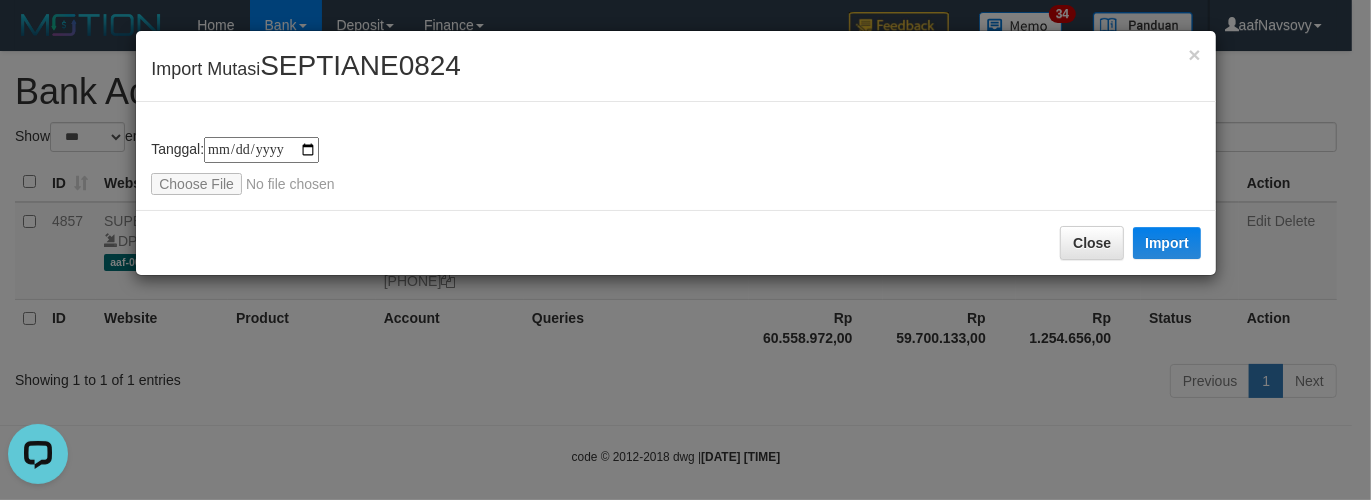 type on "**********" 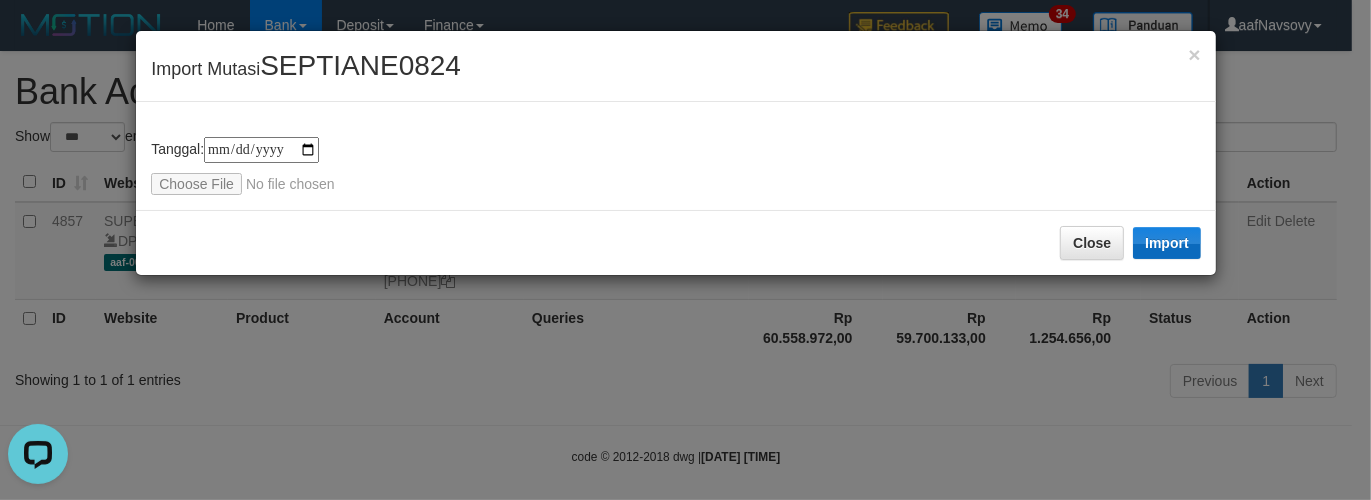 drag, startPoint x: 1207, startPoint y: 235, endPoint x: 1171, endPoint y: 245, distance: 37.363083 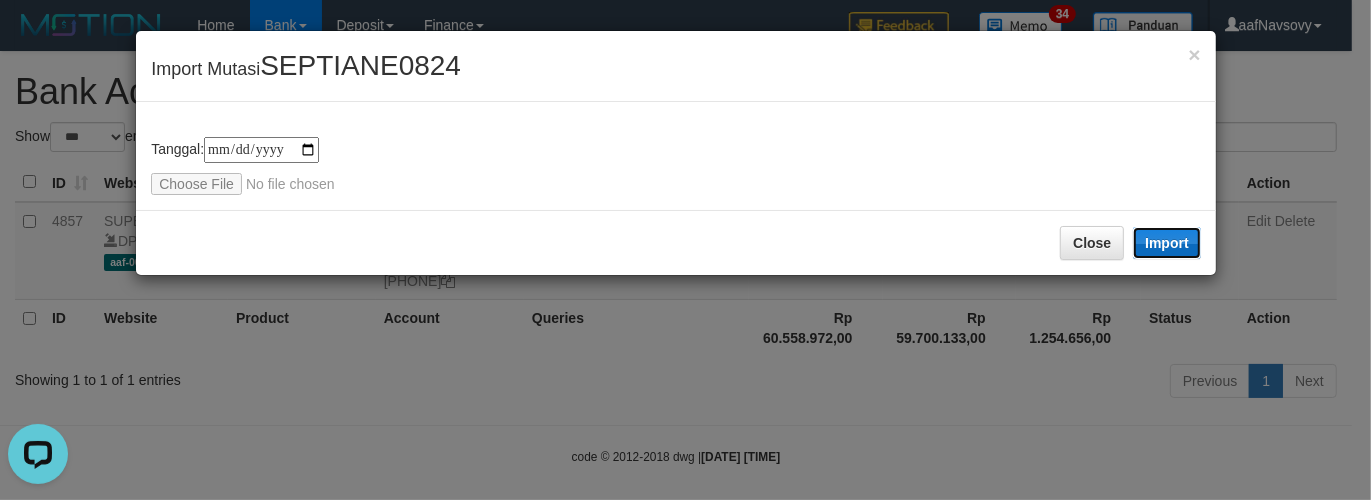 click on "Import" at bounding box center (1167, 243) 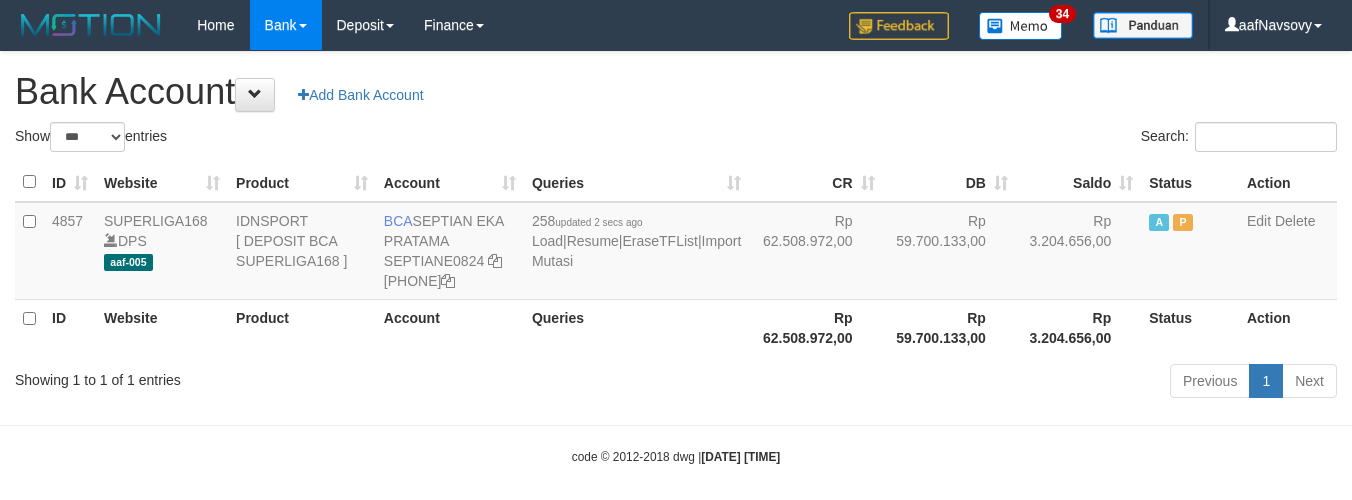 select on "***" 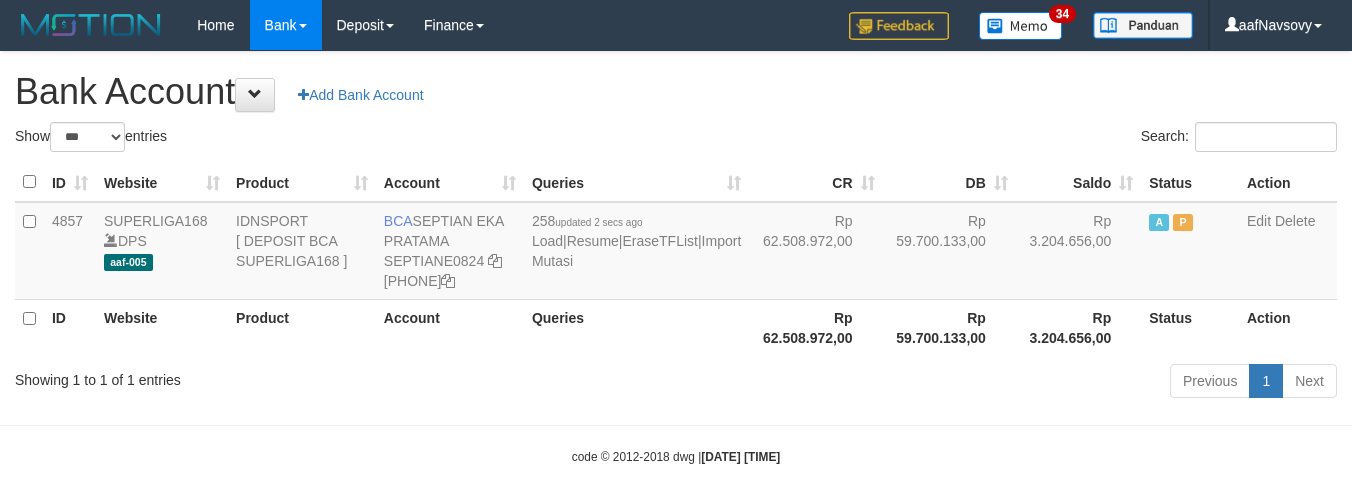 scroll, scrollTop: 0, scrollLeft: 0, axis: both 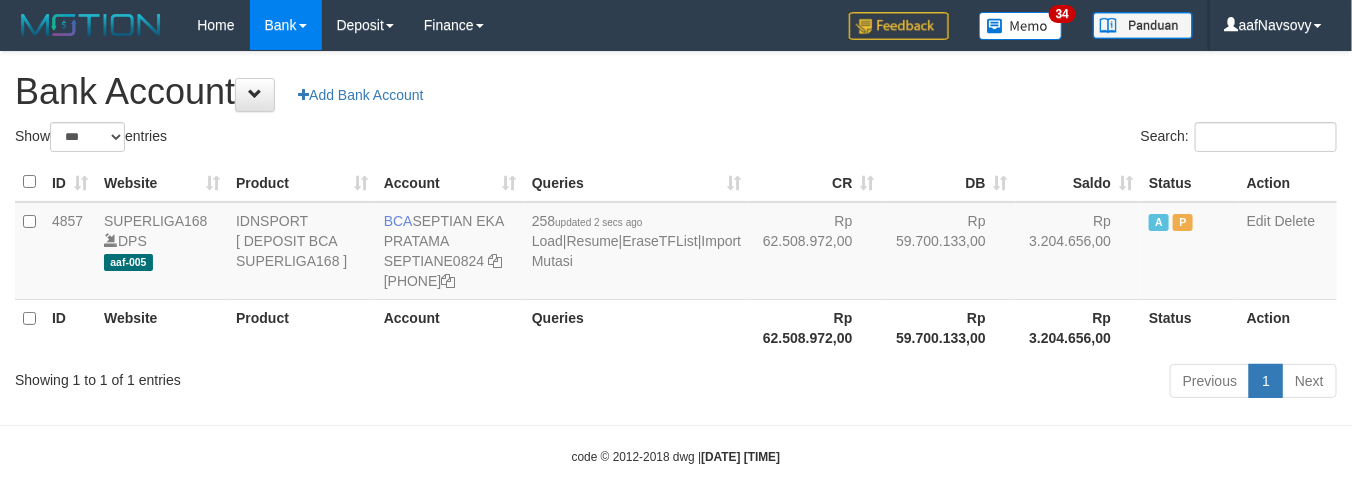 click on "Toggle navigation
Home
Bank
Account List
Load
By Website
Group
[ISPORT]													SUPERLIGA168
By Load Group (DPS)
34" at bounding box center (676, 258) 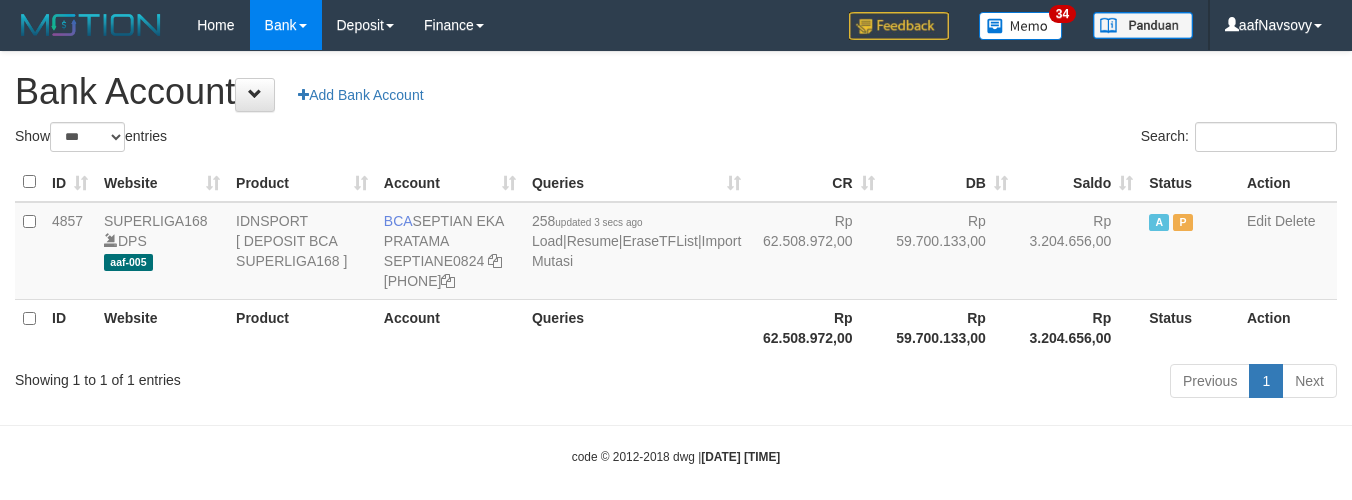 select on "***" 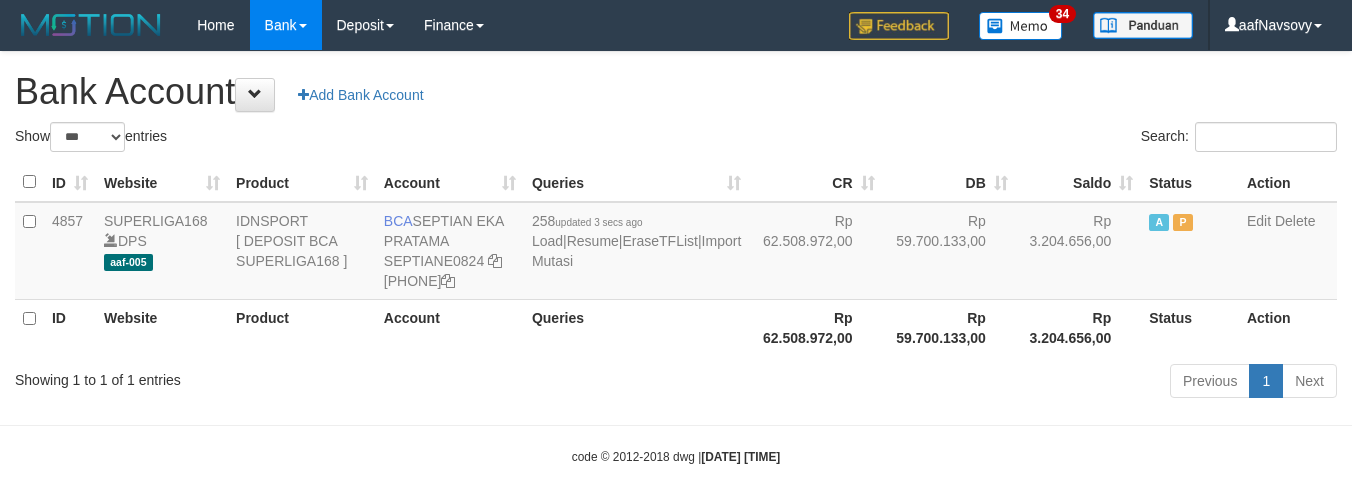 scroll, scrollTop: 0, scrollLeft: 0, axis: both 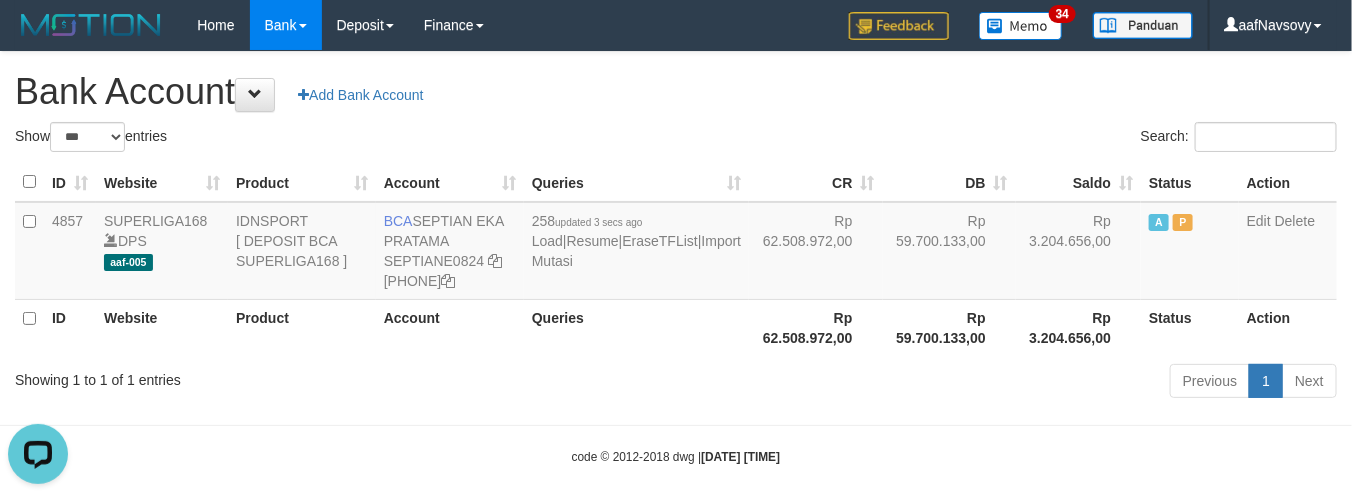 click on "Previous 1 Next" at bounding box center [957, 383] 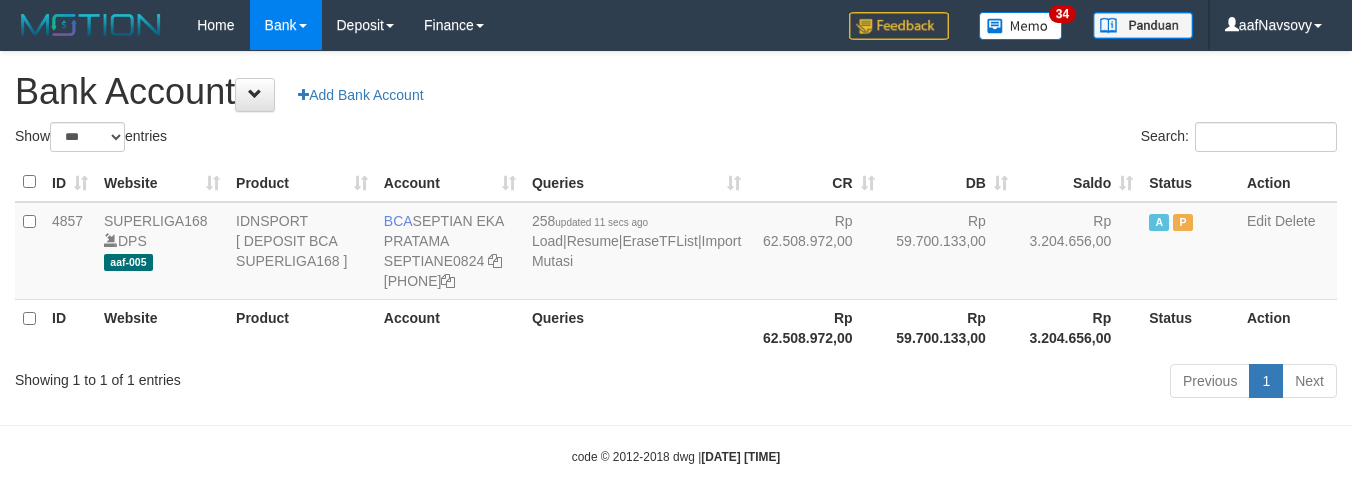 select on "***" 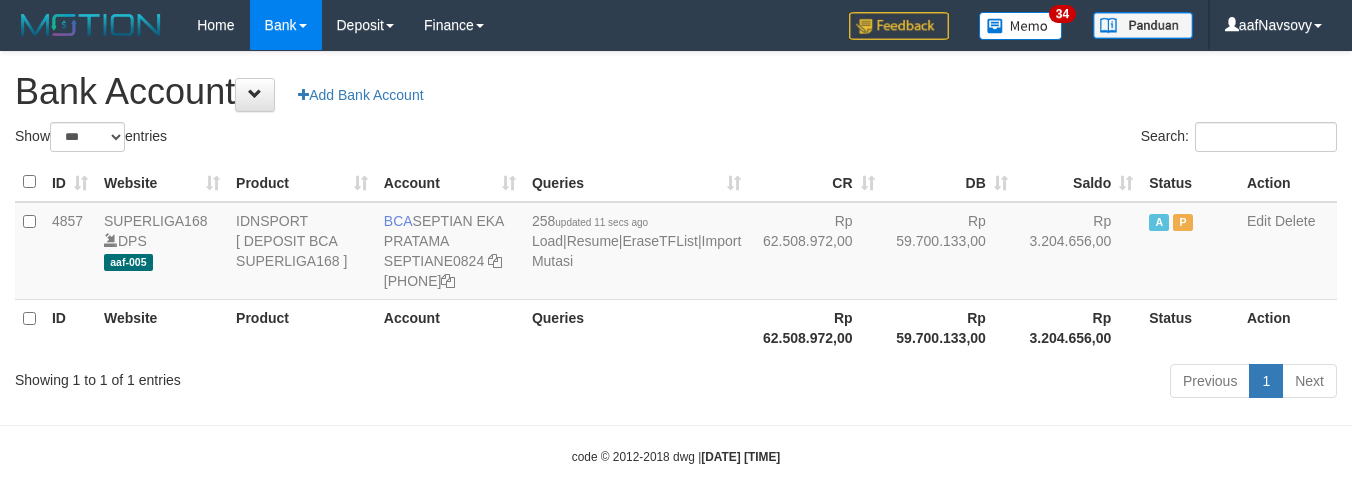 scroll, scrollTop: 0, scrollLeft: 0, axis: both 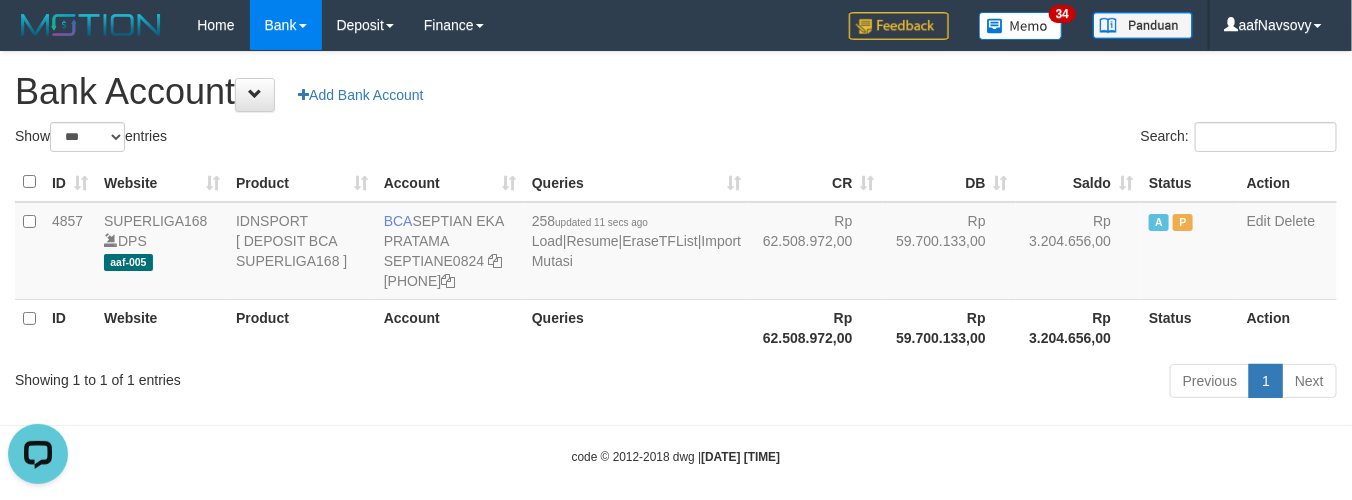 click on "Showing 1 to 1 of 1 entries Previous 1 Next" at bounding box center [676, 383] 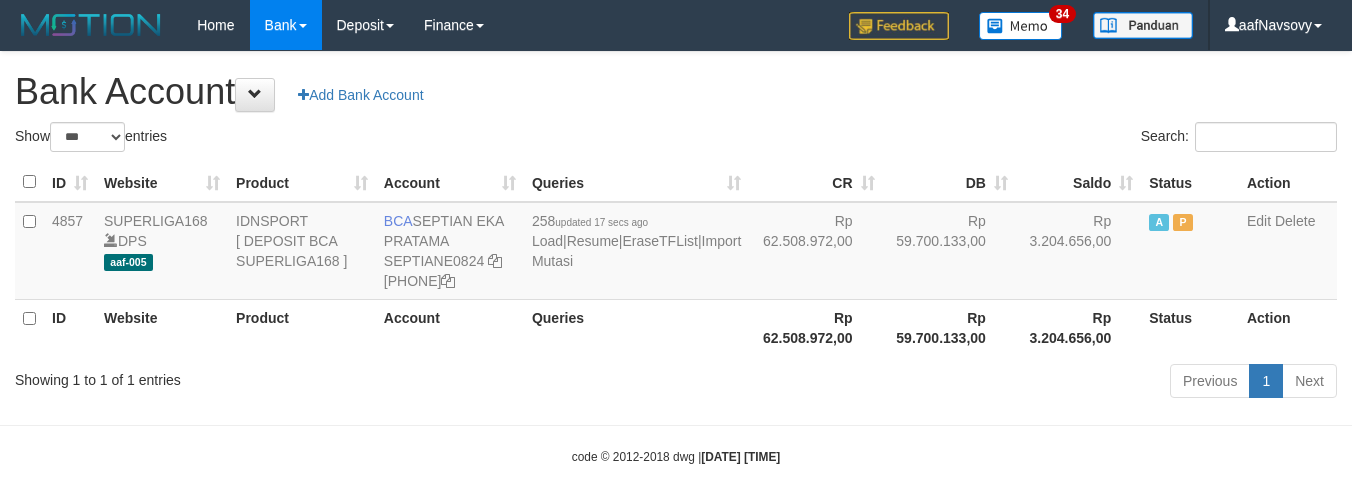 select on "***" 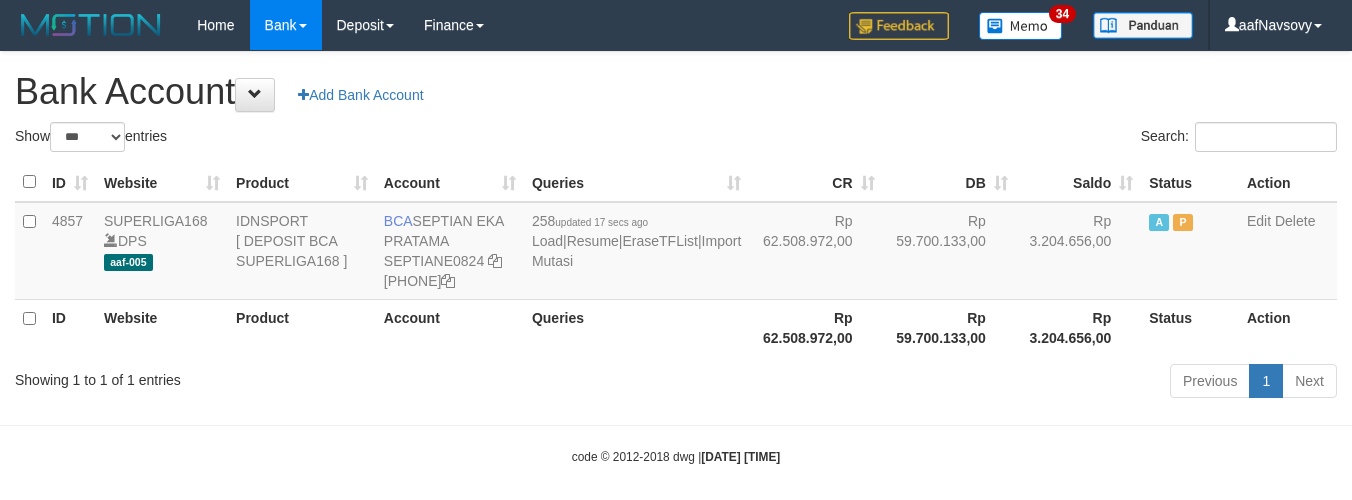 scroll, scrollTop: 0, scrollLeft: 0, axis: both 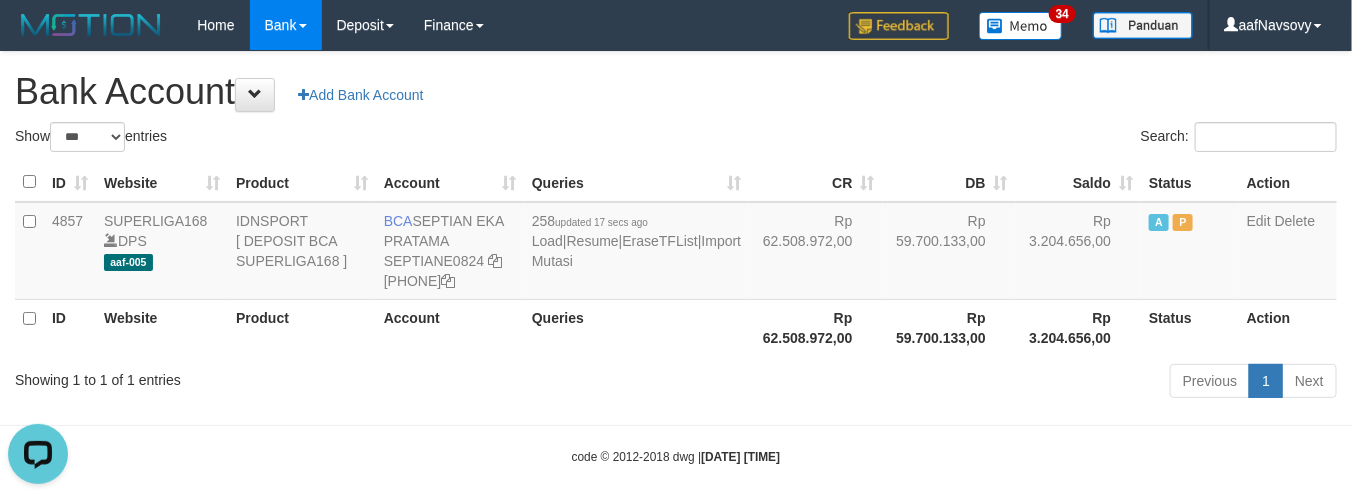 click on "Toggle navigation
Home
Bank
Account List
Load
By Website
Group
[ISPORT]													SUPERLIGA168
By Load Group (DPS)
34" at bounding box center [676, 258] 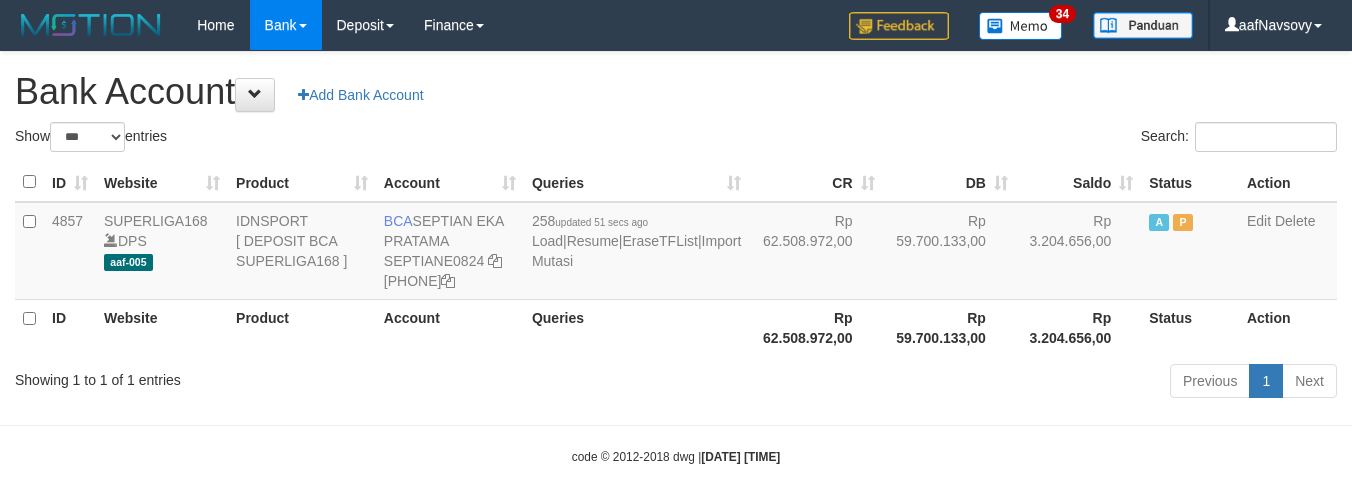 select on "***" 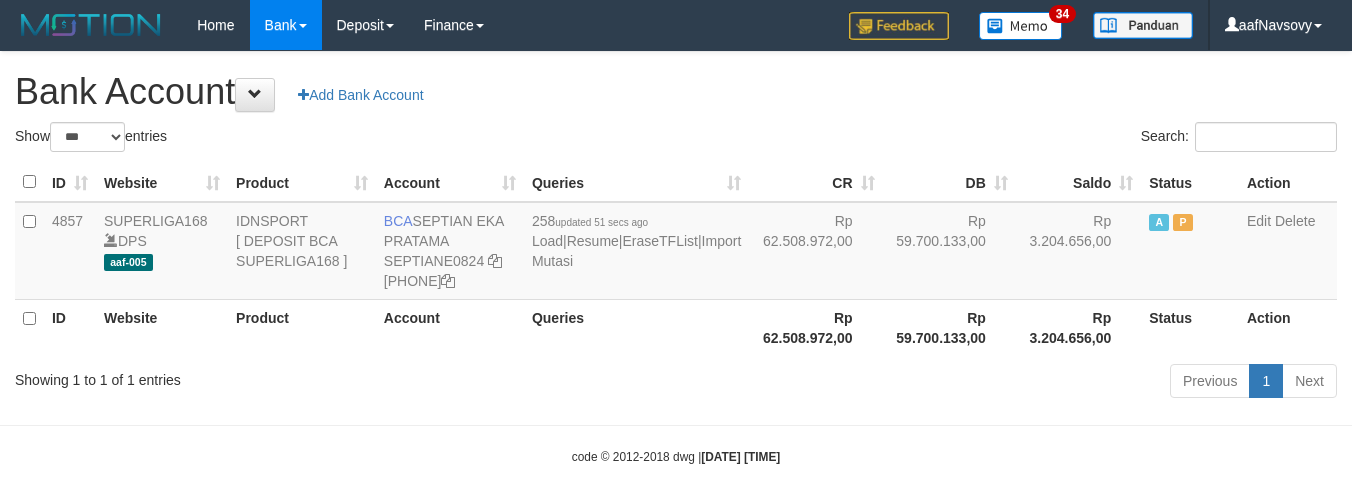 scroll, scrollTop: 0, scrollLeft: 0, axis: both 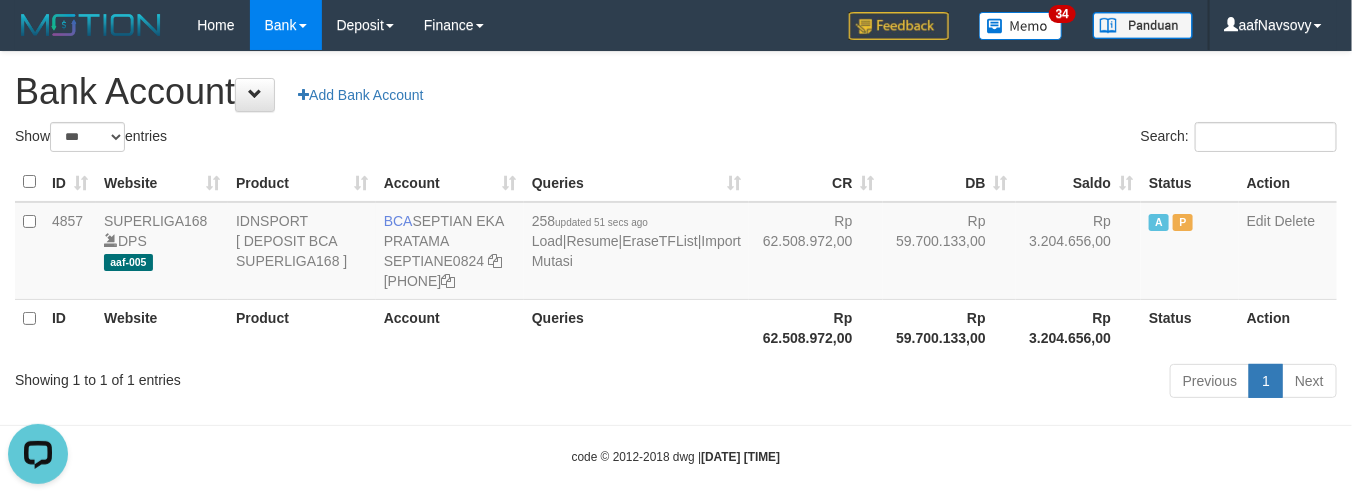 click on "Previous 1 Next" at bounding box center [957, 383] 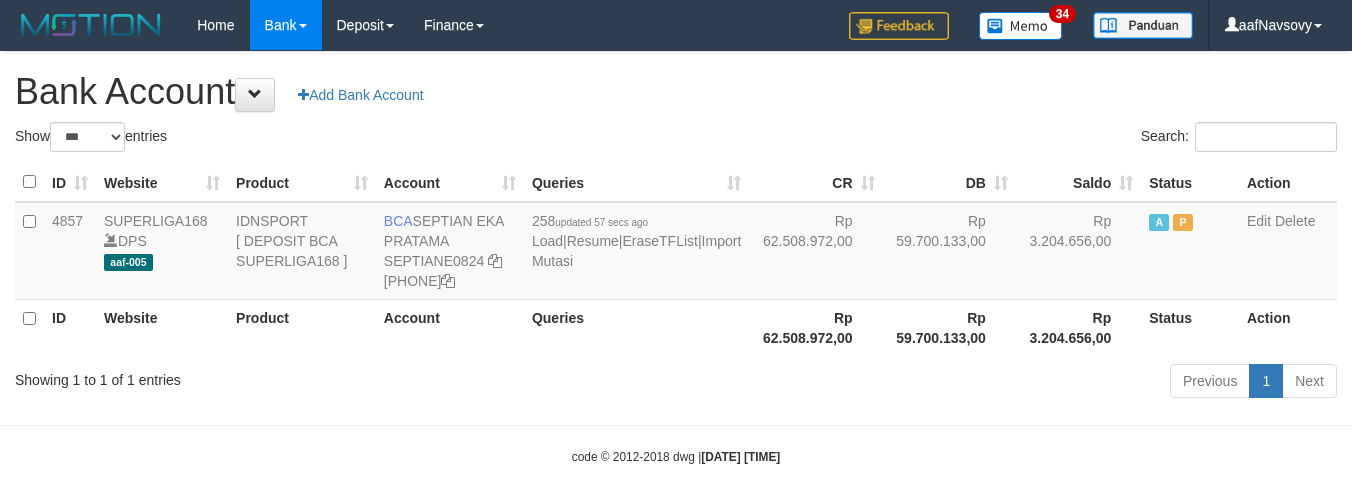 select on "***" 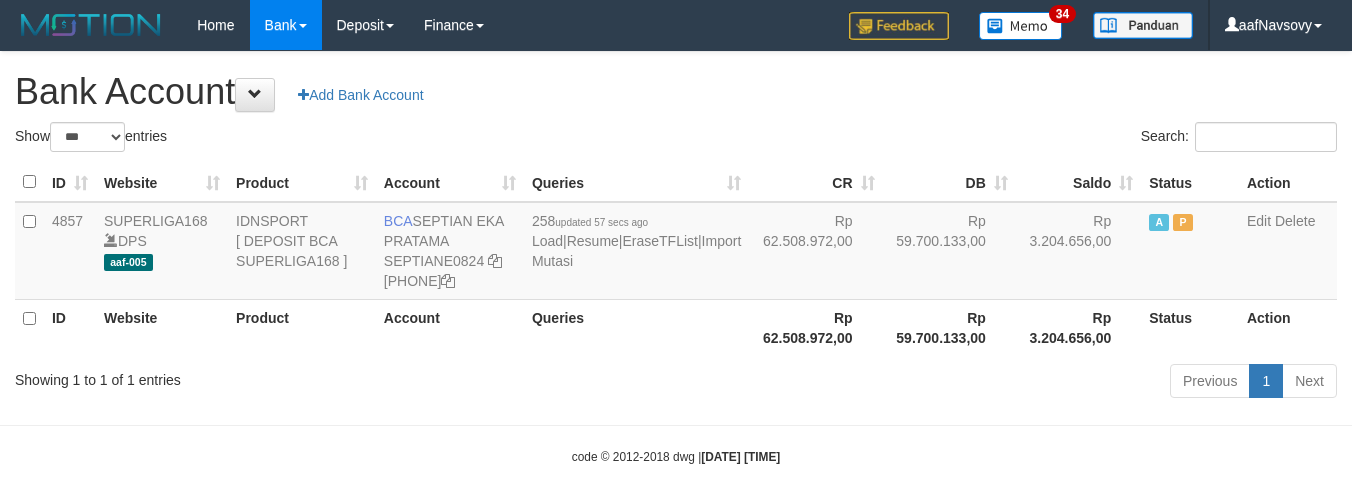 scroll, scrollTop: 0, scrollLeft: 0, axis: both 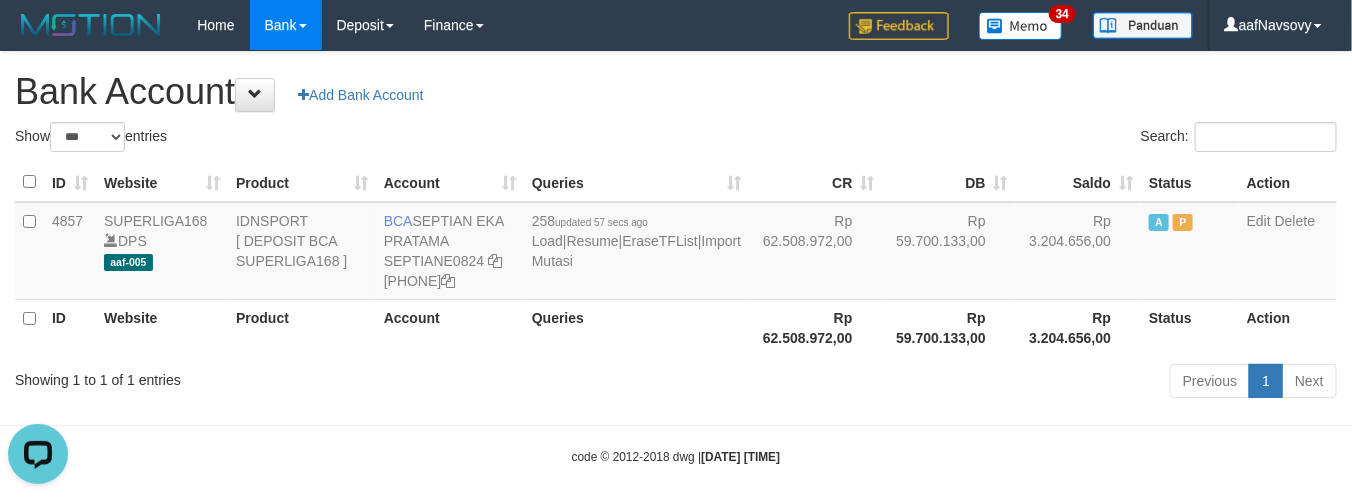 click on "Showing 1 to 1 of 1 entries" at bounding box center [281, 376] 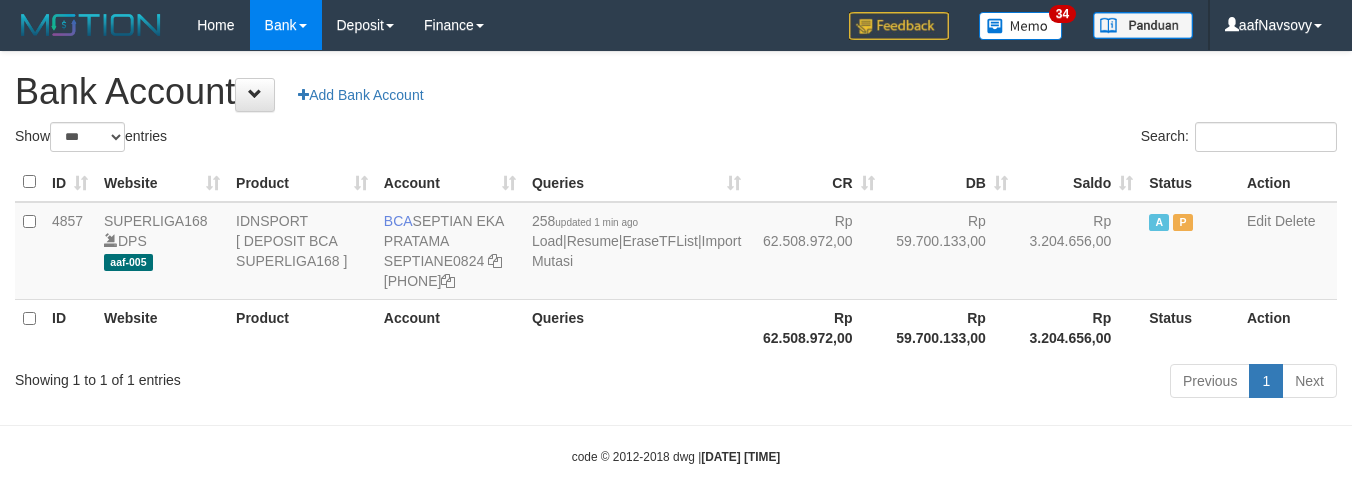 select on "***" 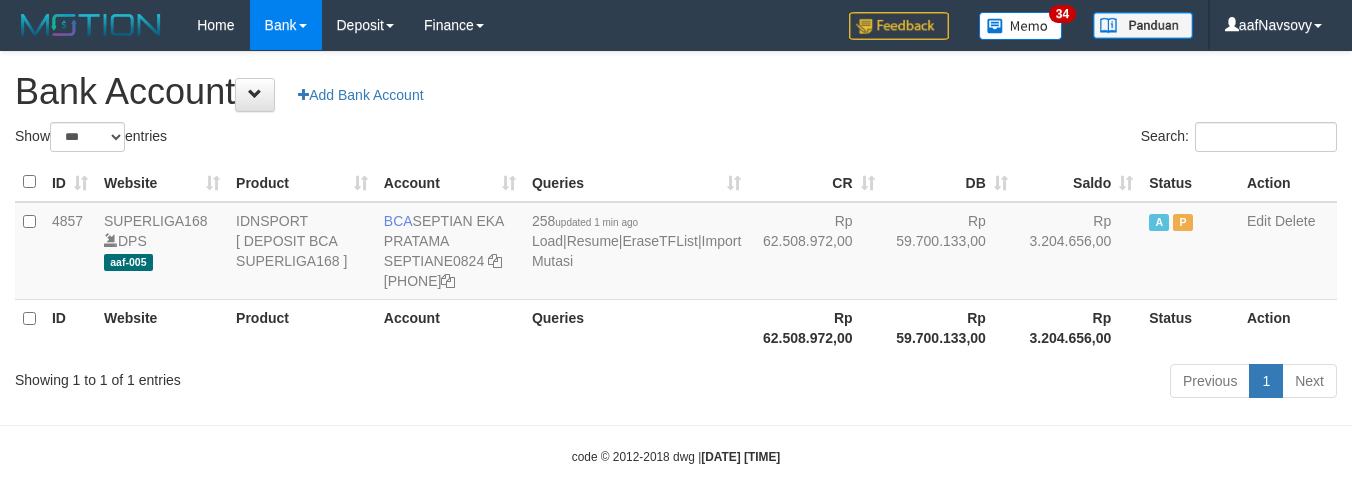 scroll, scrollTop: 0, scrollLeft: 0, axis: both 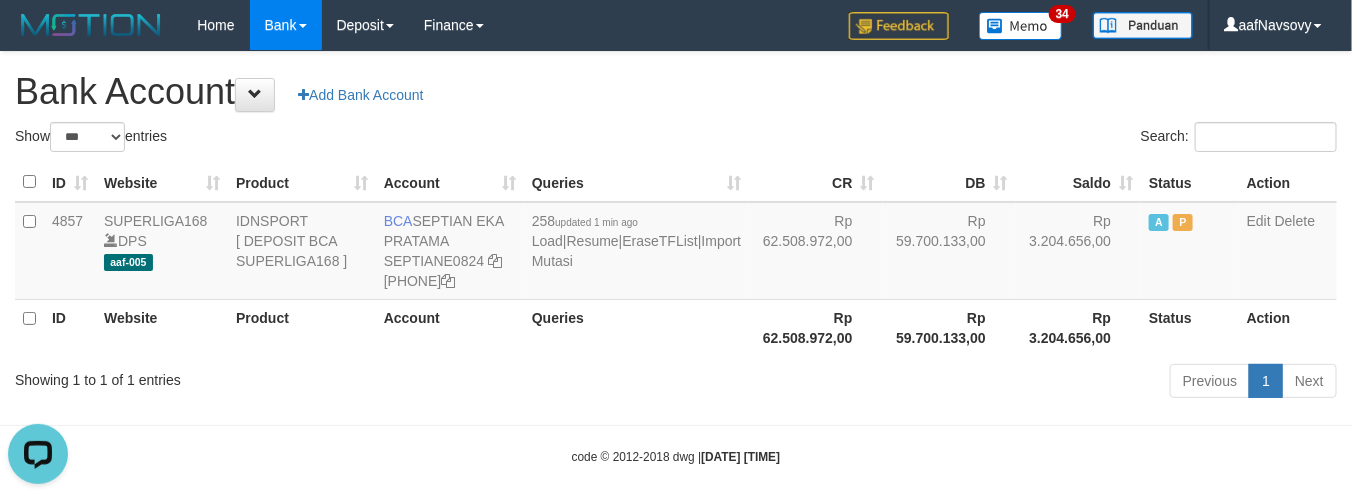 click on "ID Website Product Account Queries CR DB Saldo Status Action
4857
SUPERLIGA168
DPS
aaf-005
IDNSPORT
[ DEPOSIT BCA SUPERLIGA168 ]
BCA
[FIRST] [LAST]
SEPTIANE0824
[PHONE]
258 updated 1 min ago
Load
|
Resume
|
EraseTFList
|
Import Mutasi
Rp 62.508.972,00
Rp 59.700.133,00
Rp 3.204.656,00
A
P
Edit
Delete
ID Website Product Account Queries Rp 62.508.972,00 Rp 59.700.133,00 Status" at bounding box center [676, 259] 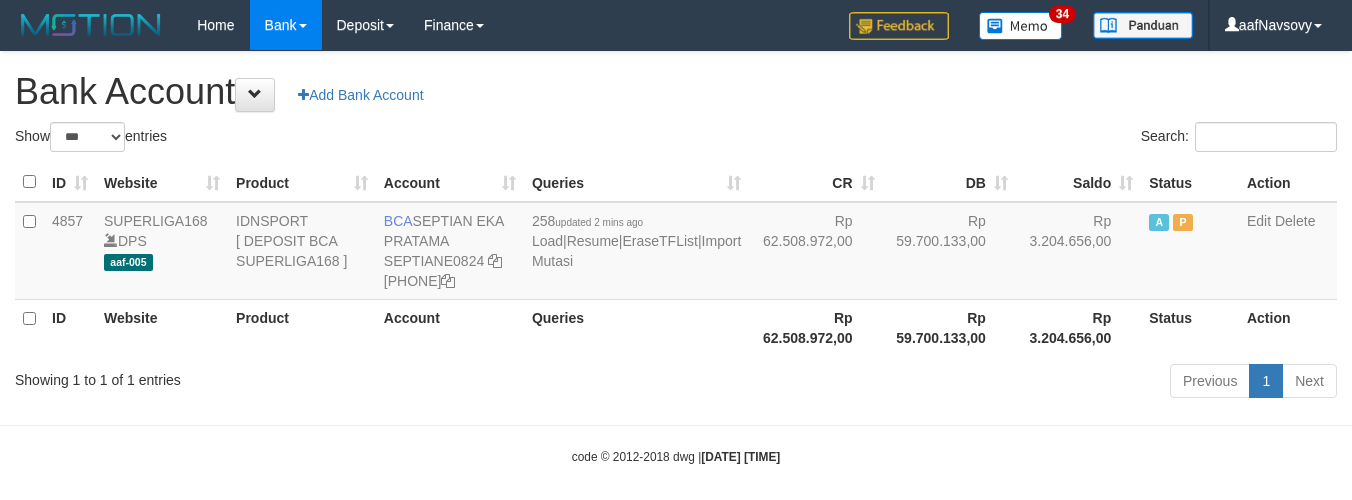 select on "***" 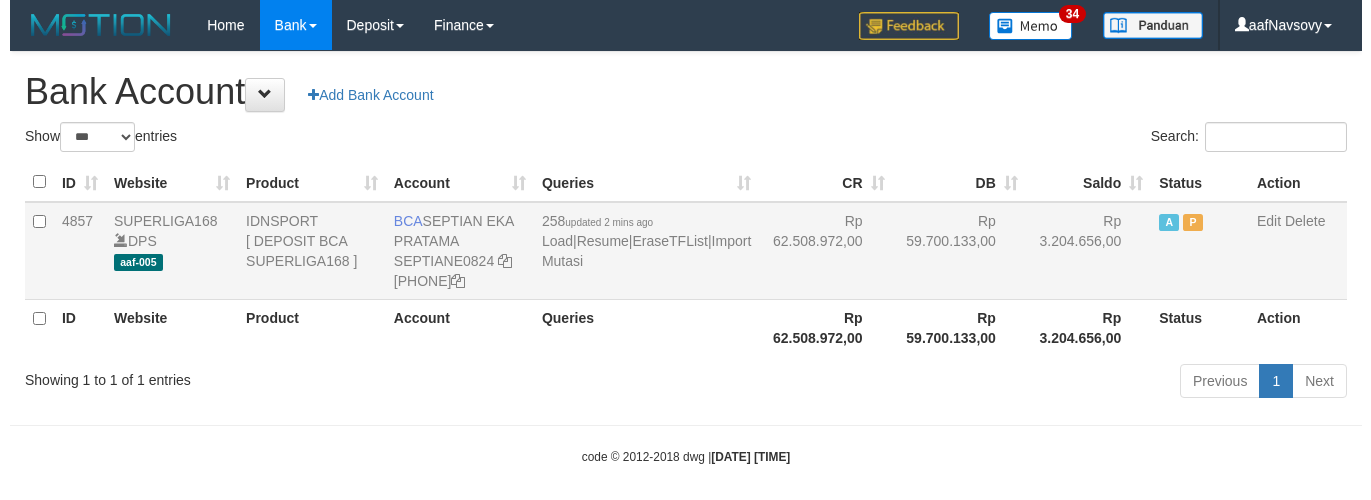 scroll, scrollTop: 0, scrollLeft: 0, axis: both 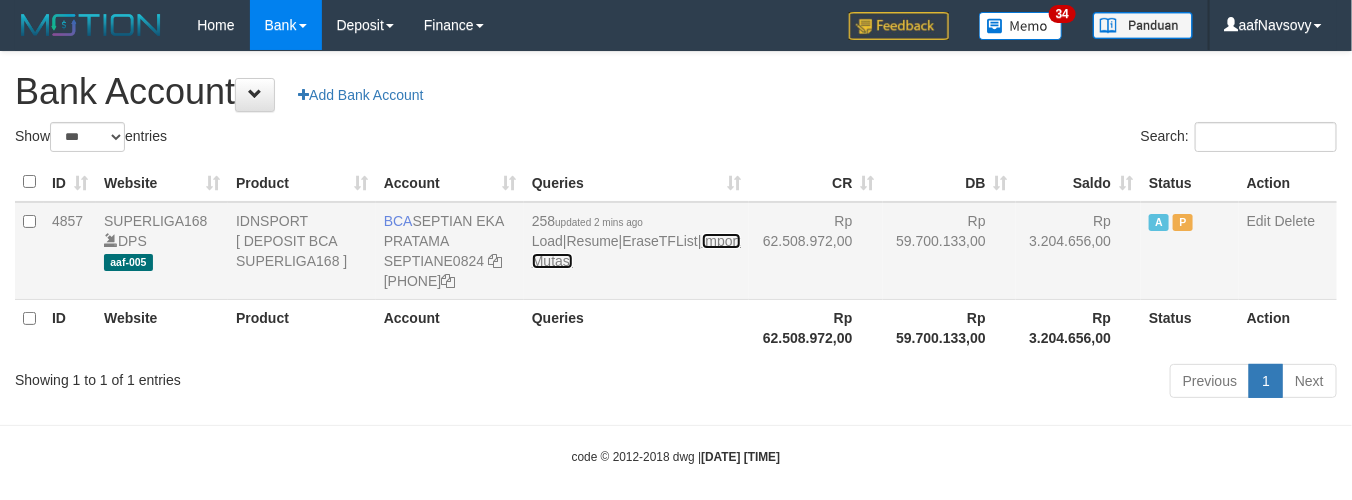 click on "Import Mutasi" at bounding box center (636, 251) 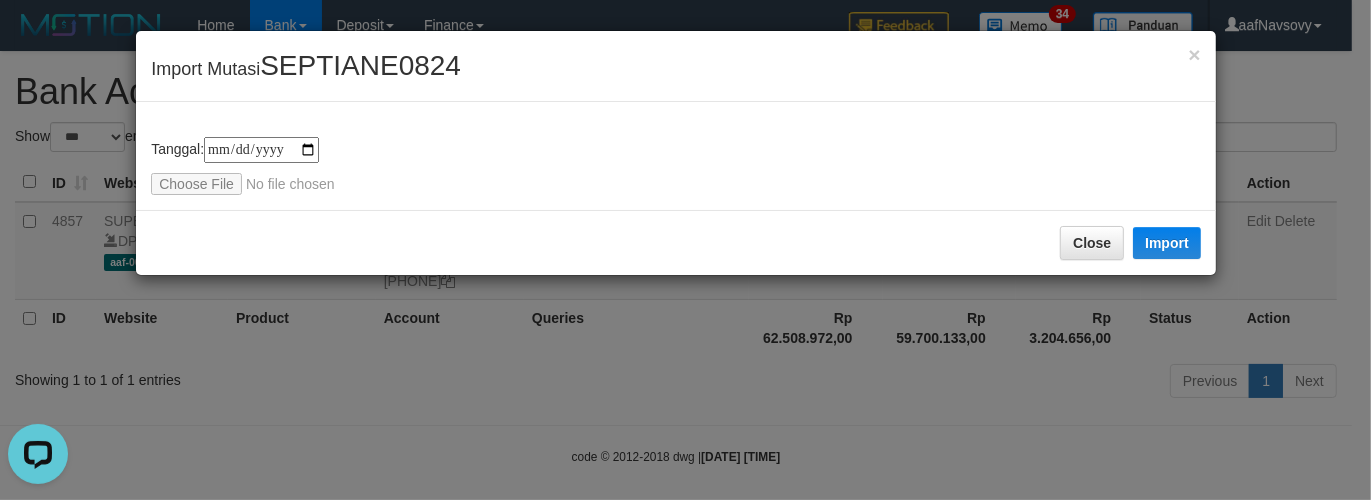 scroll, scrollTop: 0, scrollLeft: 0, axis: both 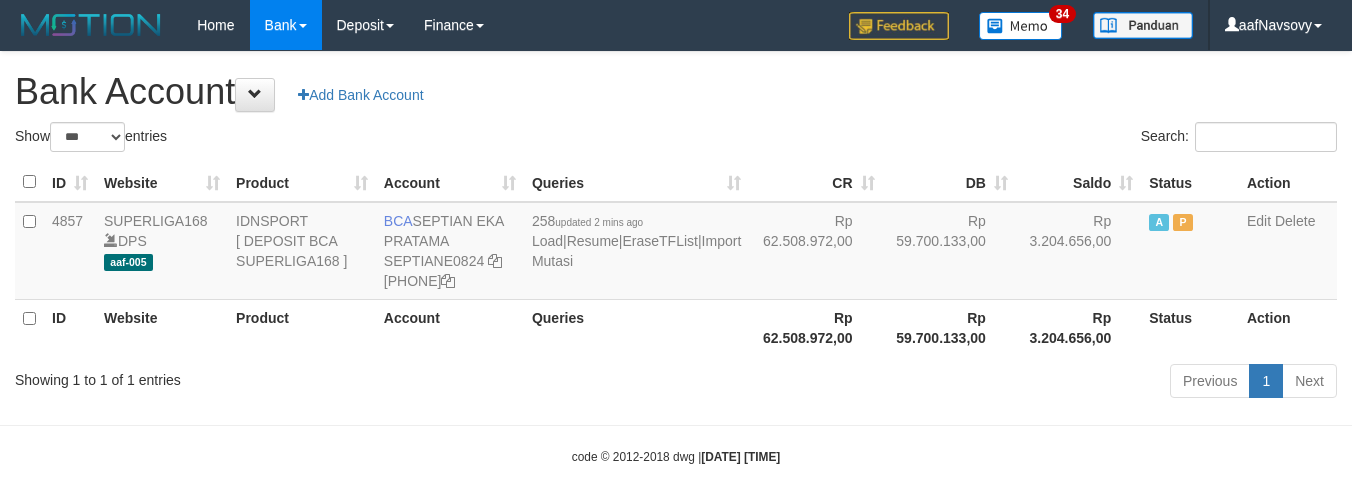 select on "***" 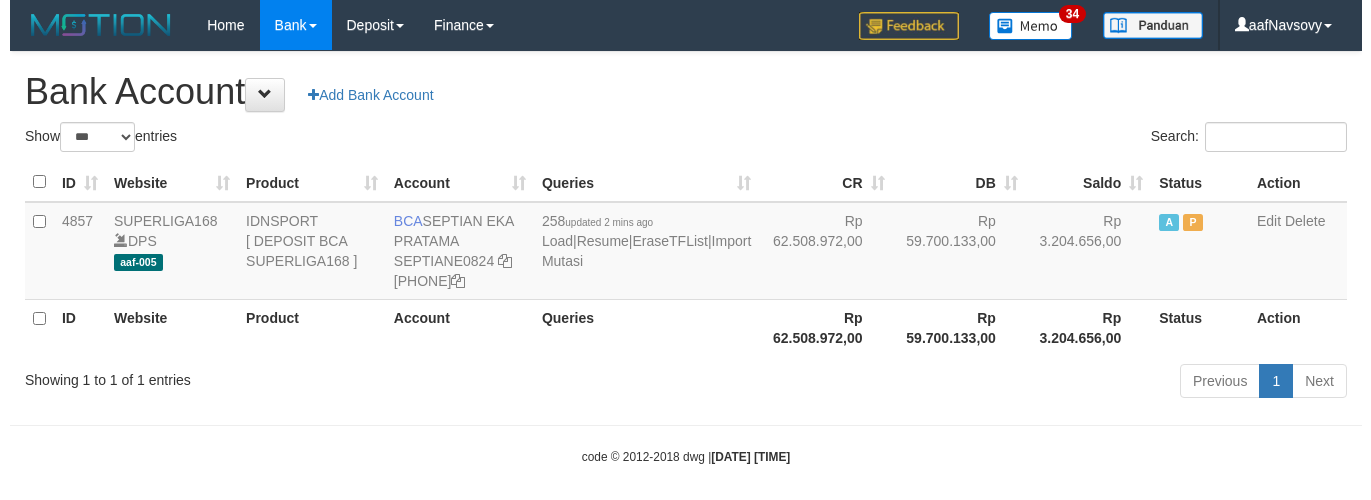 scroll, scrollTop: 0, scrollLeft: 0, axis: both 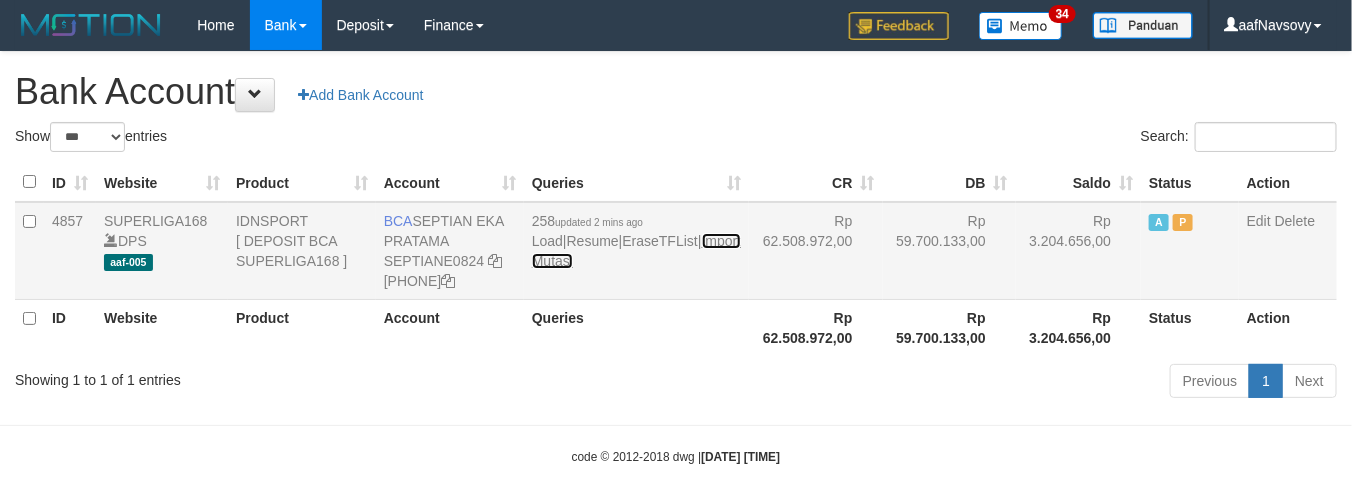 click on "Import Mutasi" at bounding box center (636, 251) 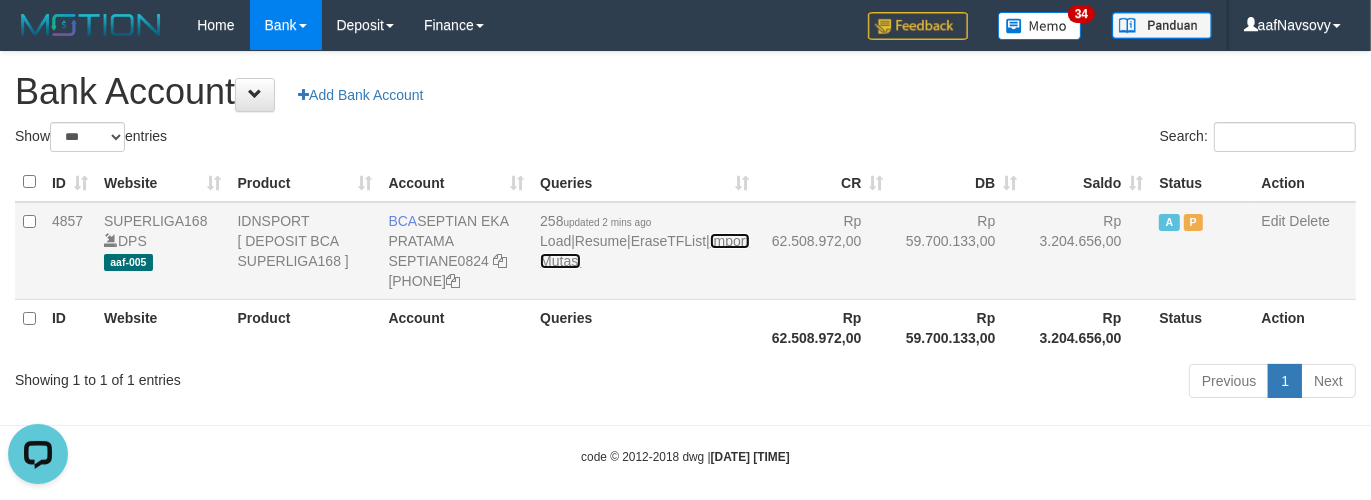 scroll, scrollTop: 0, scrollLeft: 0, axis: both 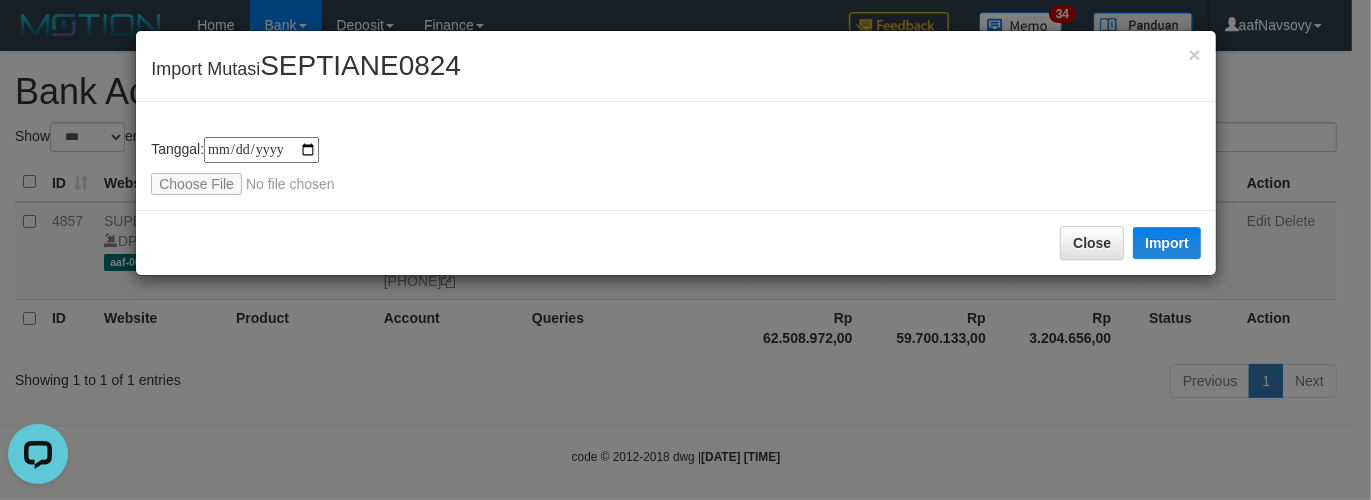 type on "**********" 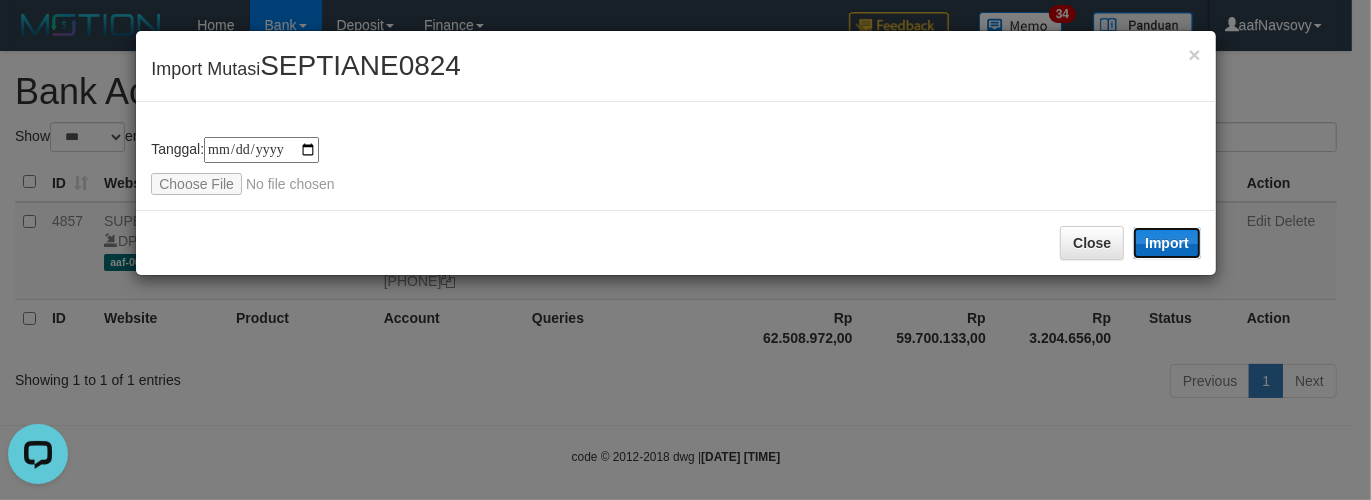 click on "Import" at bounding box center (1167, 243) 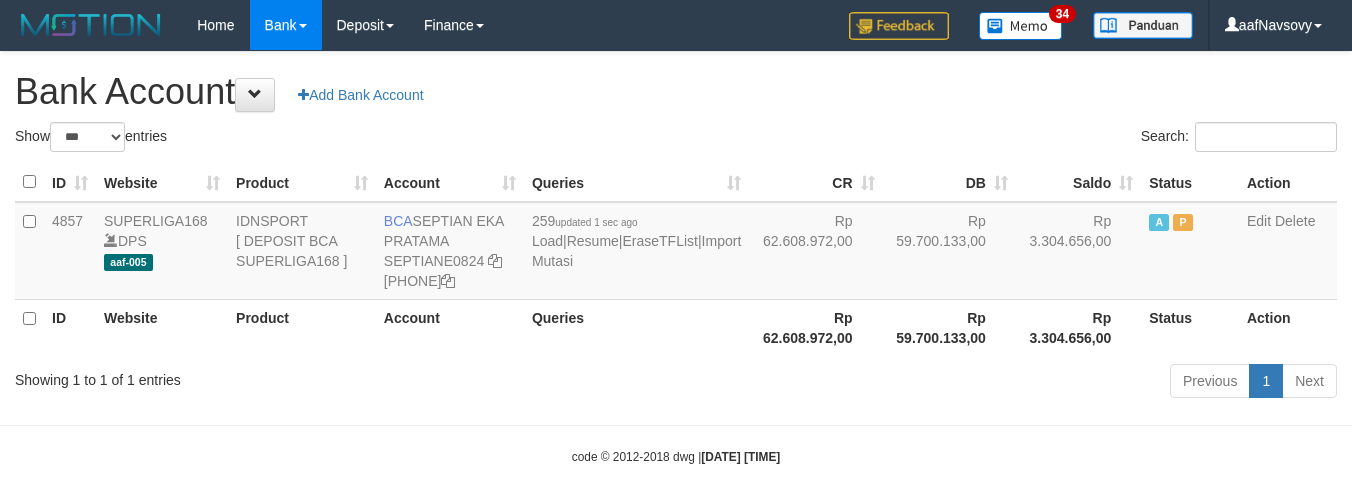 select on "***" 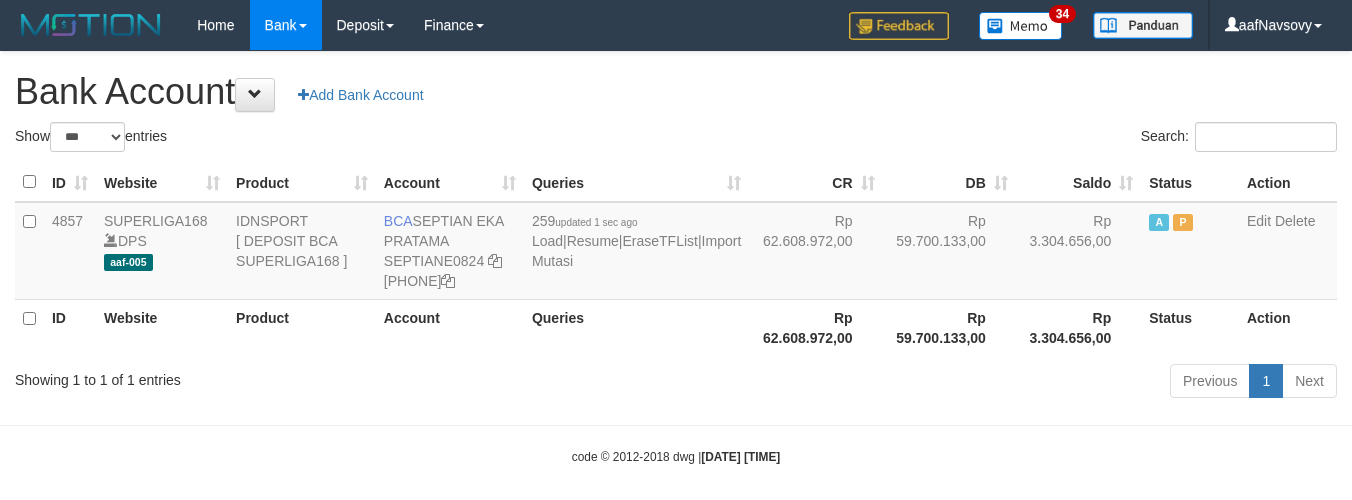 scroll, scrollTop: 0, scrollLeft: 0, axis: both 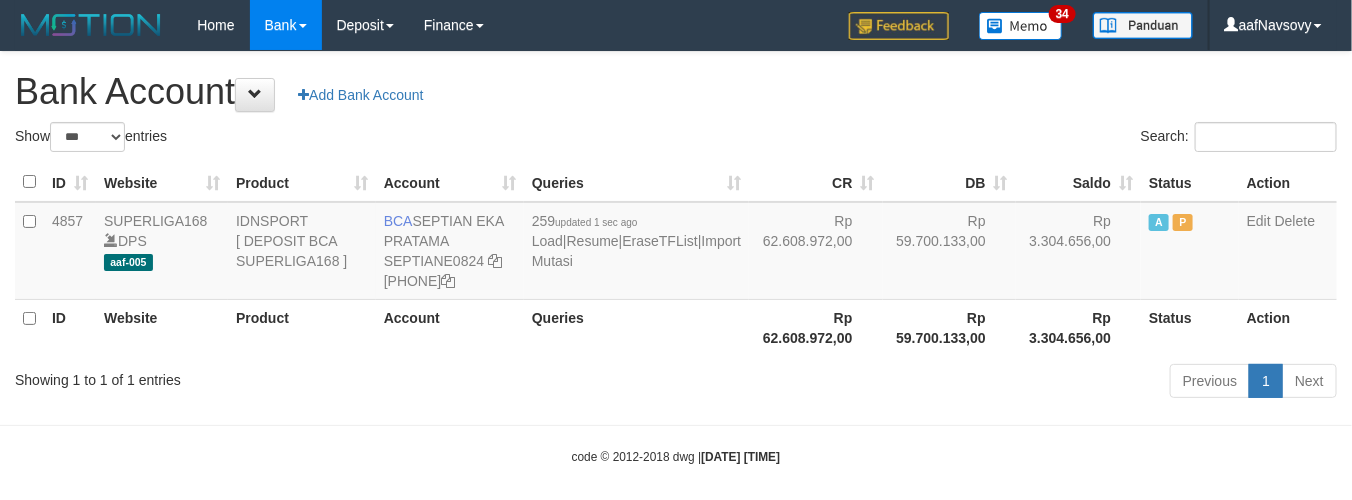 click on "Previous 1 Next" at bounding box center [957, 383] 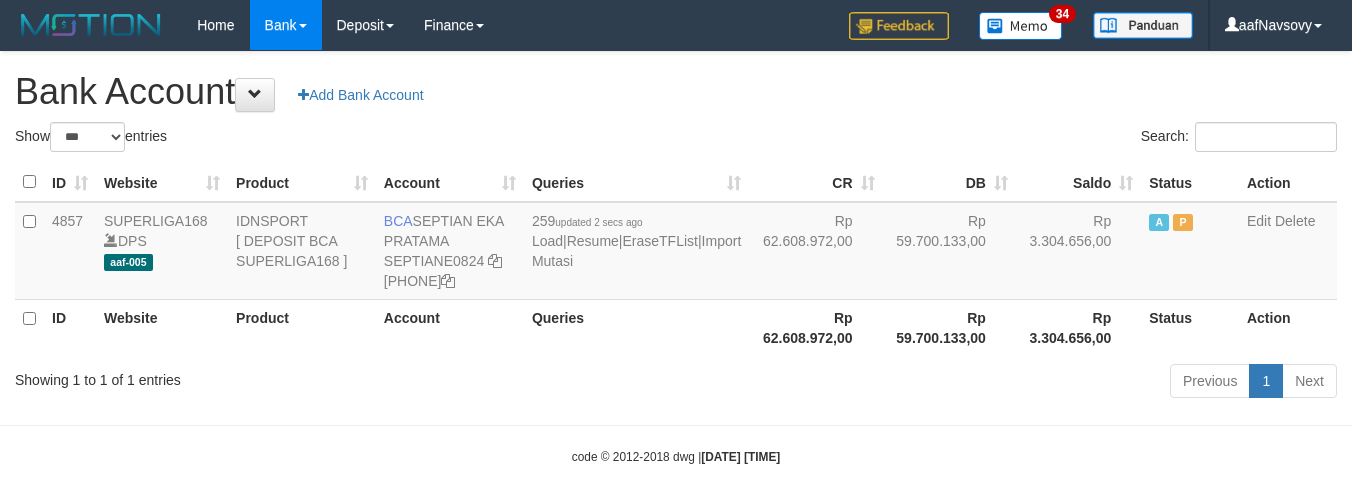 select on "***" 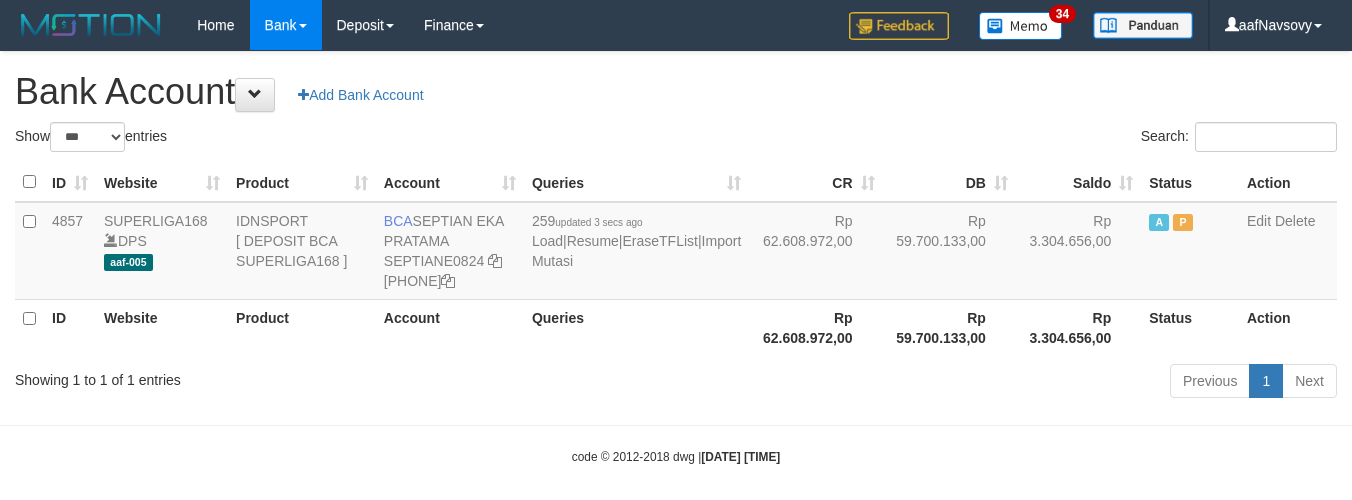 select on "***" 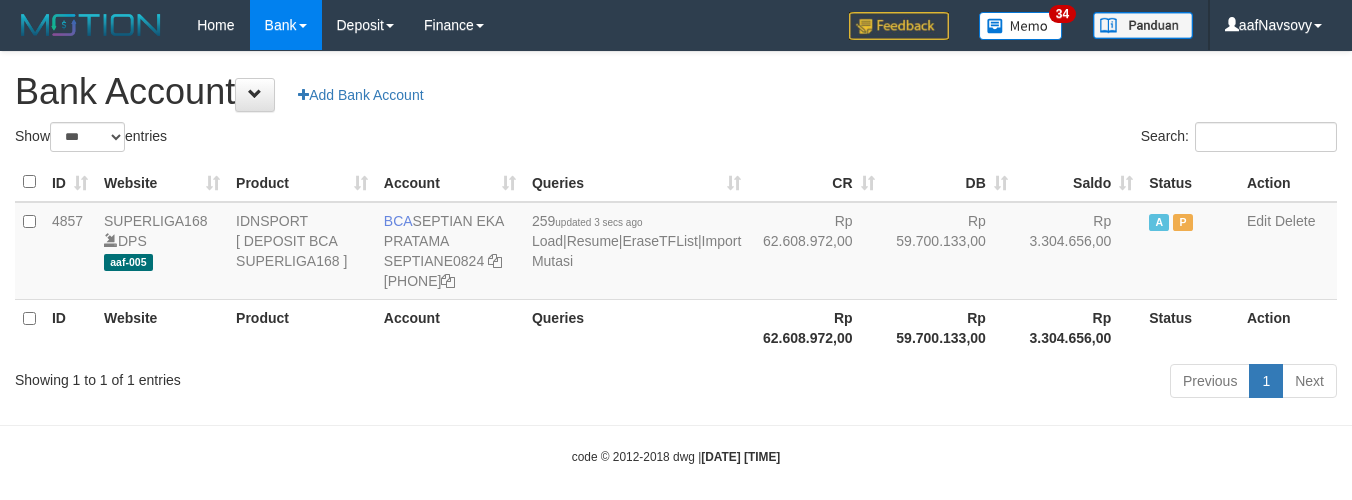 scroll, scrollTop: 0, scrollLeft: 0, axis: both 